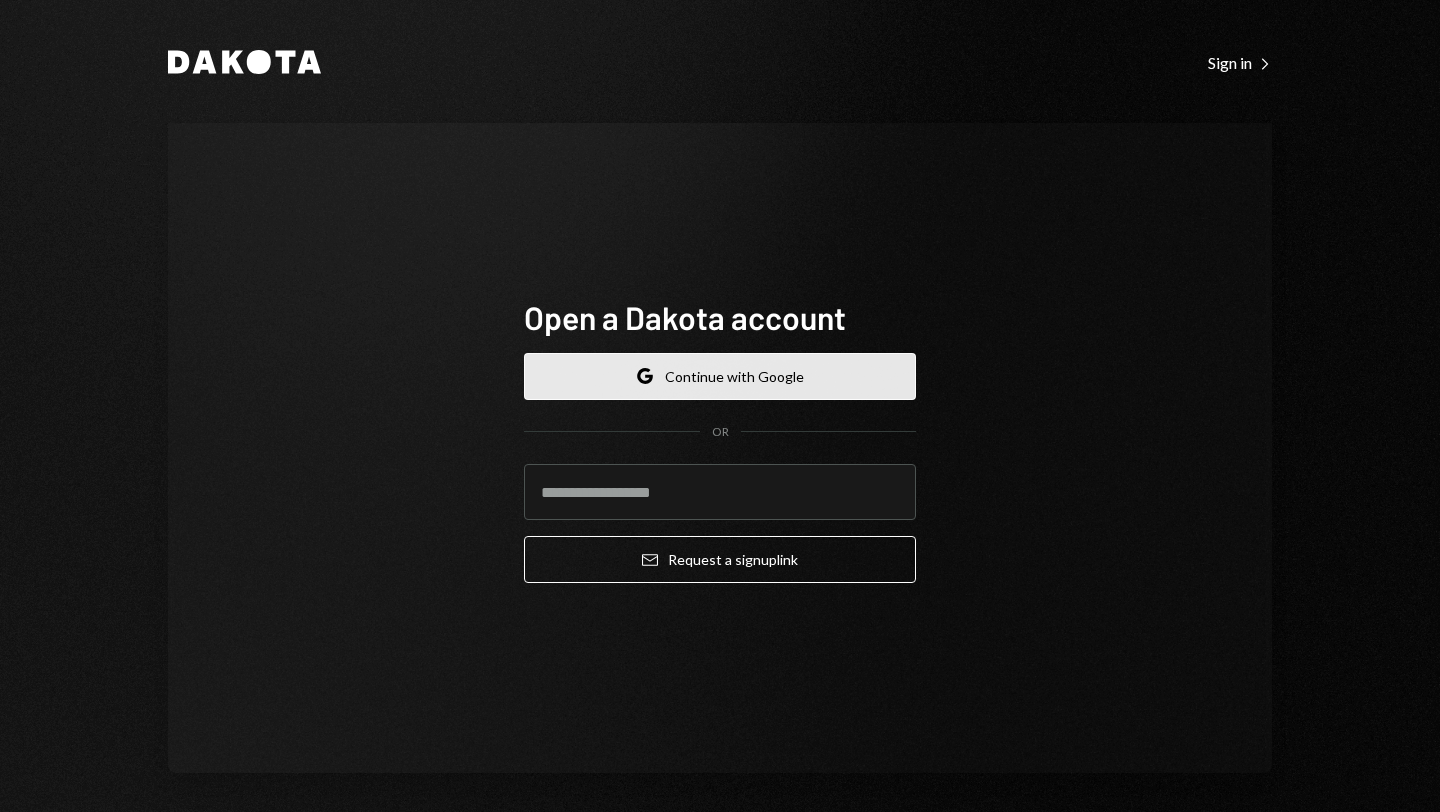 scroll, scrollTop: 0, scrollLeft: 0, axis: both 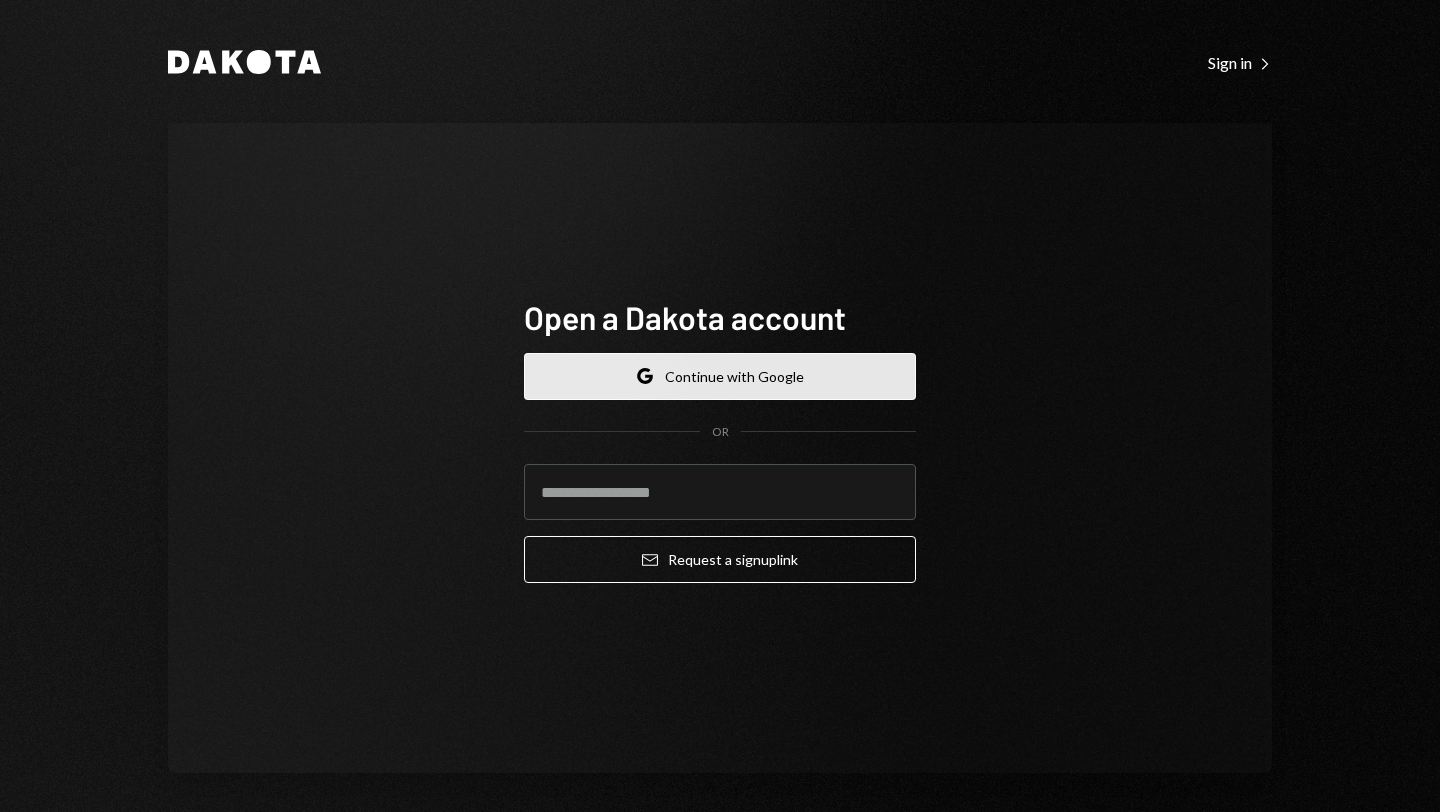 click on "Google  Continue with Google" at bounding box center (720, 376) 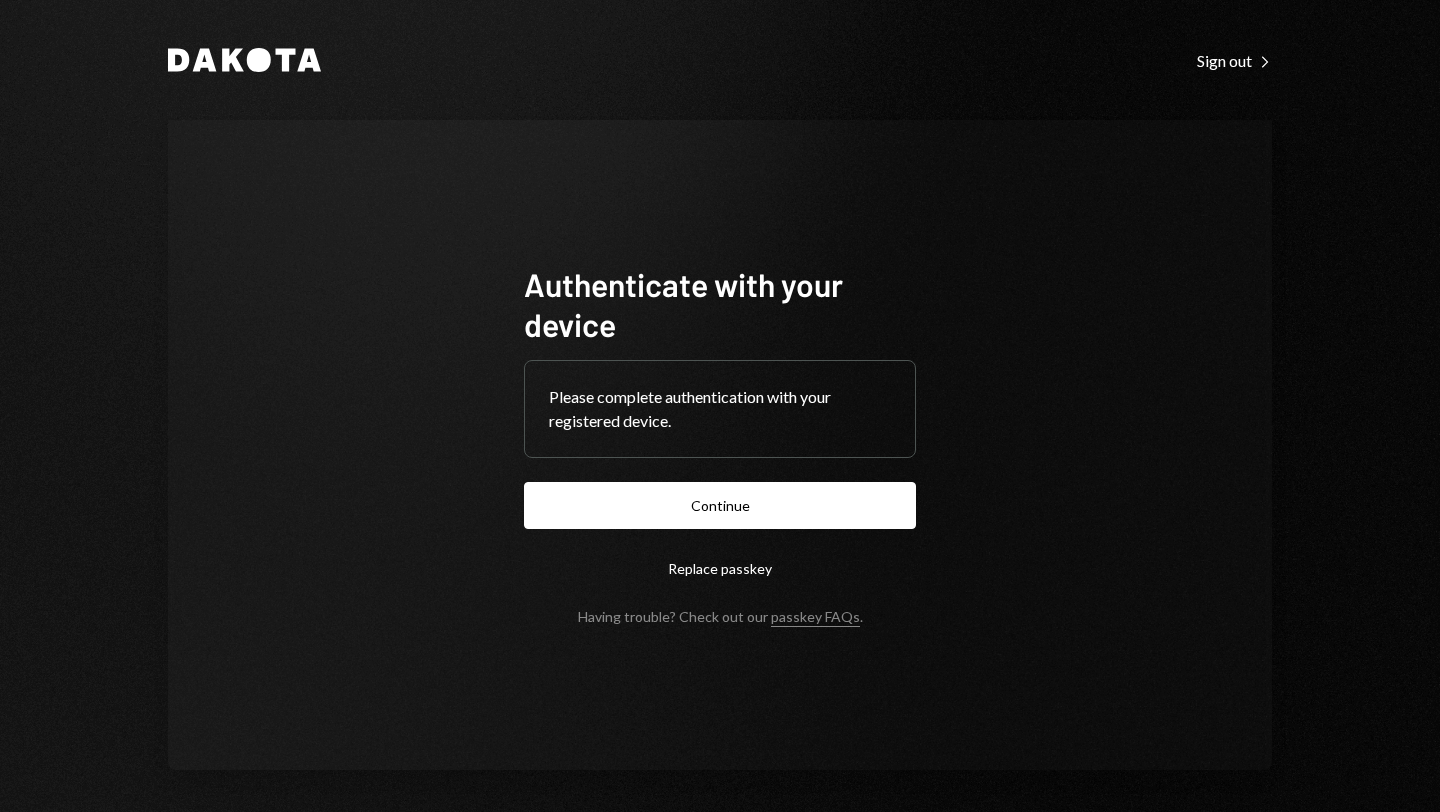 scroll, scrollTop: 0, scrollLeft: 0, axis: both 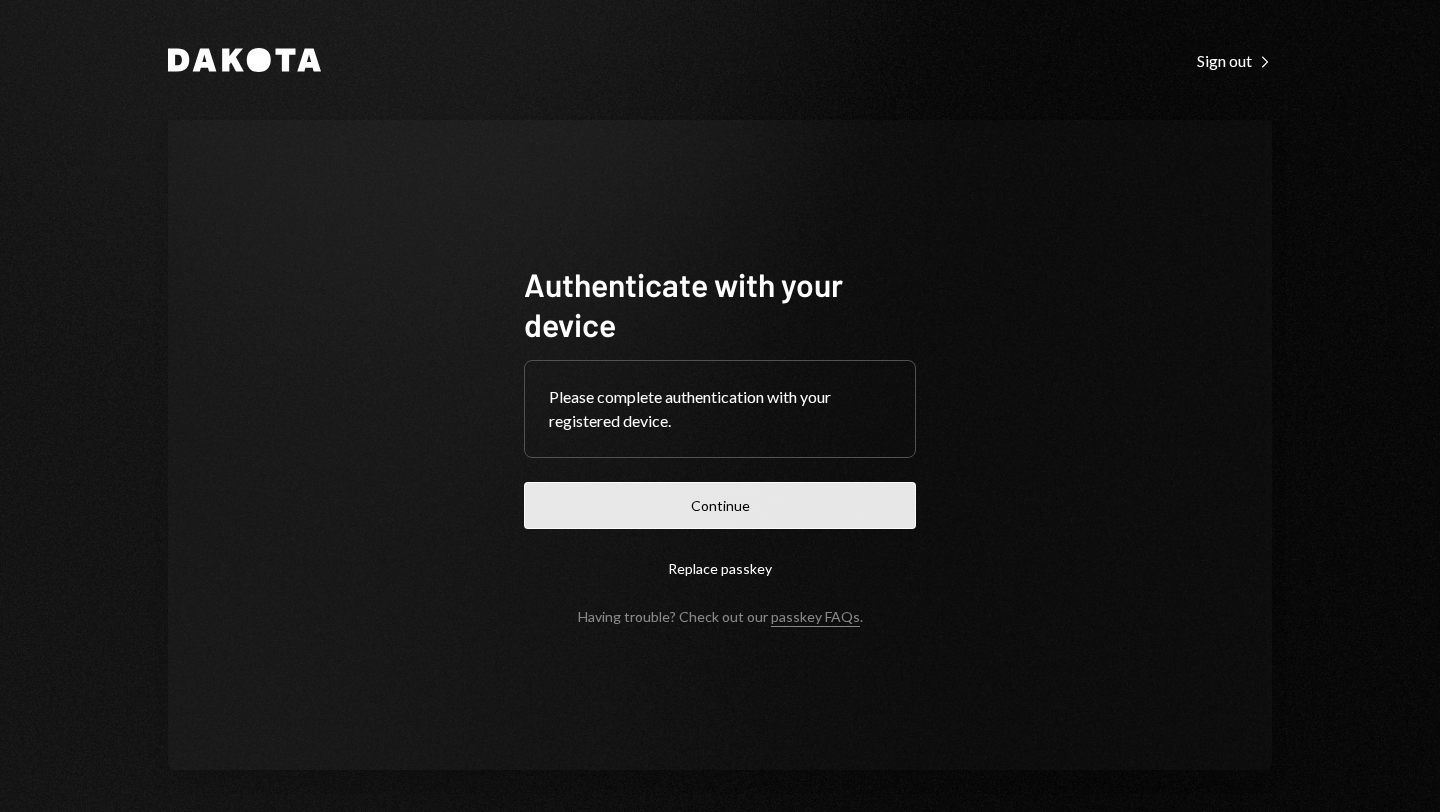 click on "Continue" at bounding box center (720, 505) 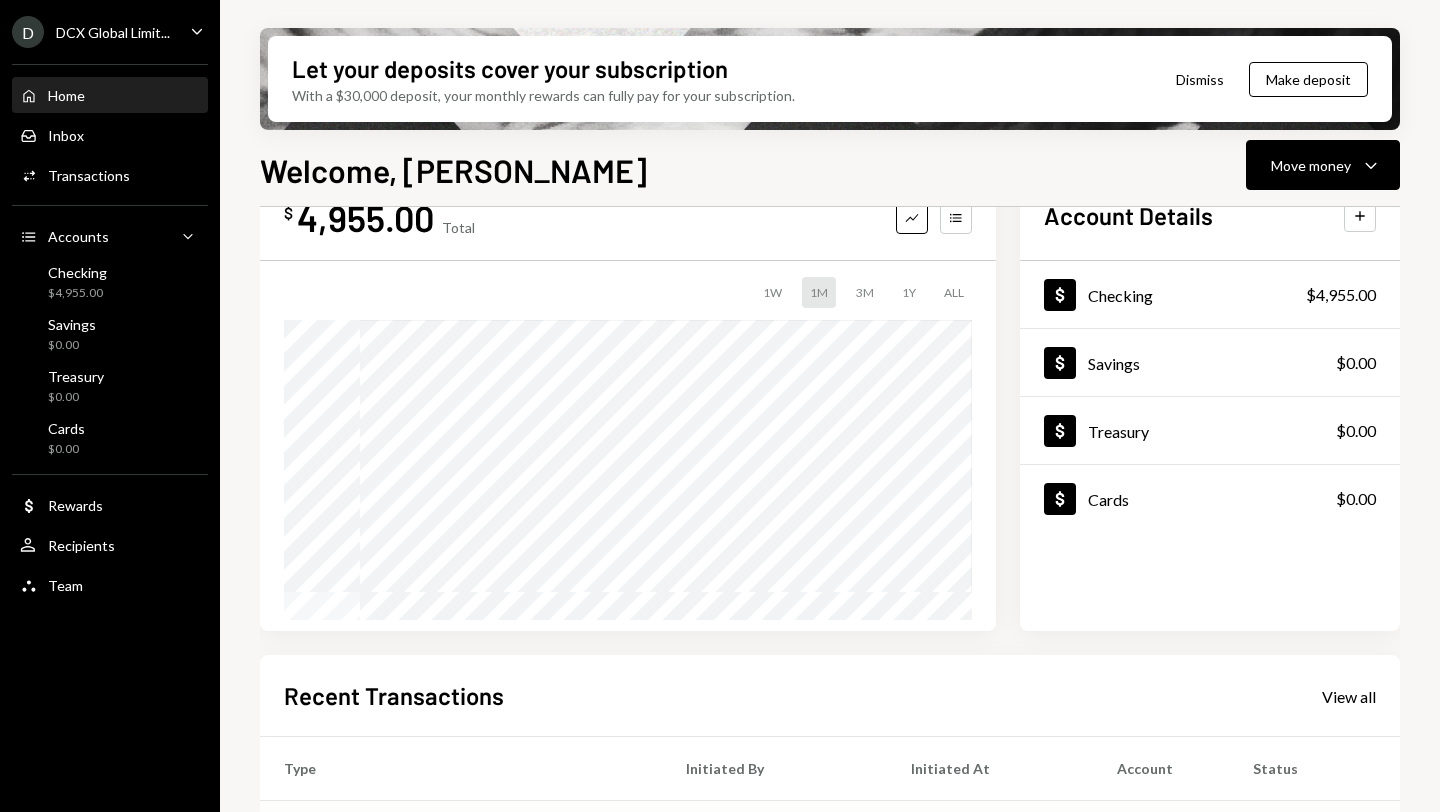 scroll, scrollTop: 0, scrollLeft: 0, axis: both 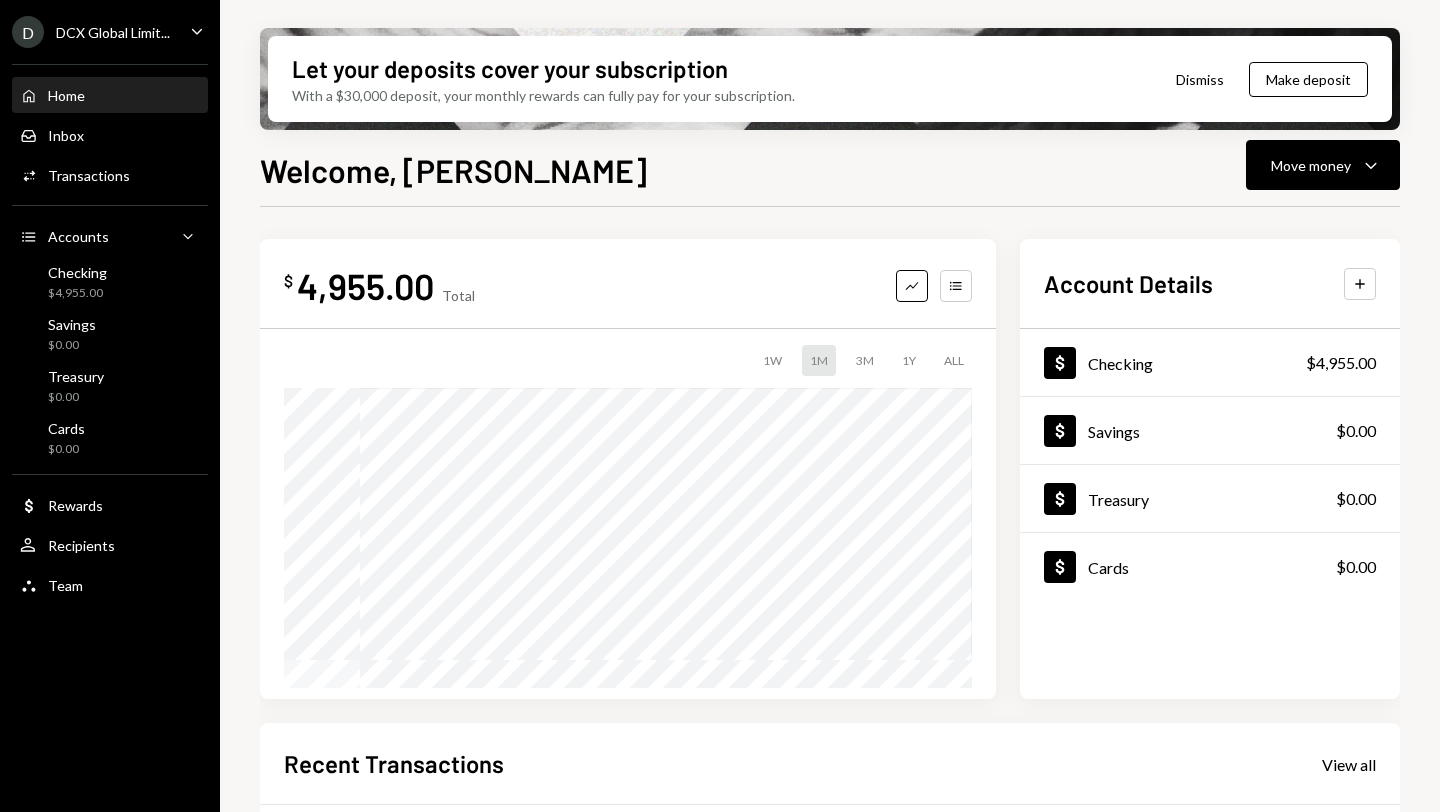 drag, startPoint x: 1202, startPoint y: 78, endPoint x: 1146, endPoint y: 133, distance: 78.492035 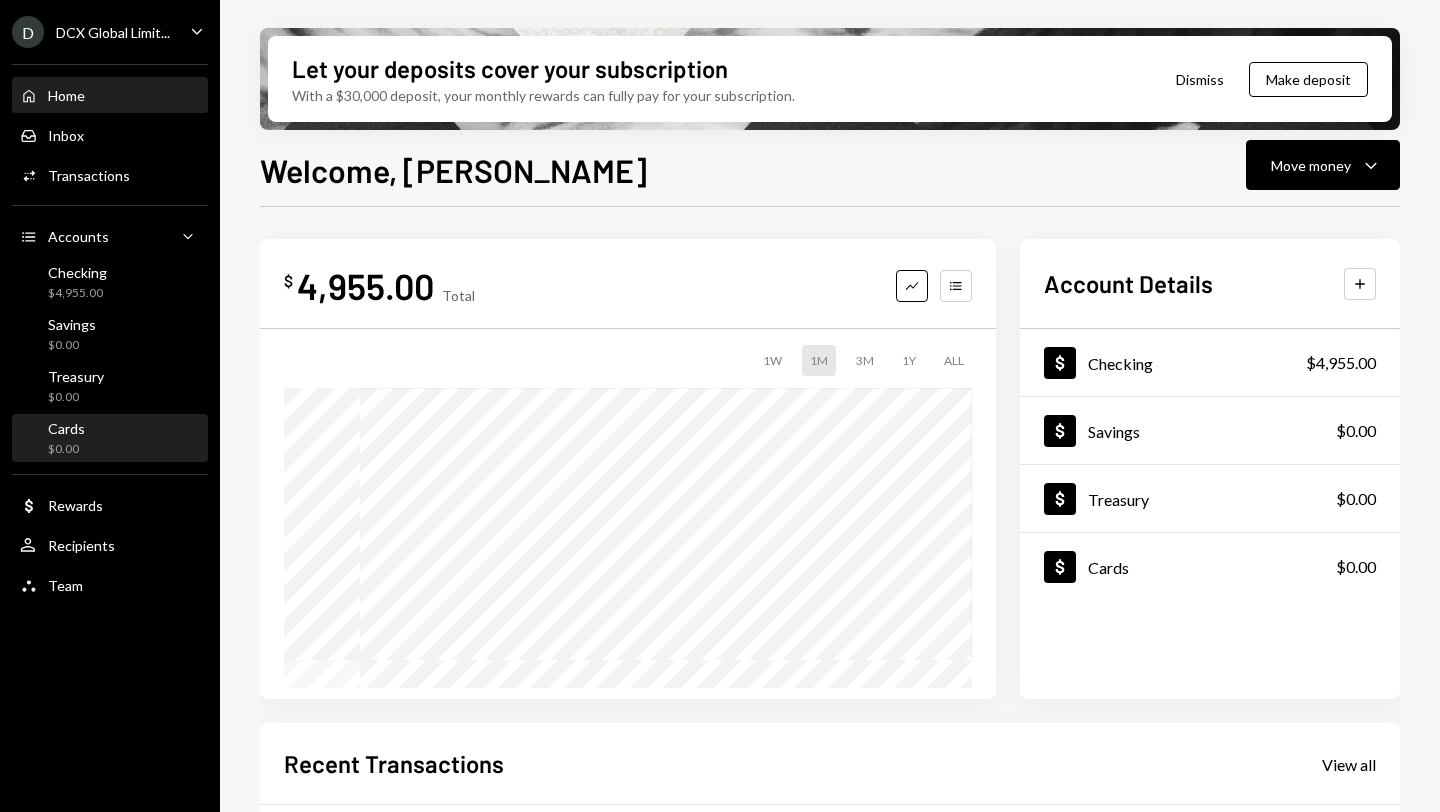 click on "Cards $0.00" at bounding box center (110, 439) 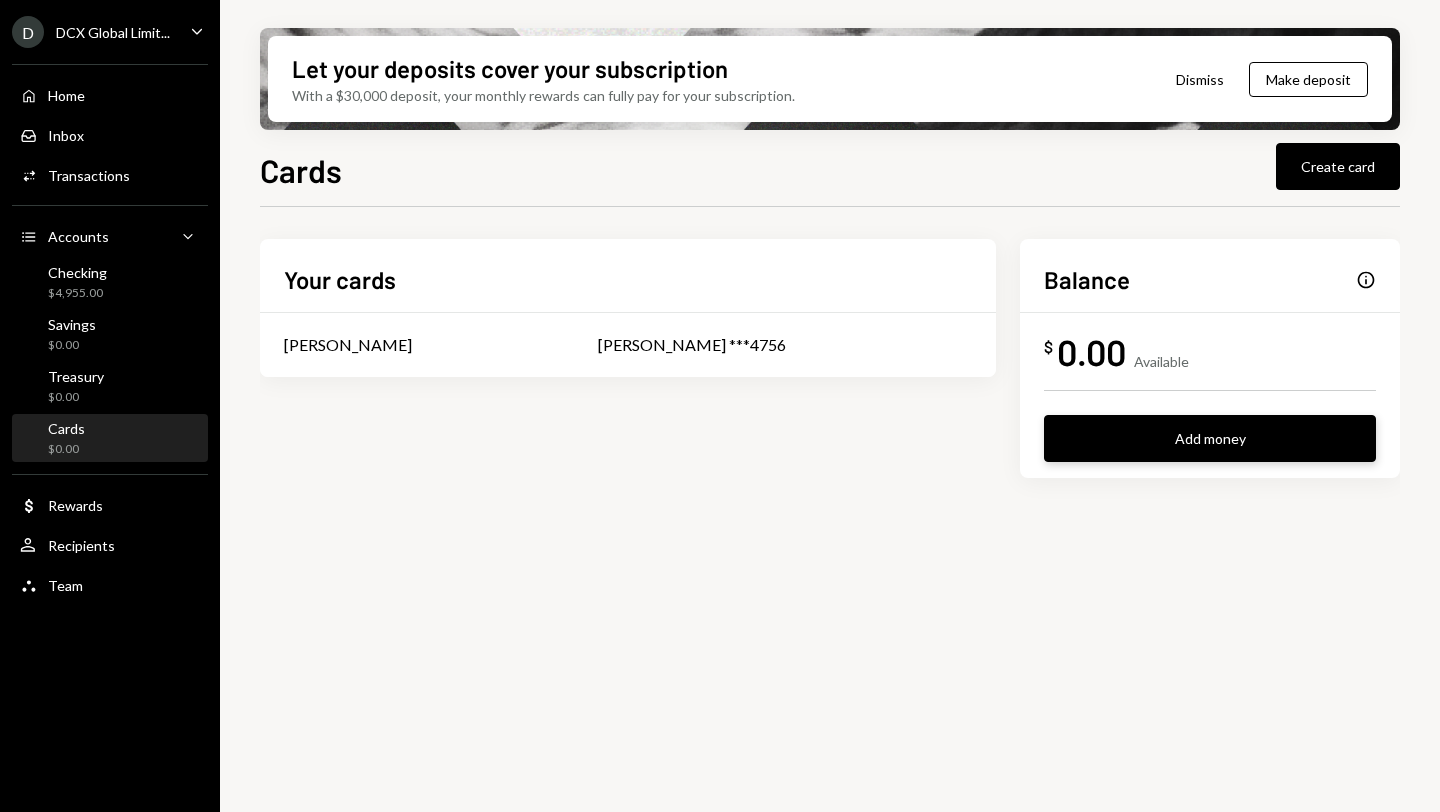 click on "Add money" at bounding box center [1210, 438] 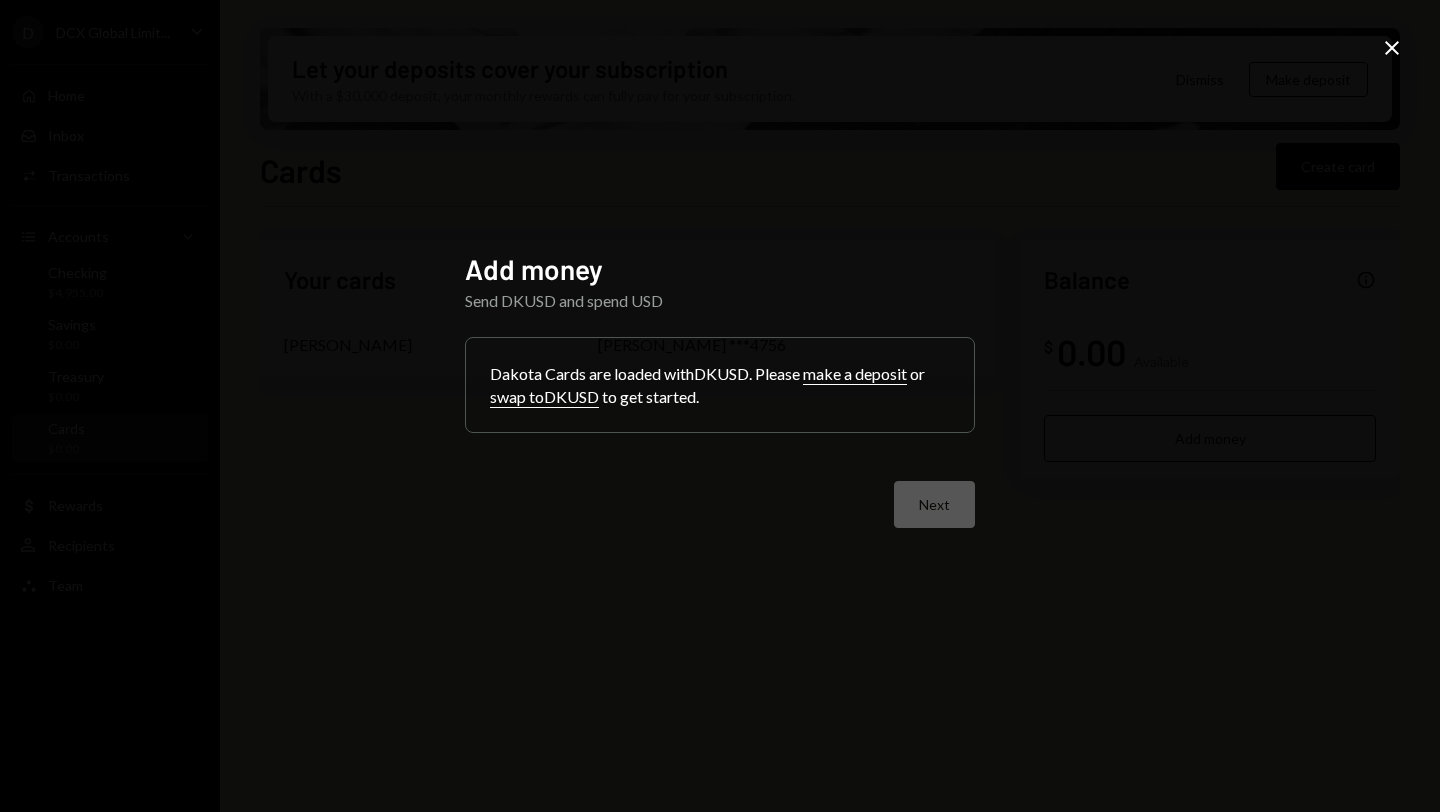 click on "make a deposit" at bounding box center [855, 374] 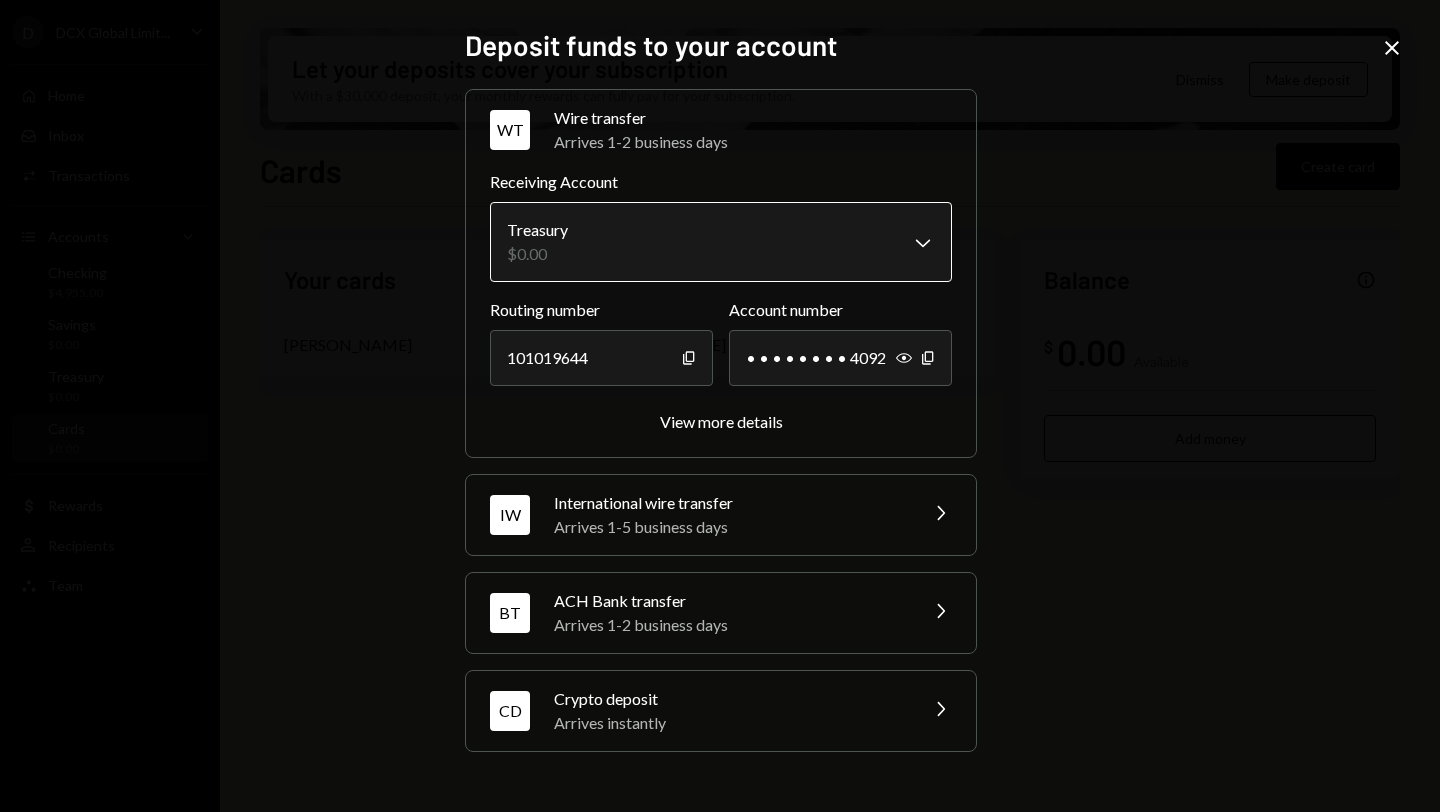 click on "**********" at bounding box center [720, 406] 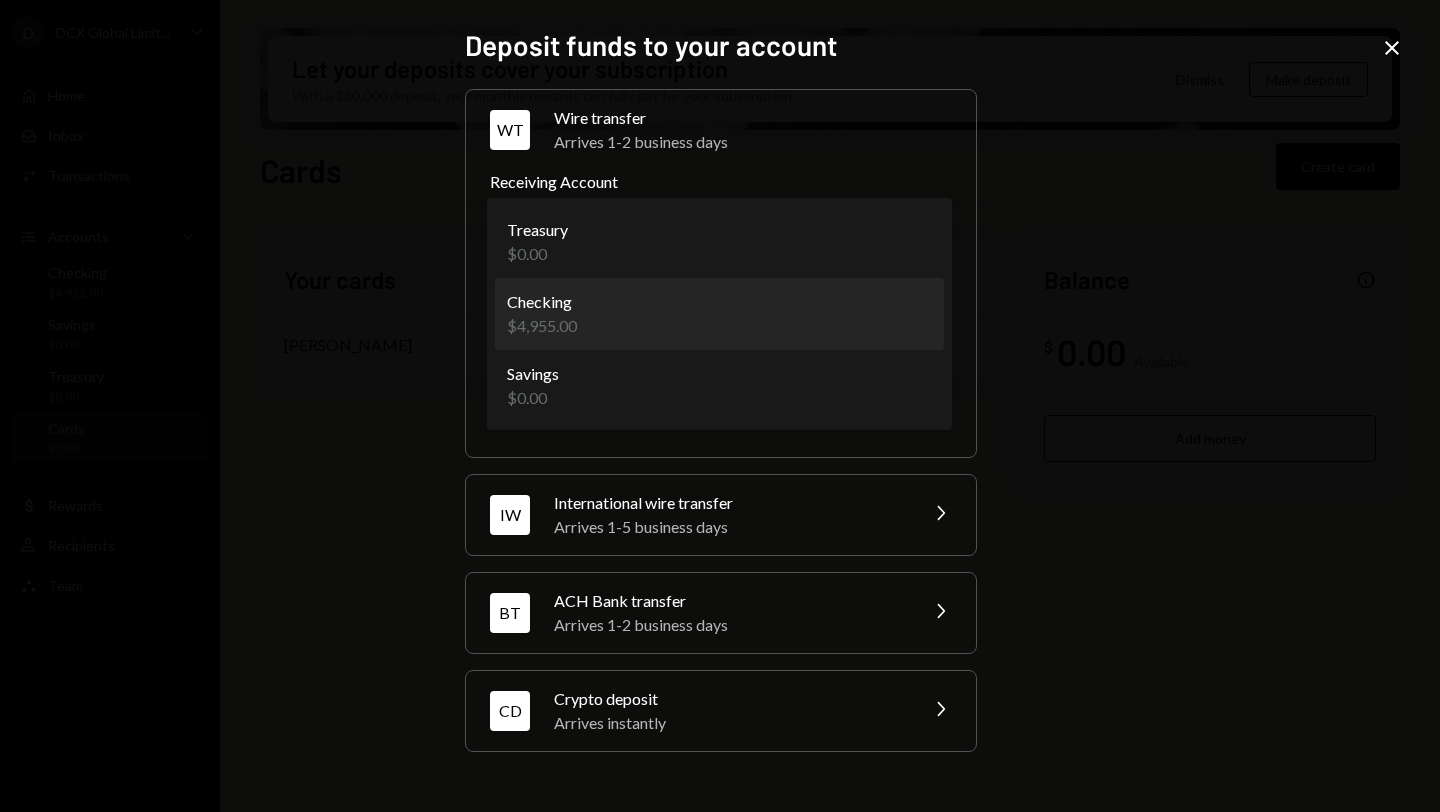 select on "**********" 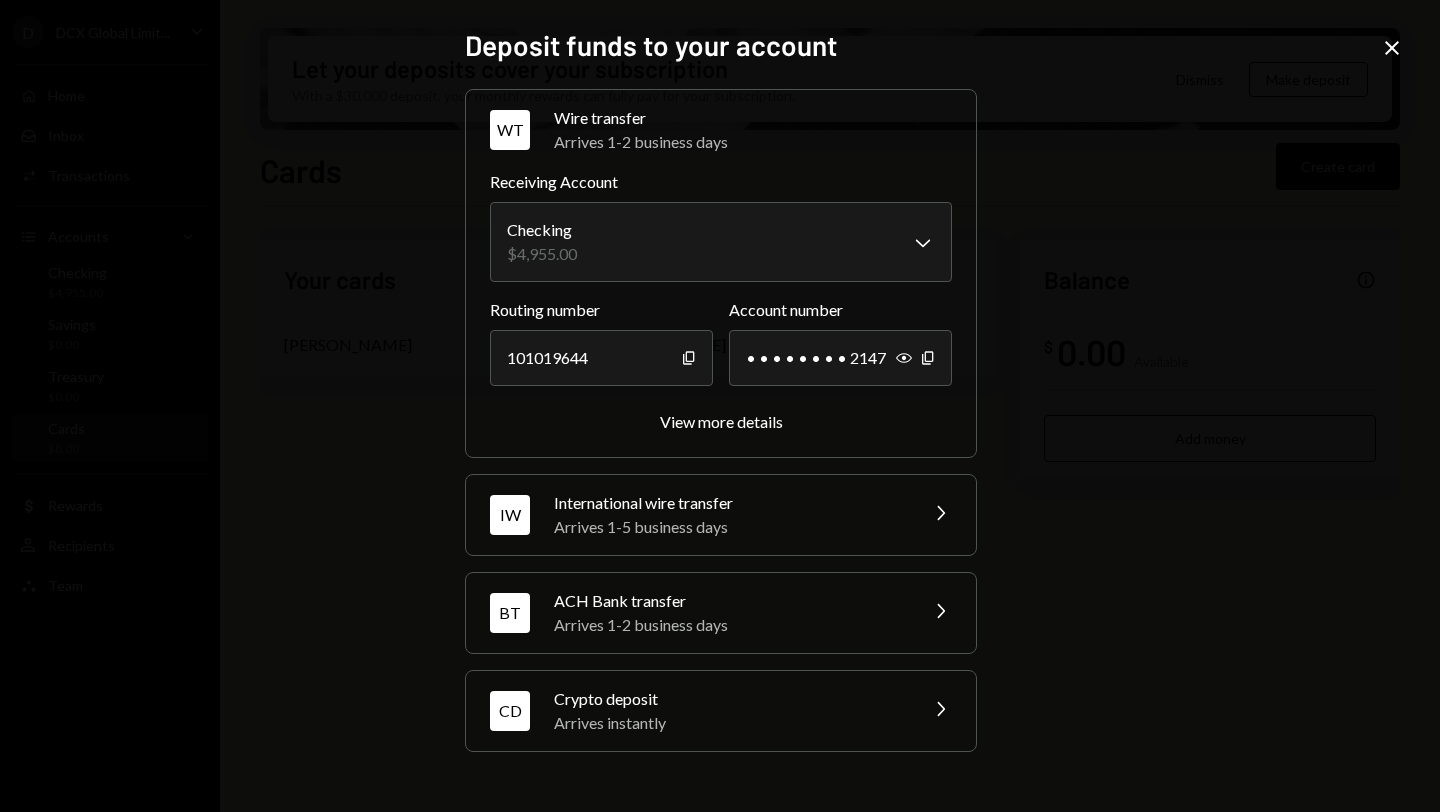 click on "Close" 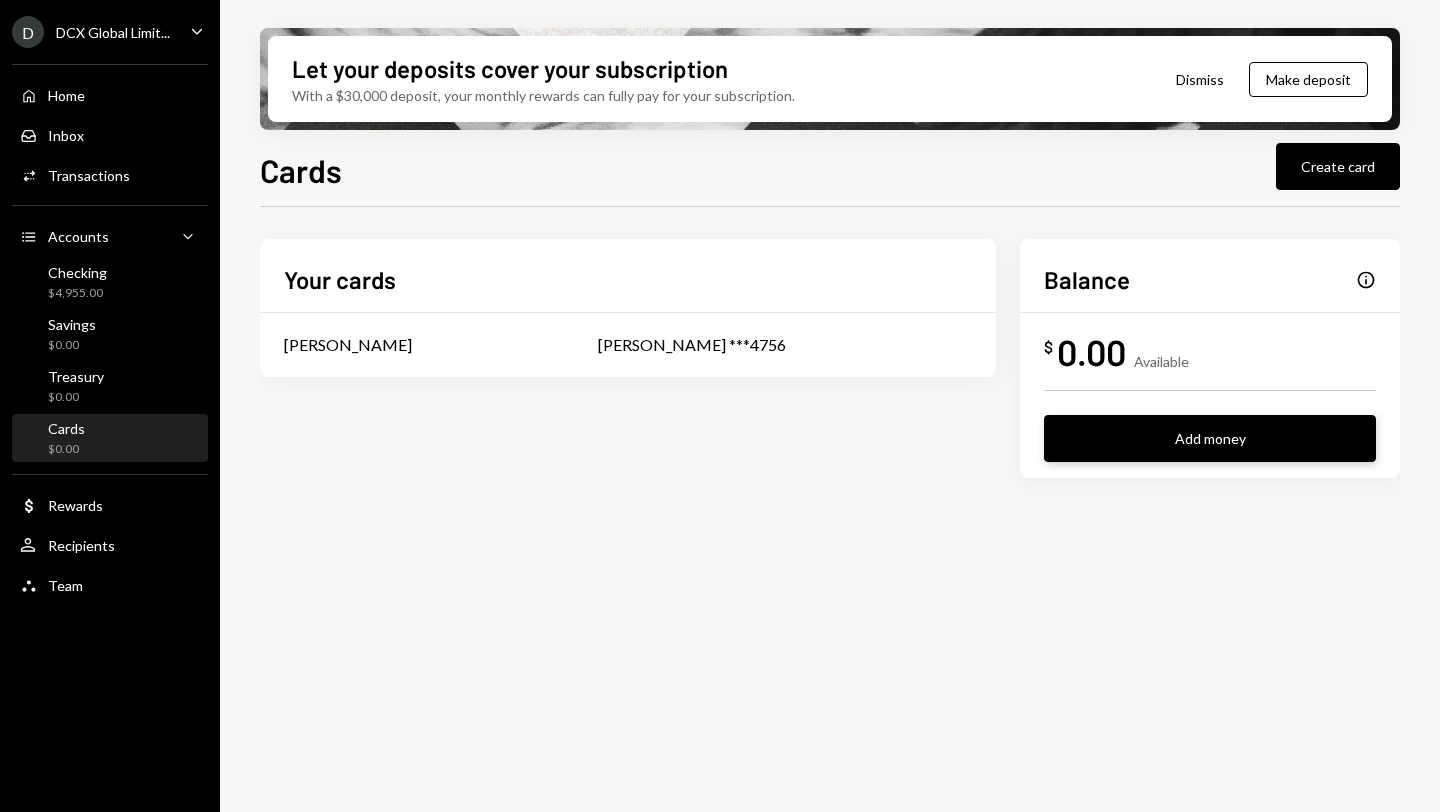 click on "Add money" at bounding box center (1210, 438) 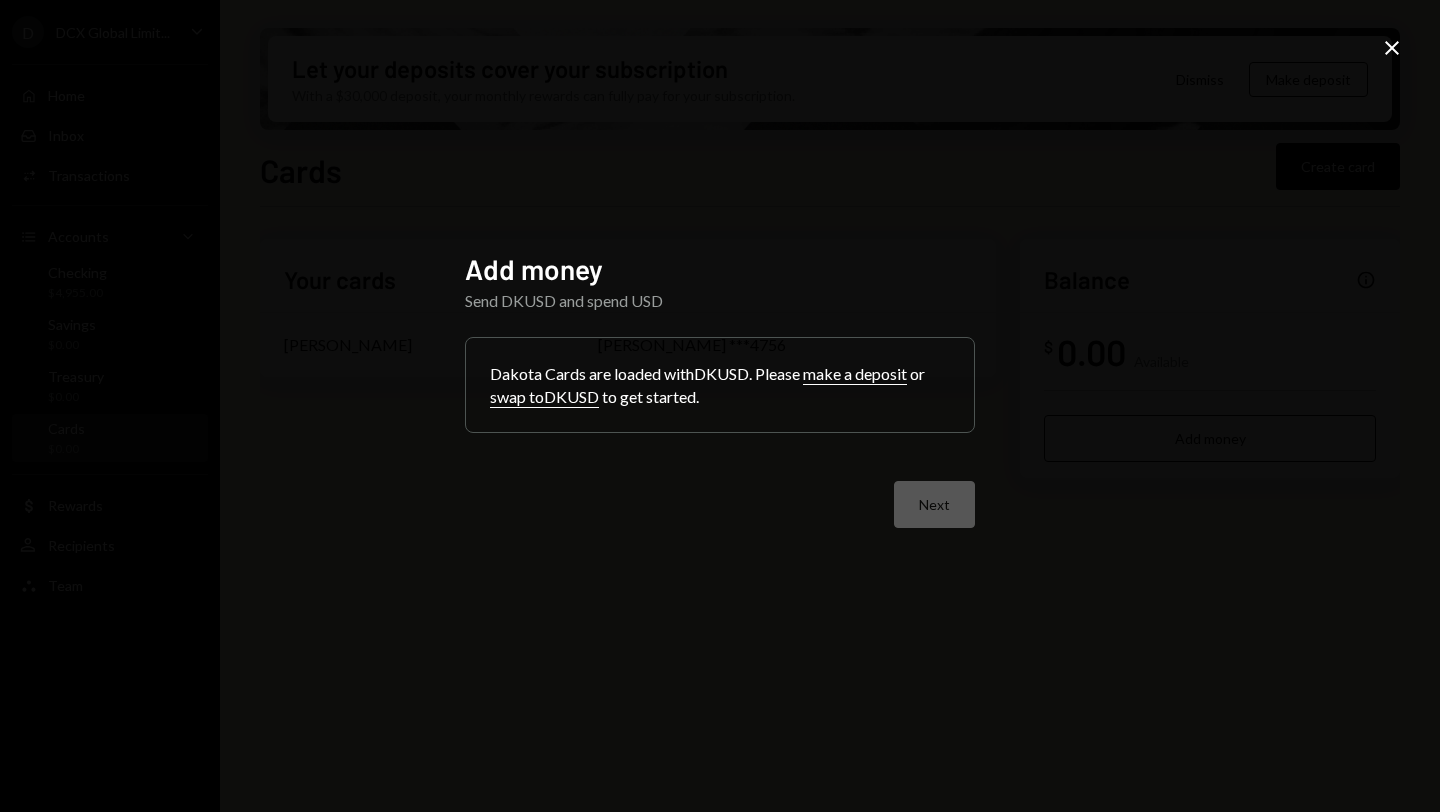 click on "swap to  DKUSD" at bounding box center [544, 397] 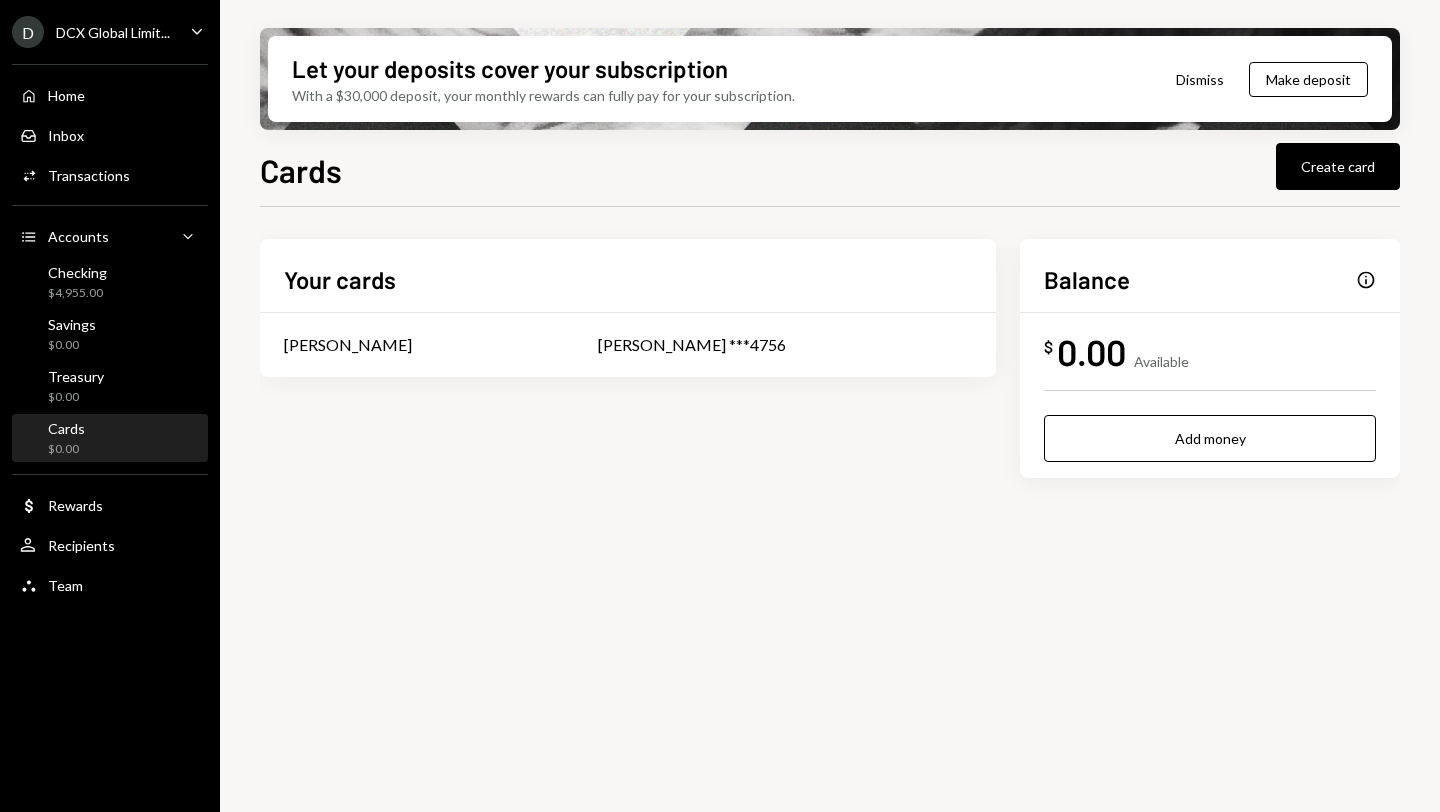 scroll, scrollTop: 0, scrollLeft: 0, axis: both 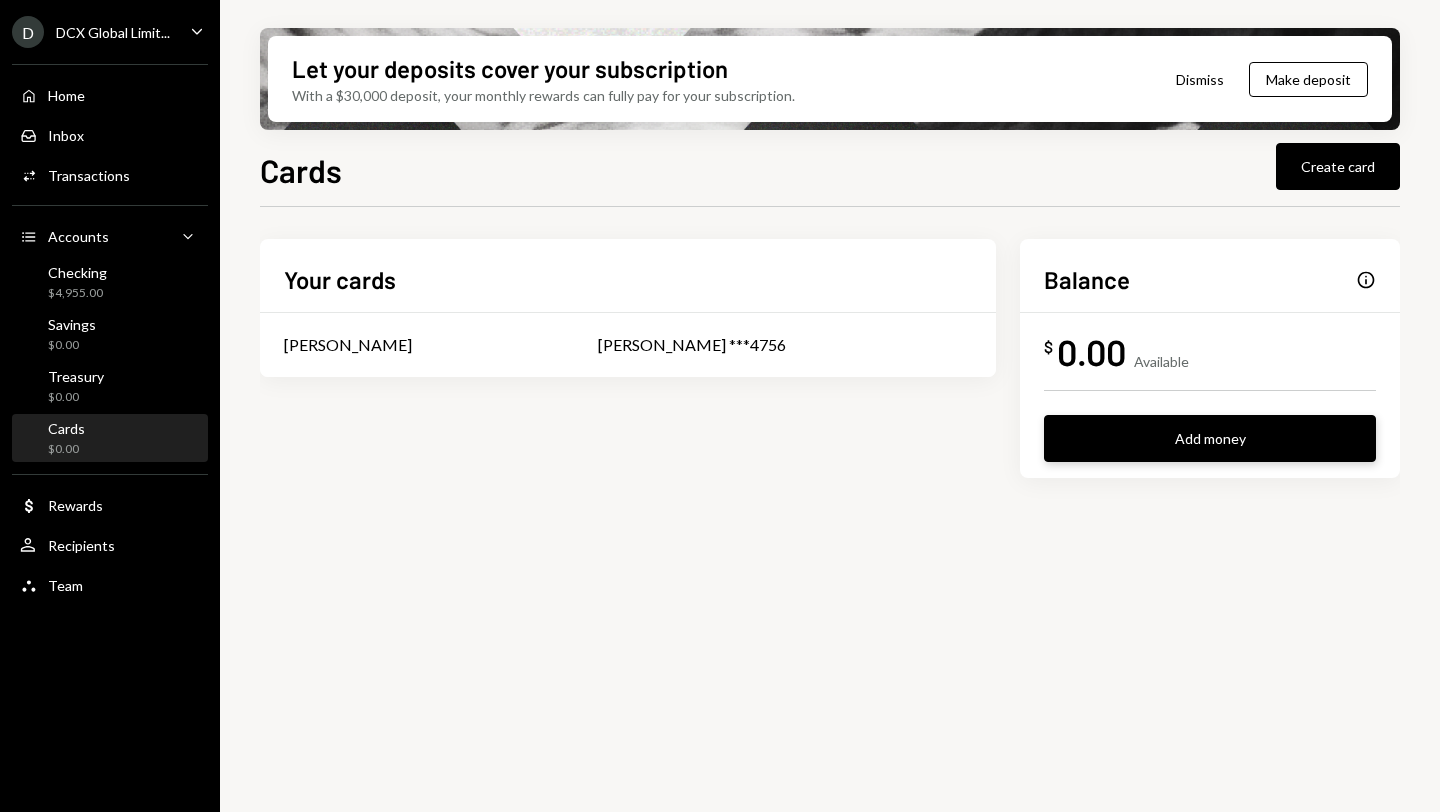 click on "Add money" at bounding box center (1210, 438) 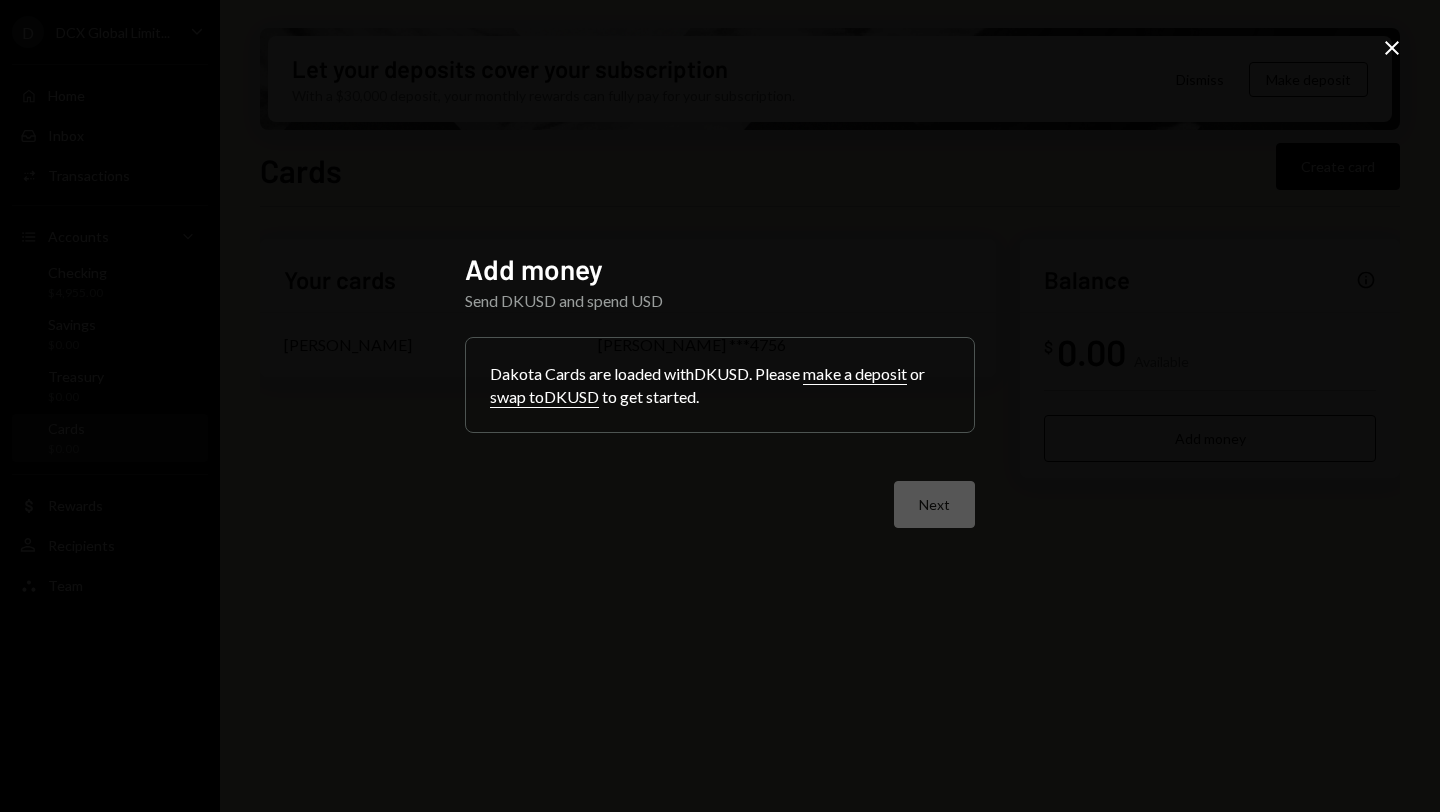 click on "swap to  DKUSD" at bounding box center [544, 397] 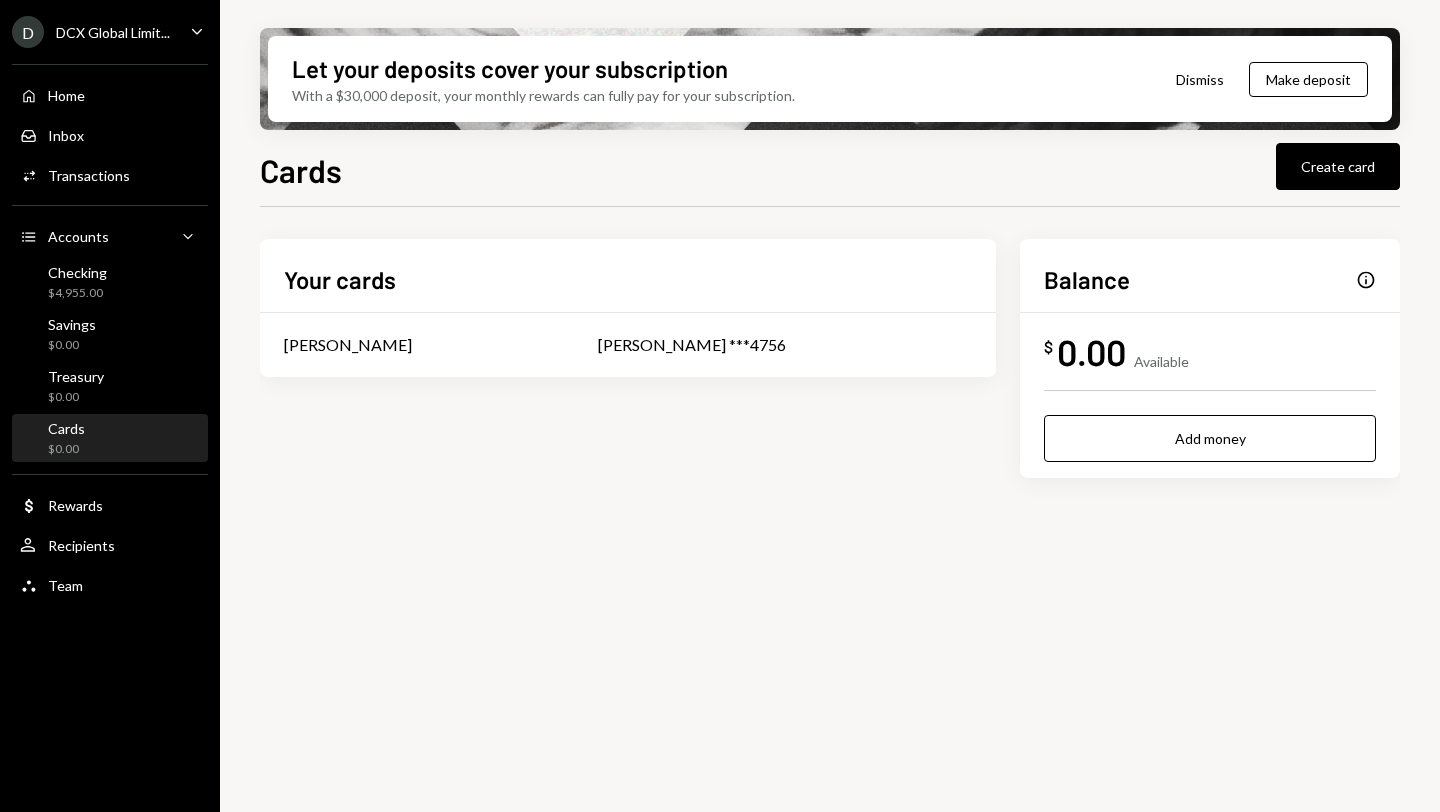 scroll, scrollTop: 0, scrollLeft: 0, axis: both 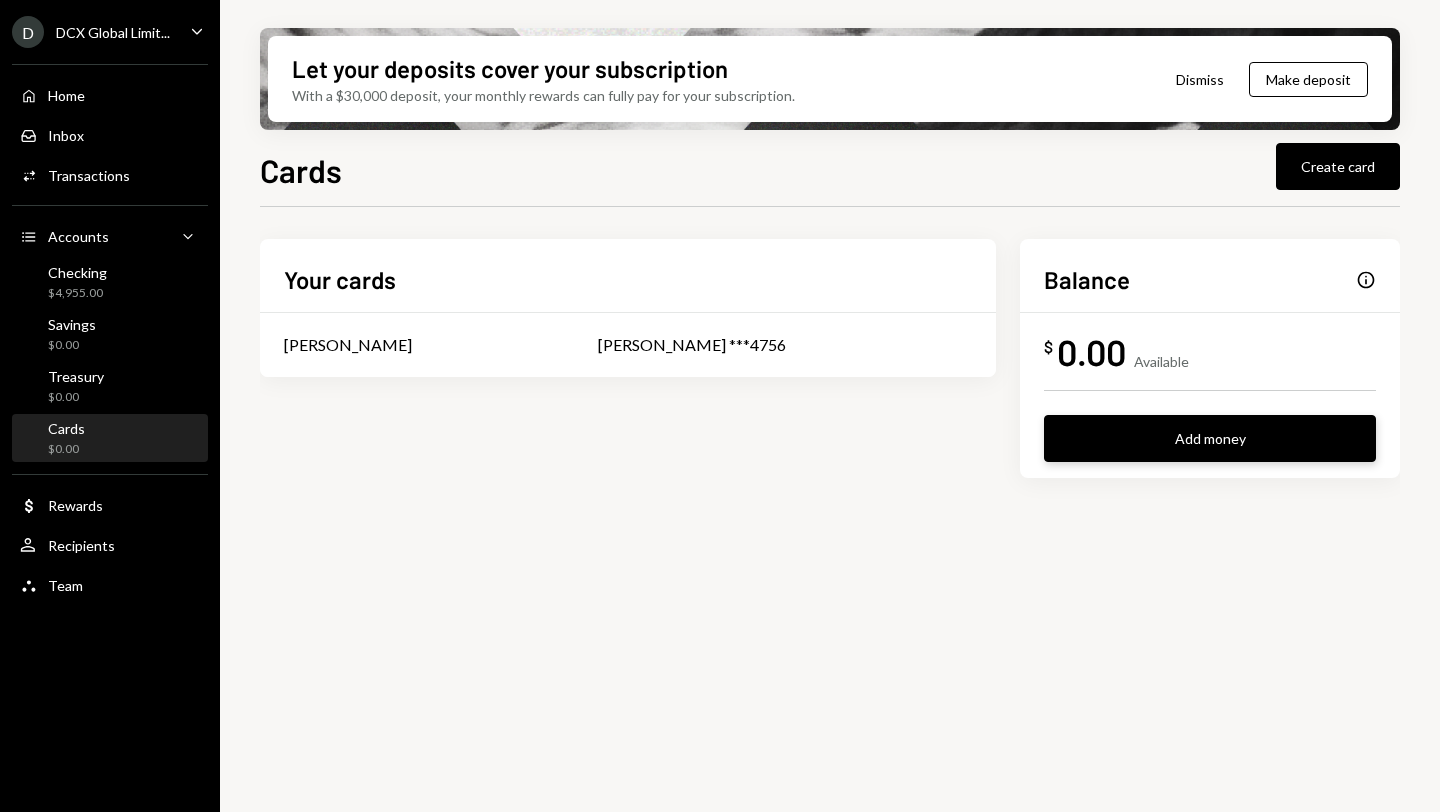 click on "Add money" at bounding box center (1210, 438) 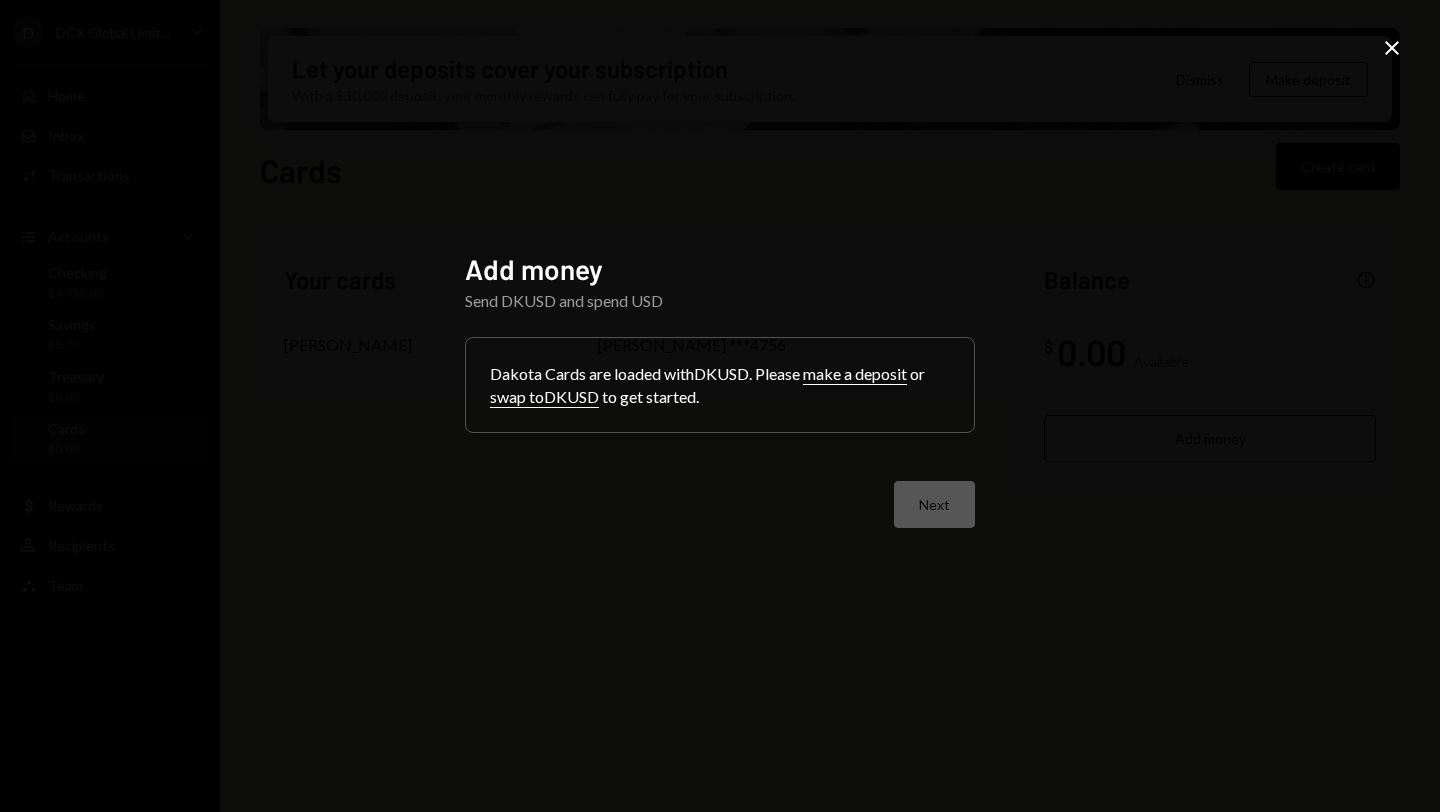 click on "make a deposit" at bounding box center (855, 374) 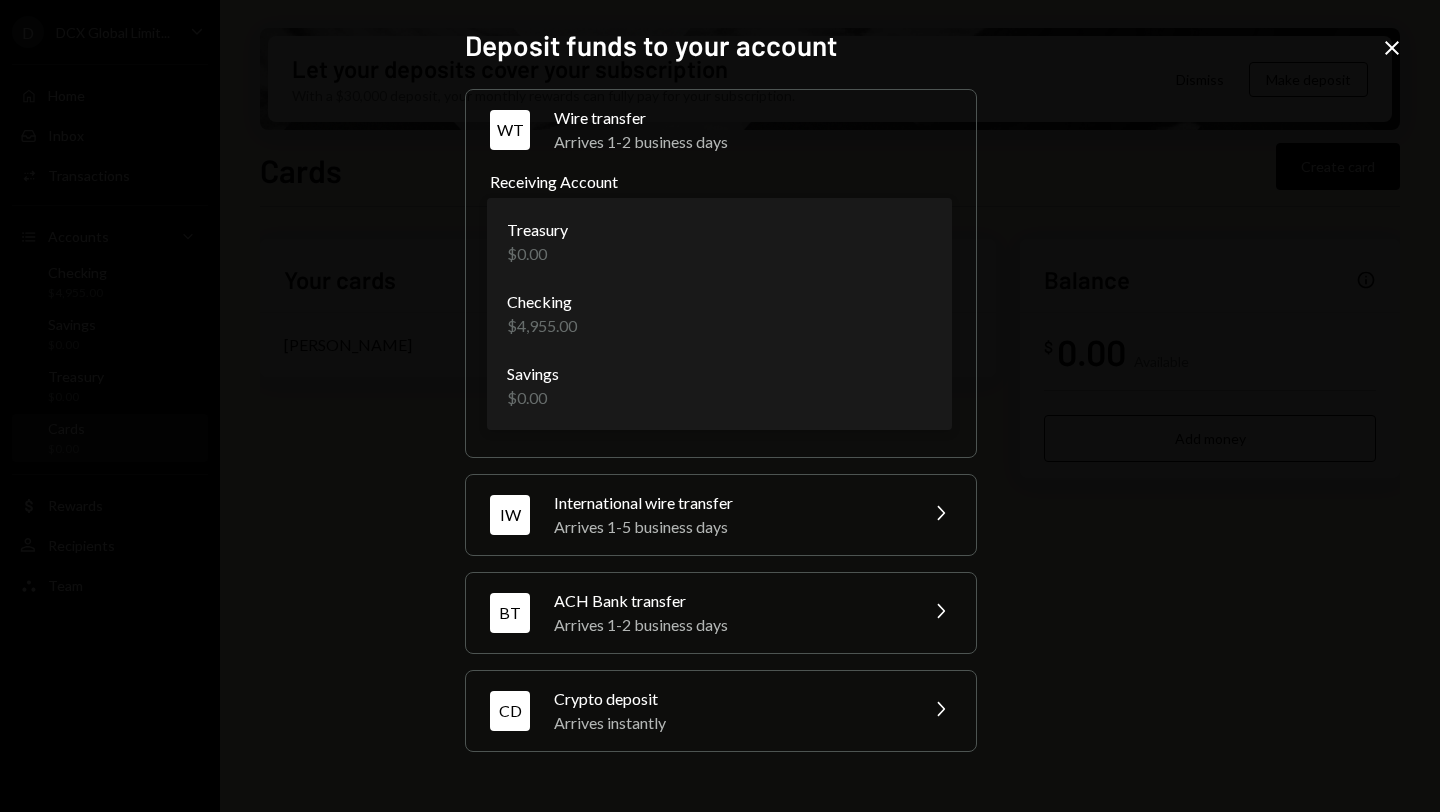 click on "**********" at bounding box center [720, 406] 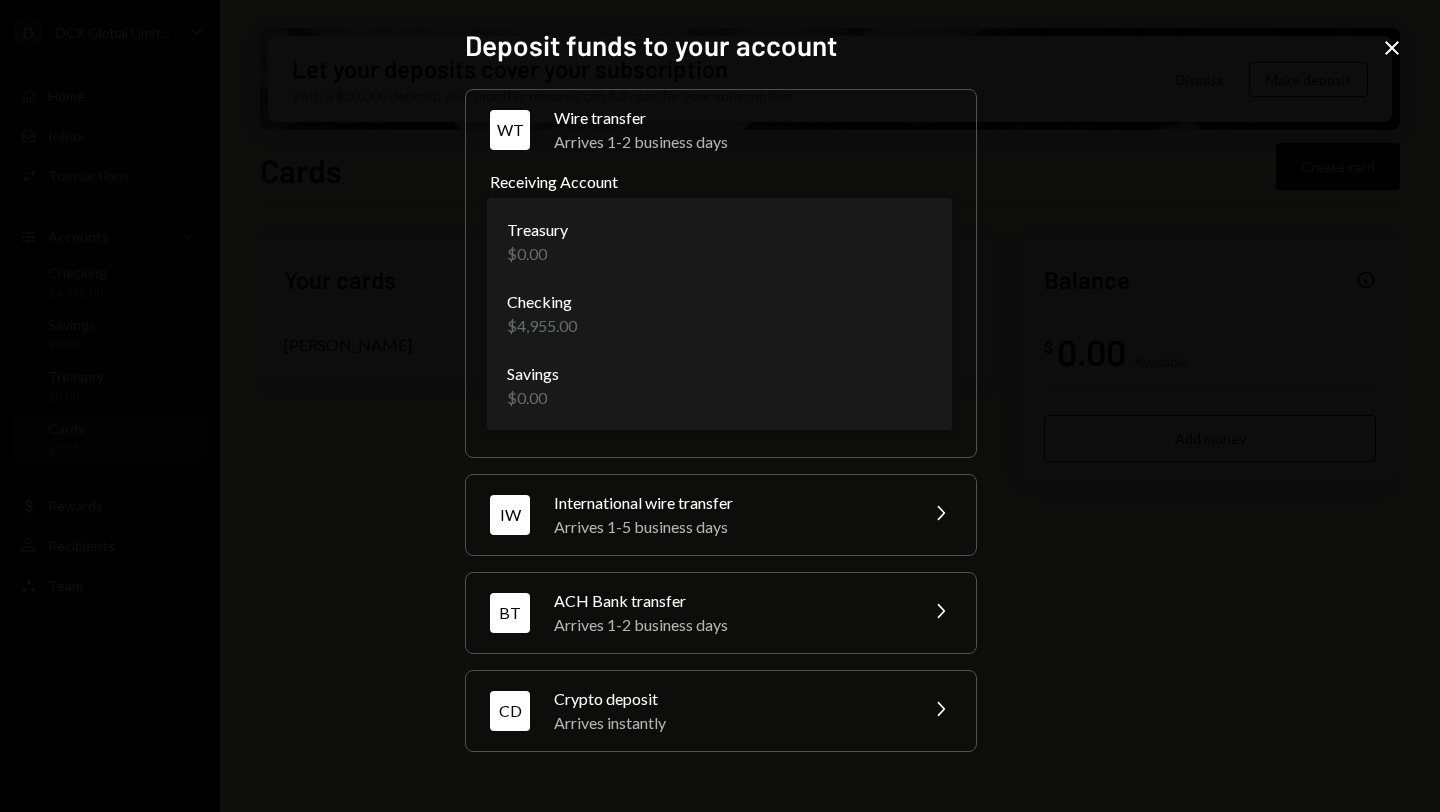 click on "**********" at bounding box center [720, 406] 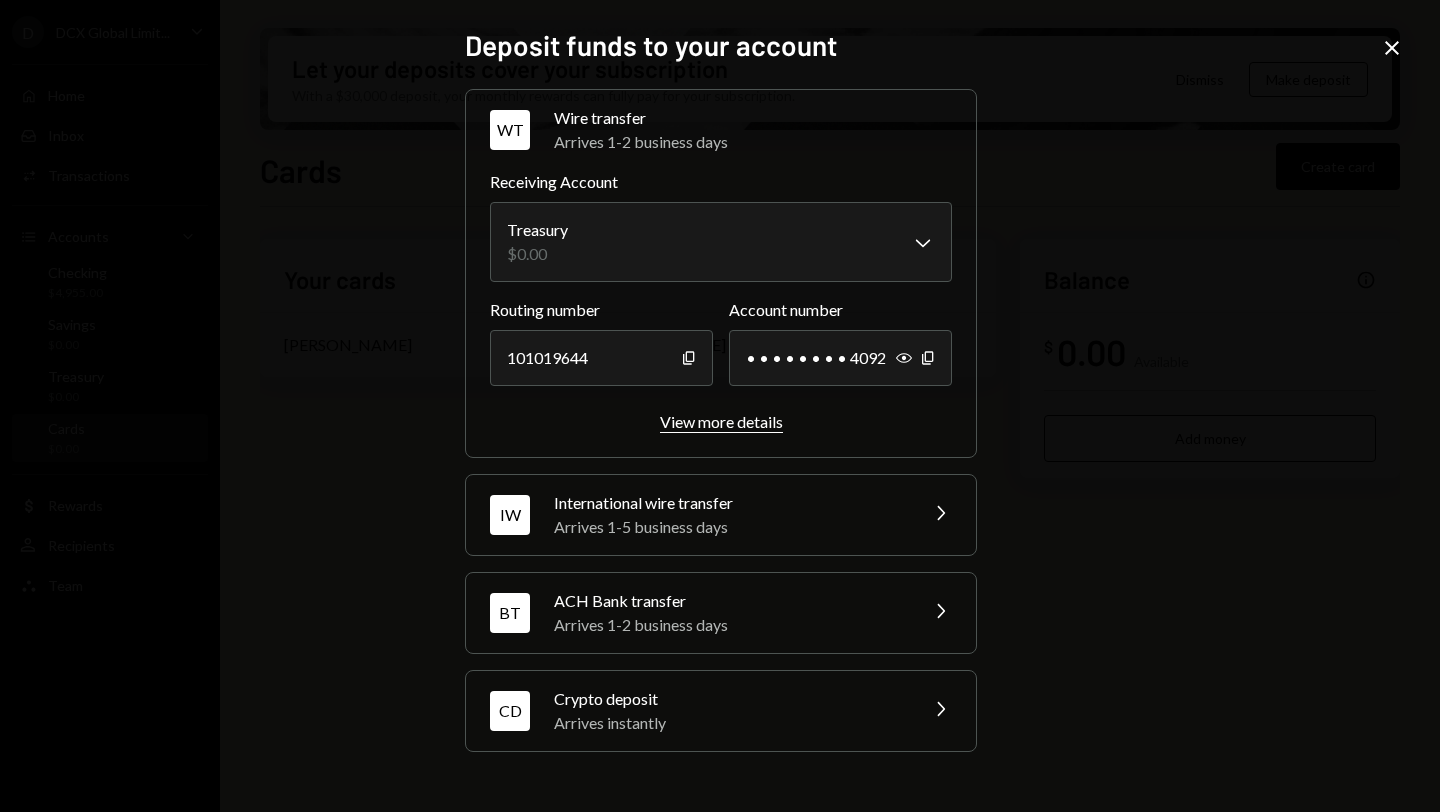 click on "View more details" at bounding box center (721, 421) 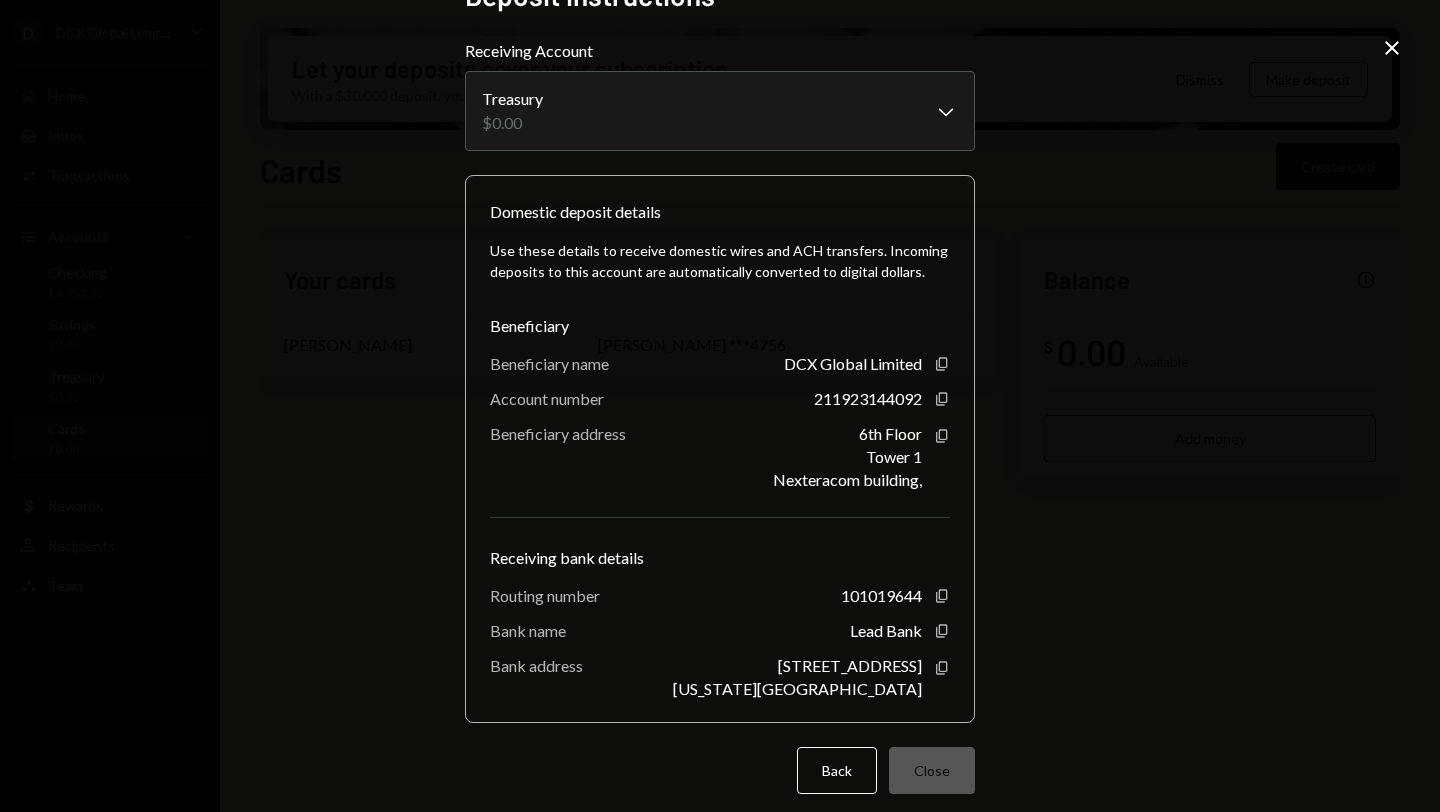 scroll, scrollTop: 43, scrollLeft: 0, axis: vertical 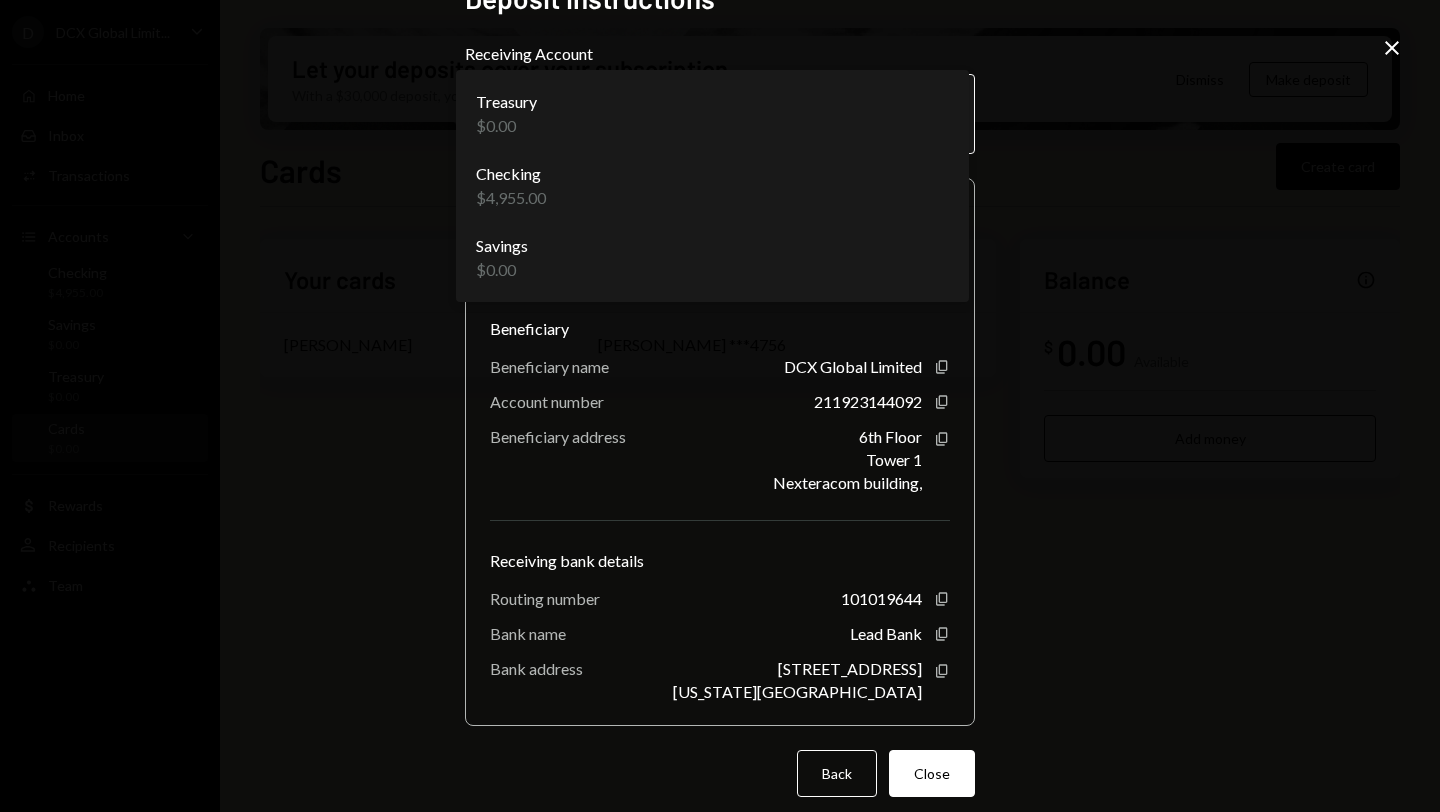 click on "**********" at bounding box center [720, 406] 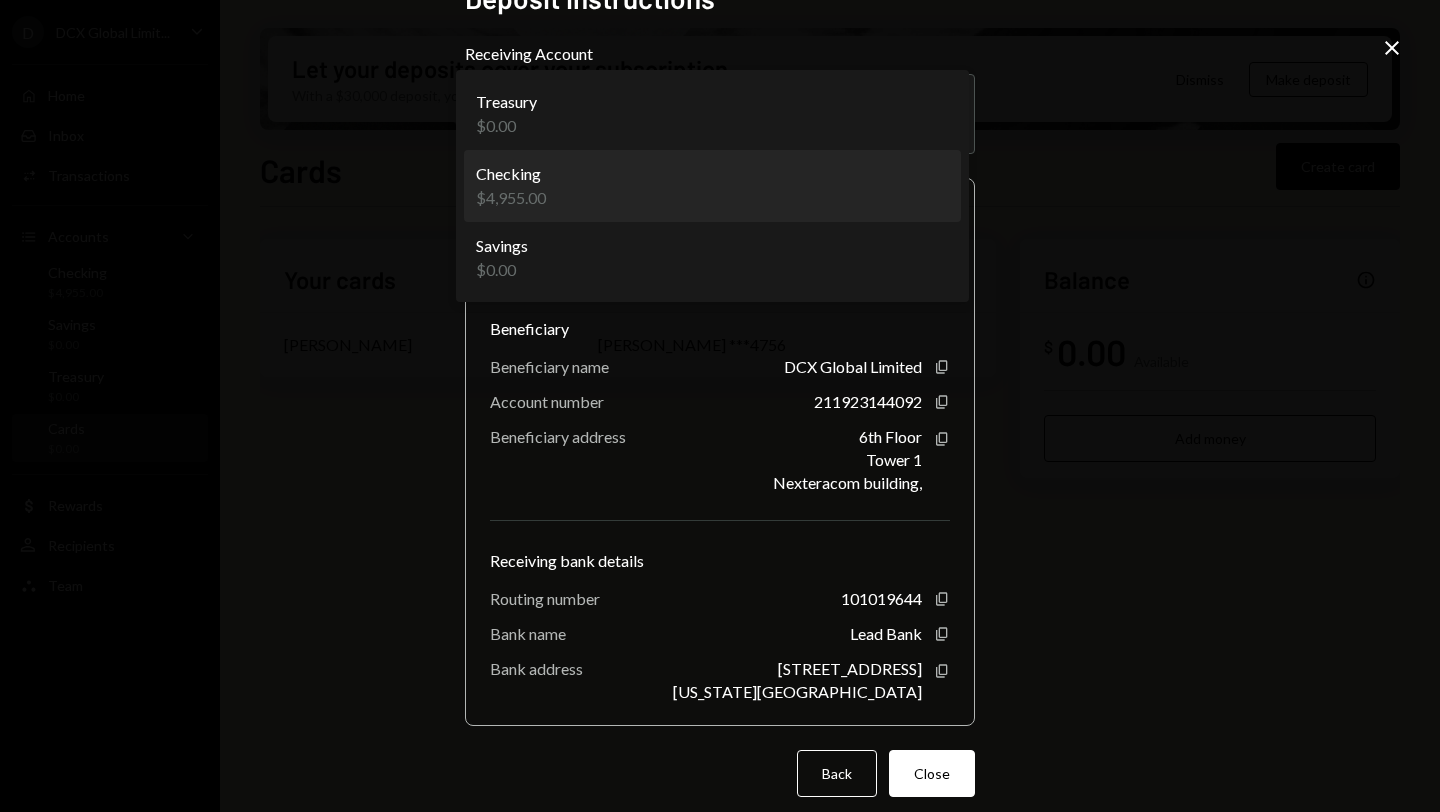 select on "**********" 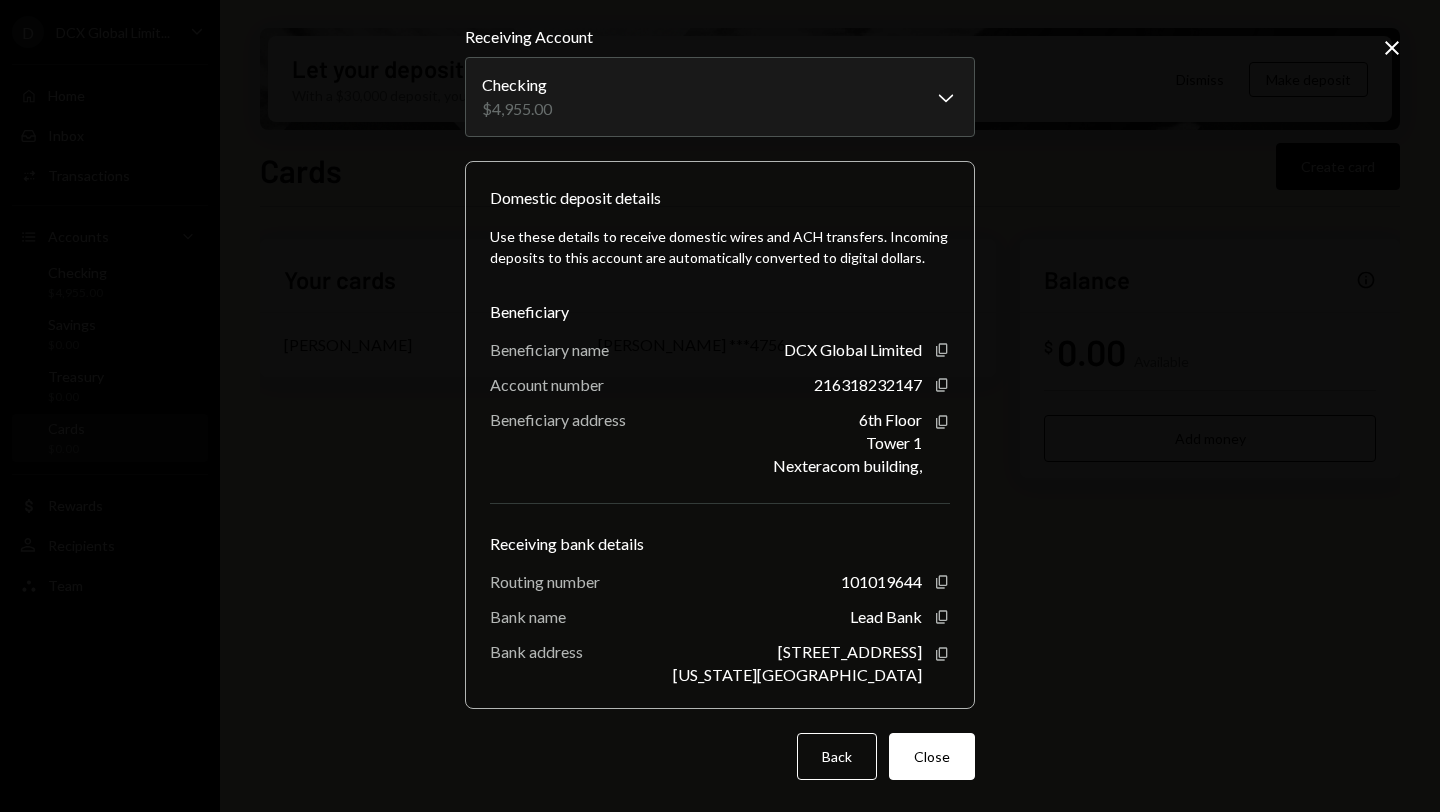 scroll, scrollTop: 0, scrollLeft: 0, axis: both 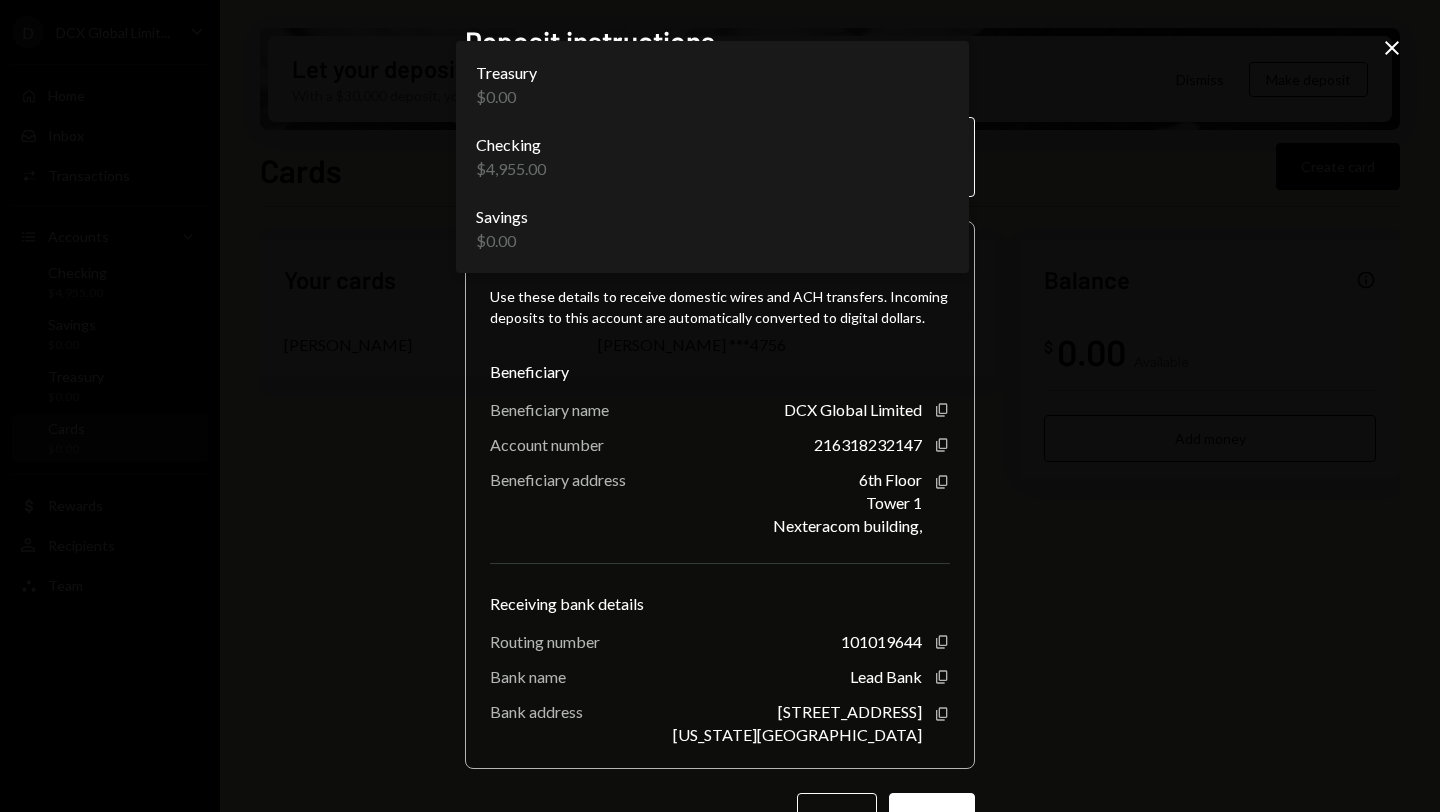 click on "**********" at bounding box center (720, 406) 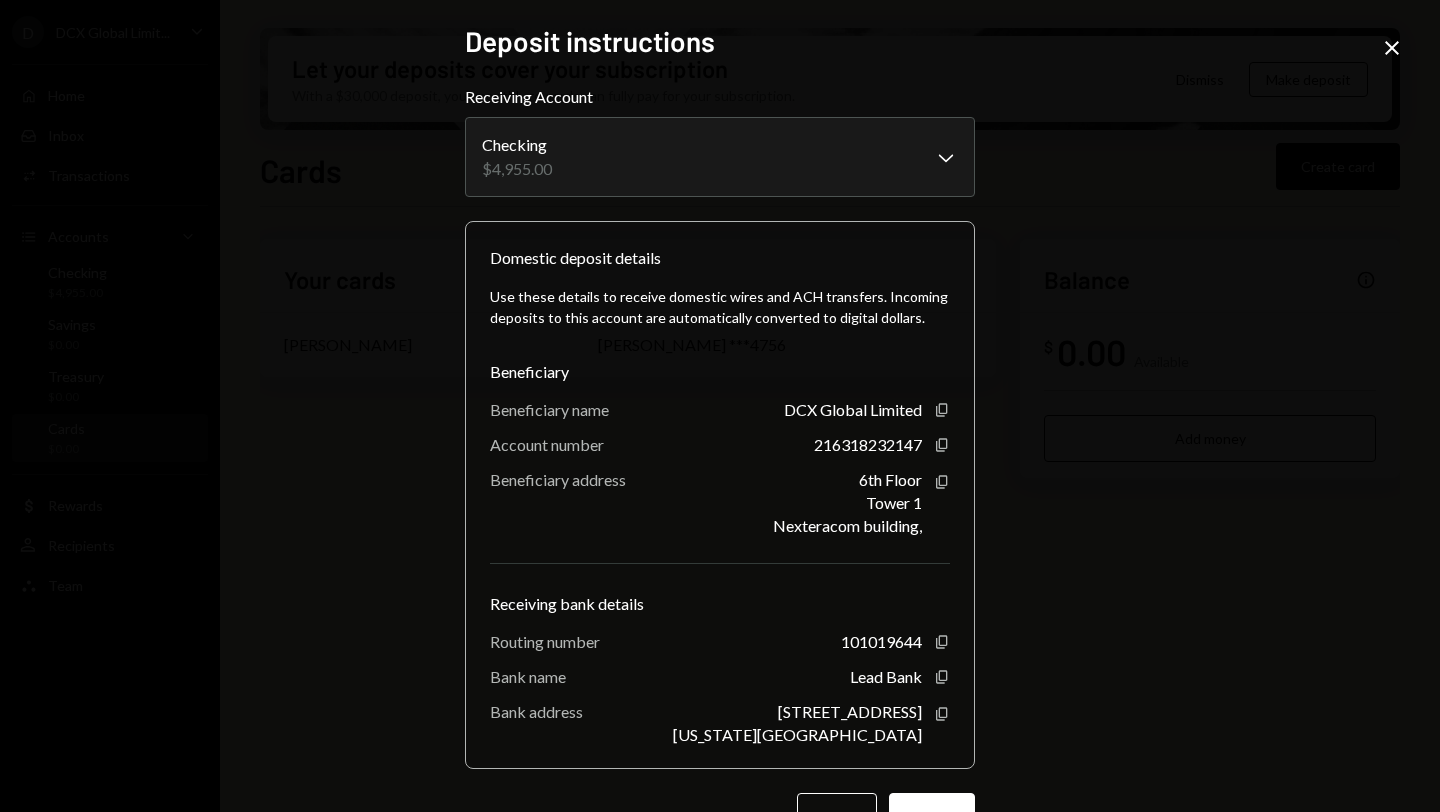 click on "**********" at bounding box center (720, 406) 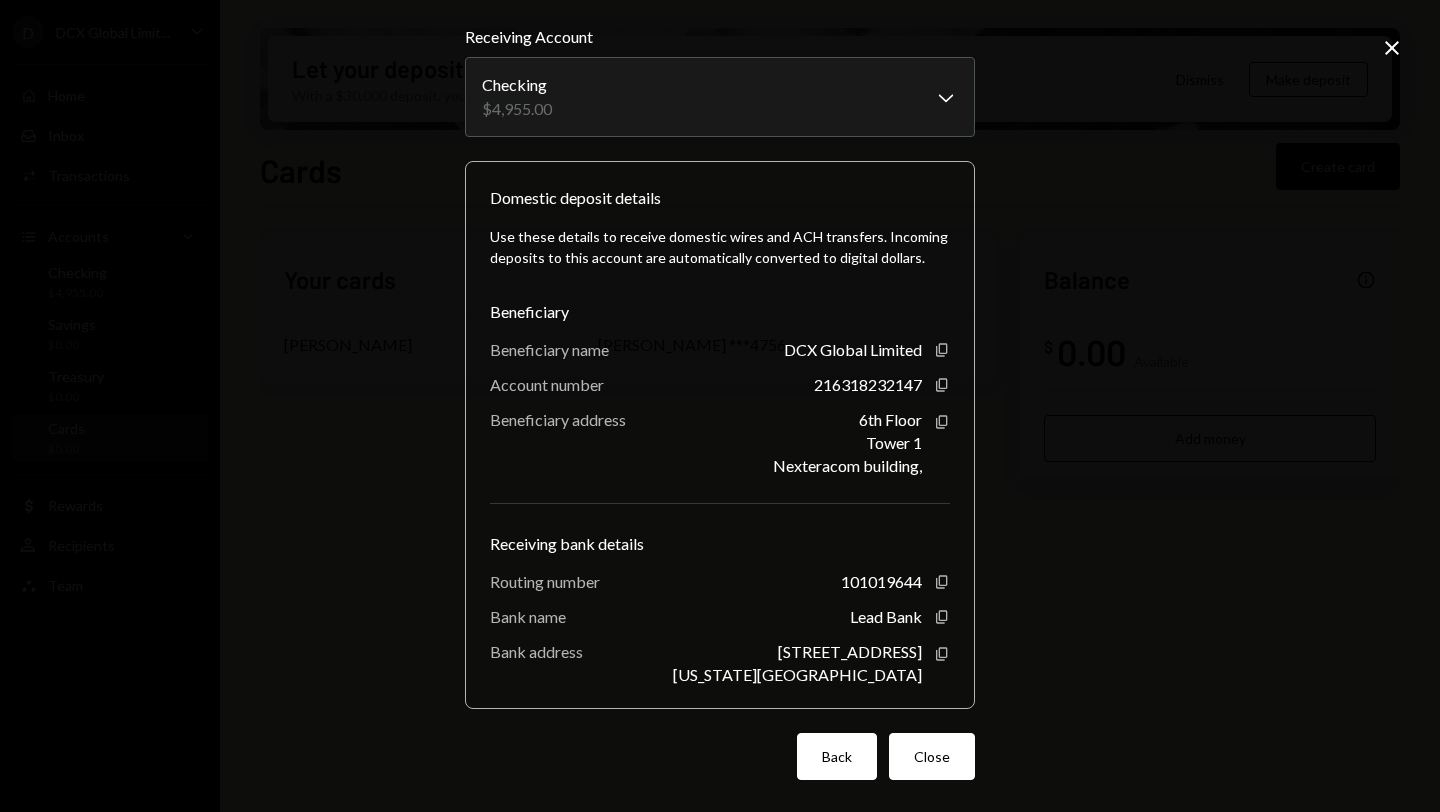 click on "Back" at bounding box center [837, 756] 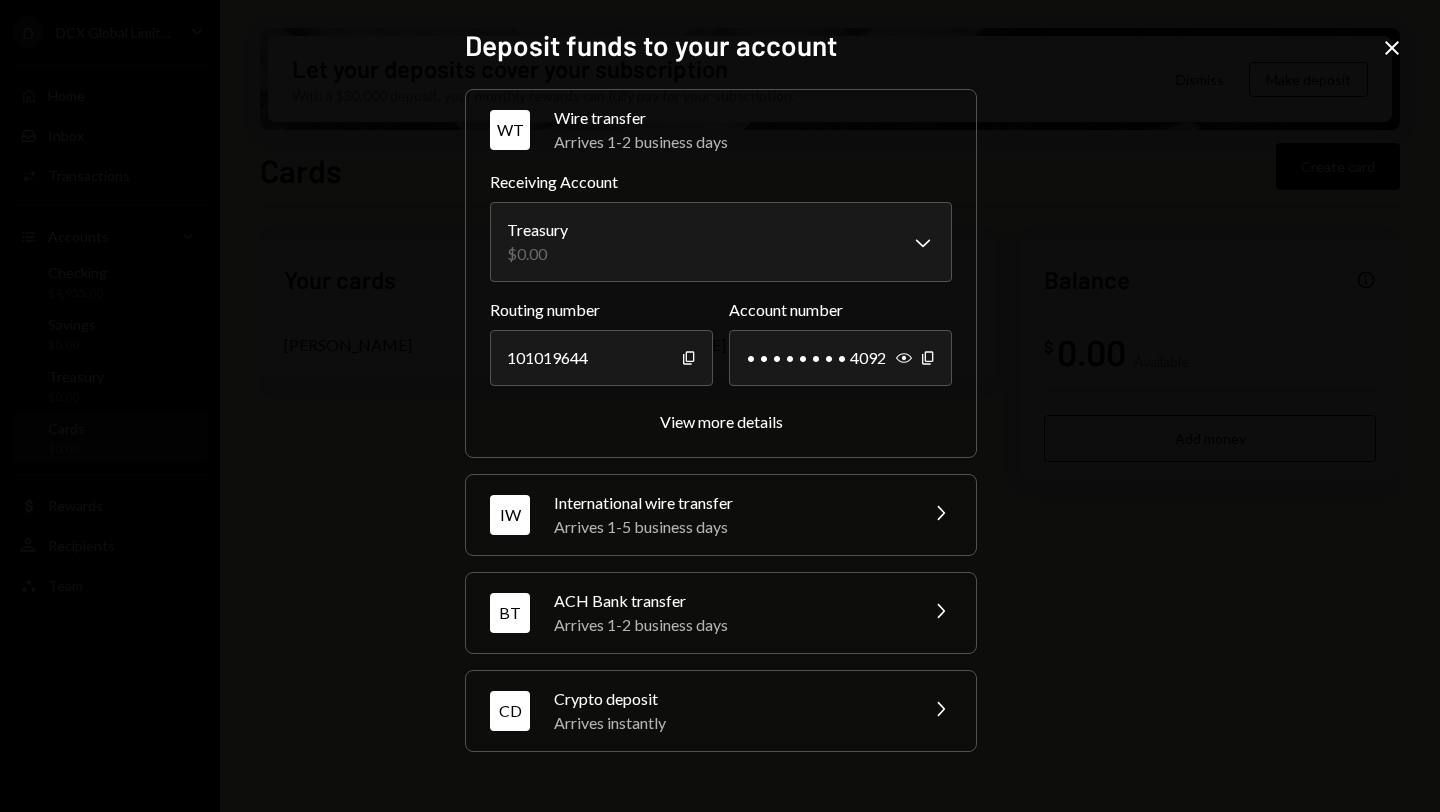 click on "International wire transfer" at bounding box center (729, 503) 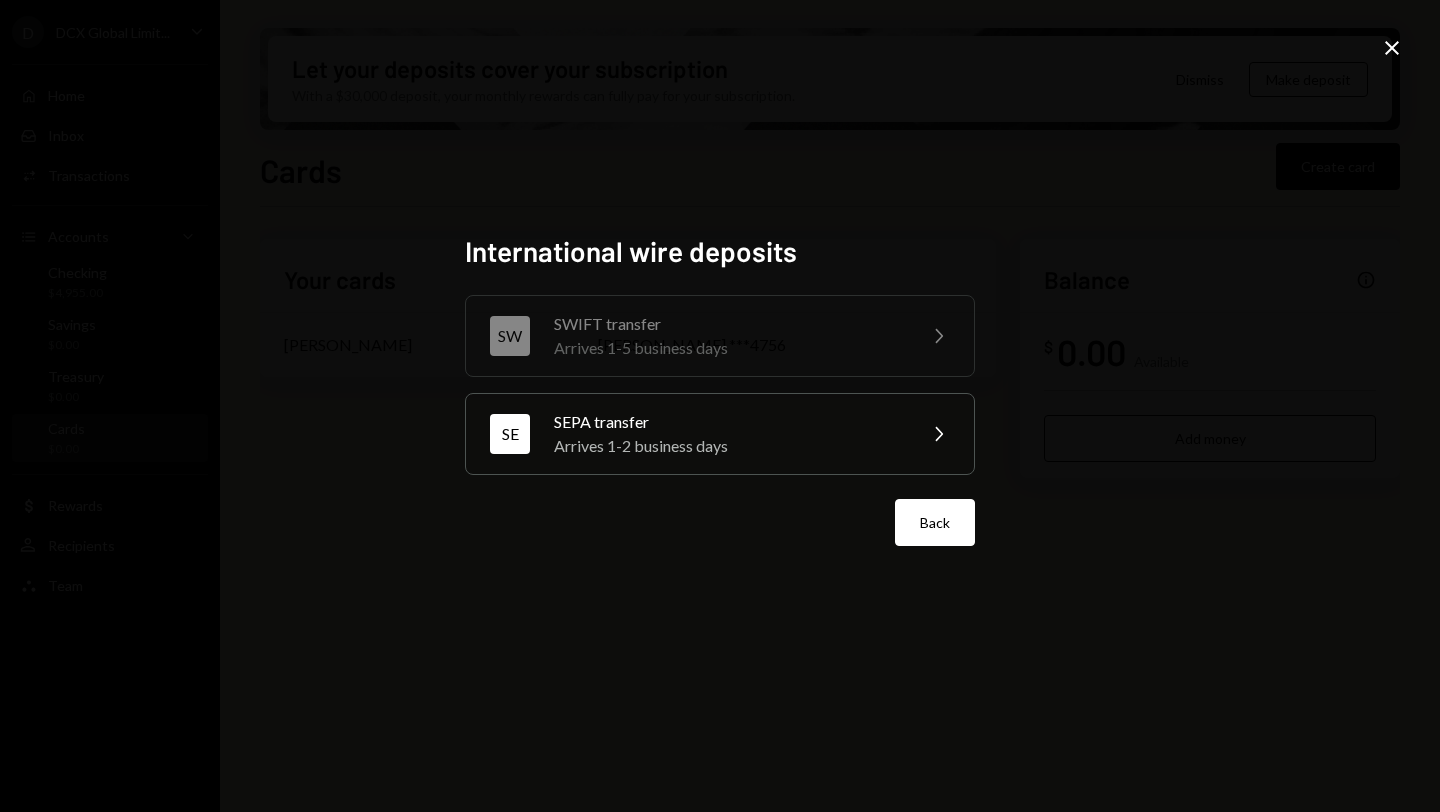 click on "Back" at bounding box center (935, 522) 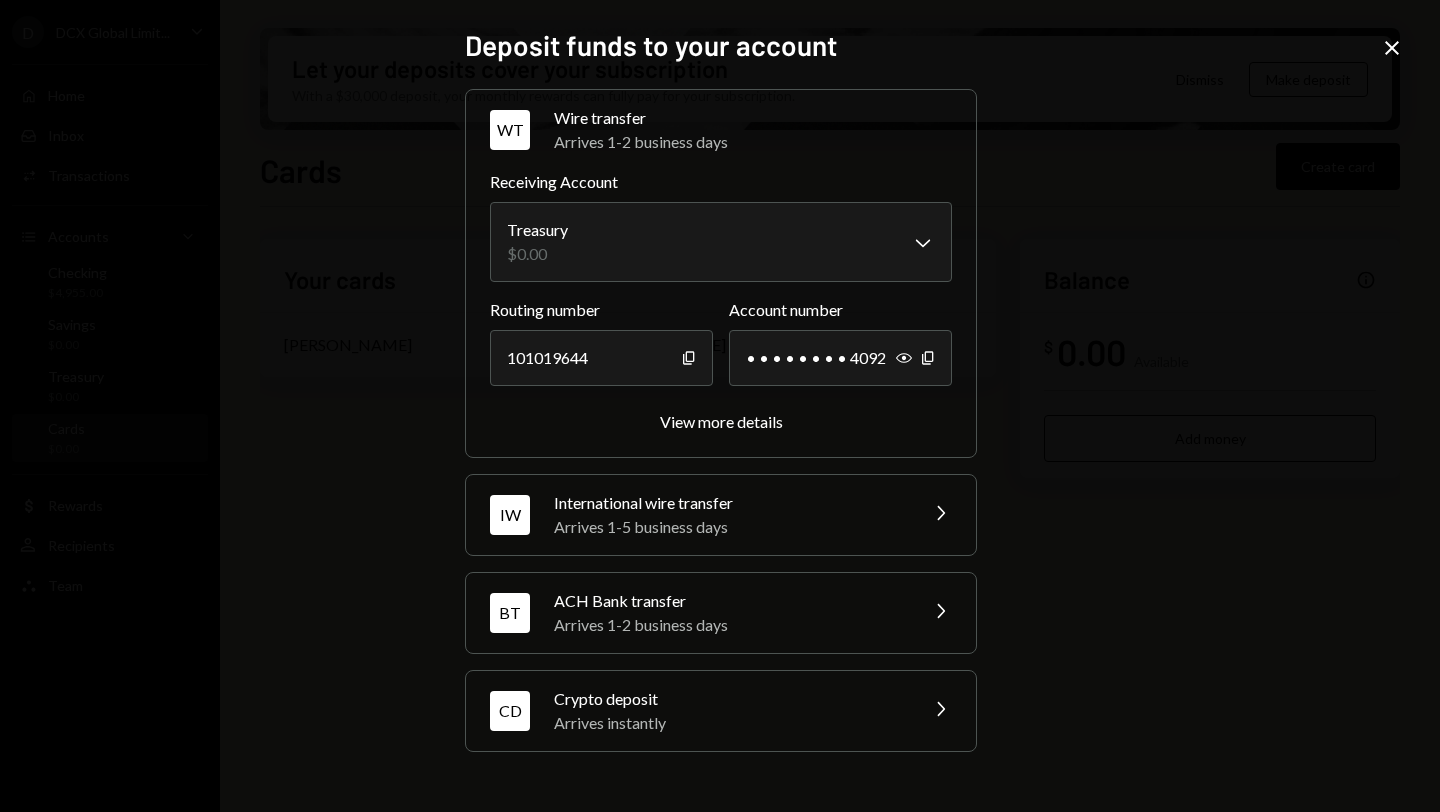 click on "Crypto deposit" at bounding box center [729, 699] 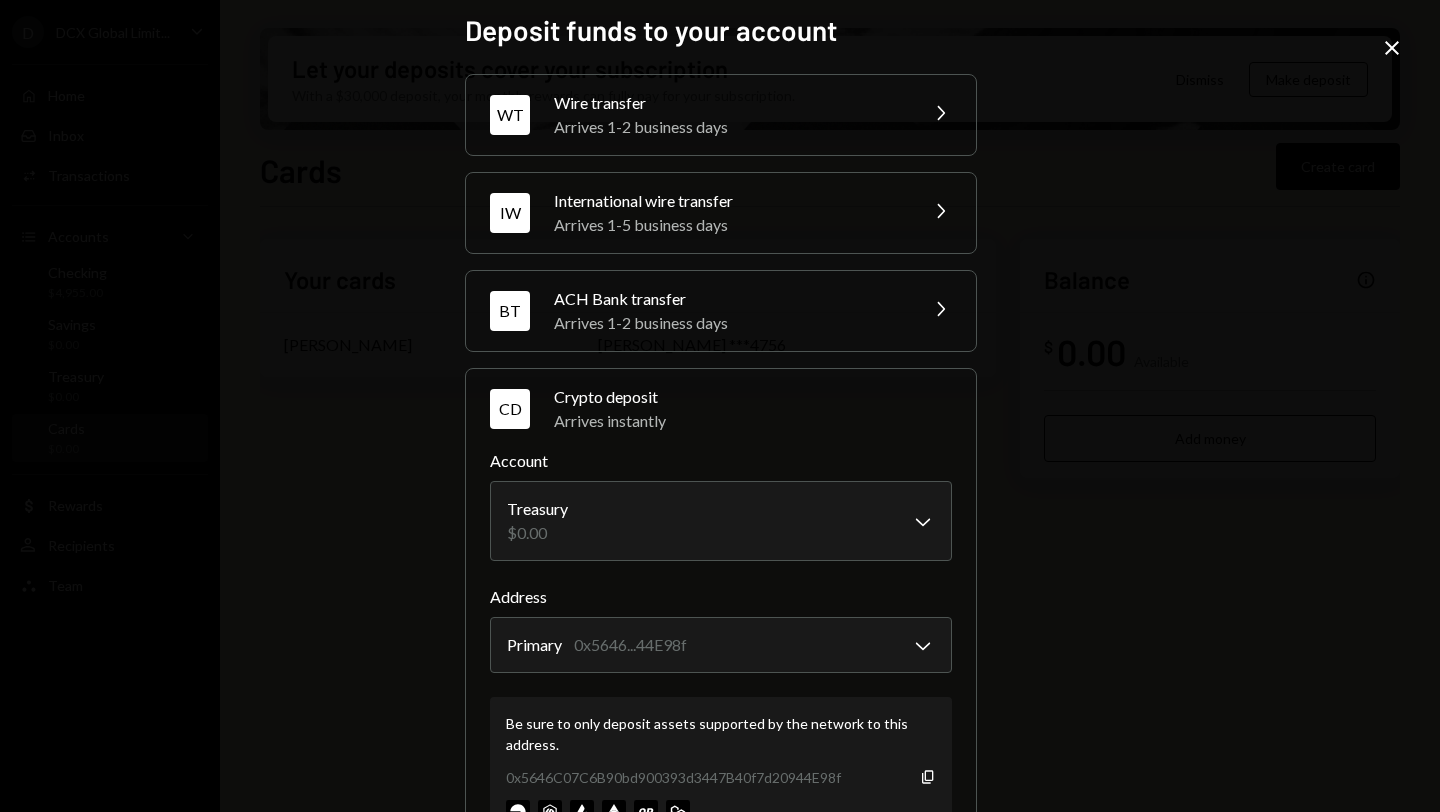 scroll, scrollTop: 10, scrollLeft: 0, axis: vertical 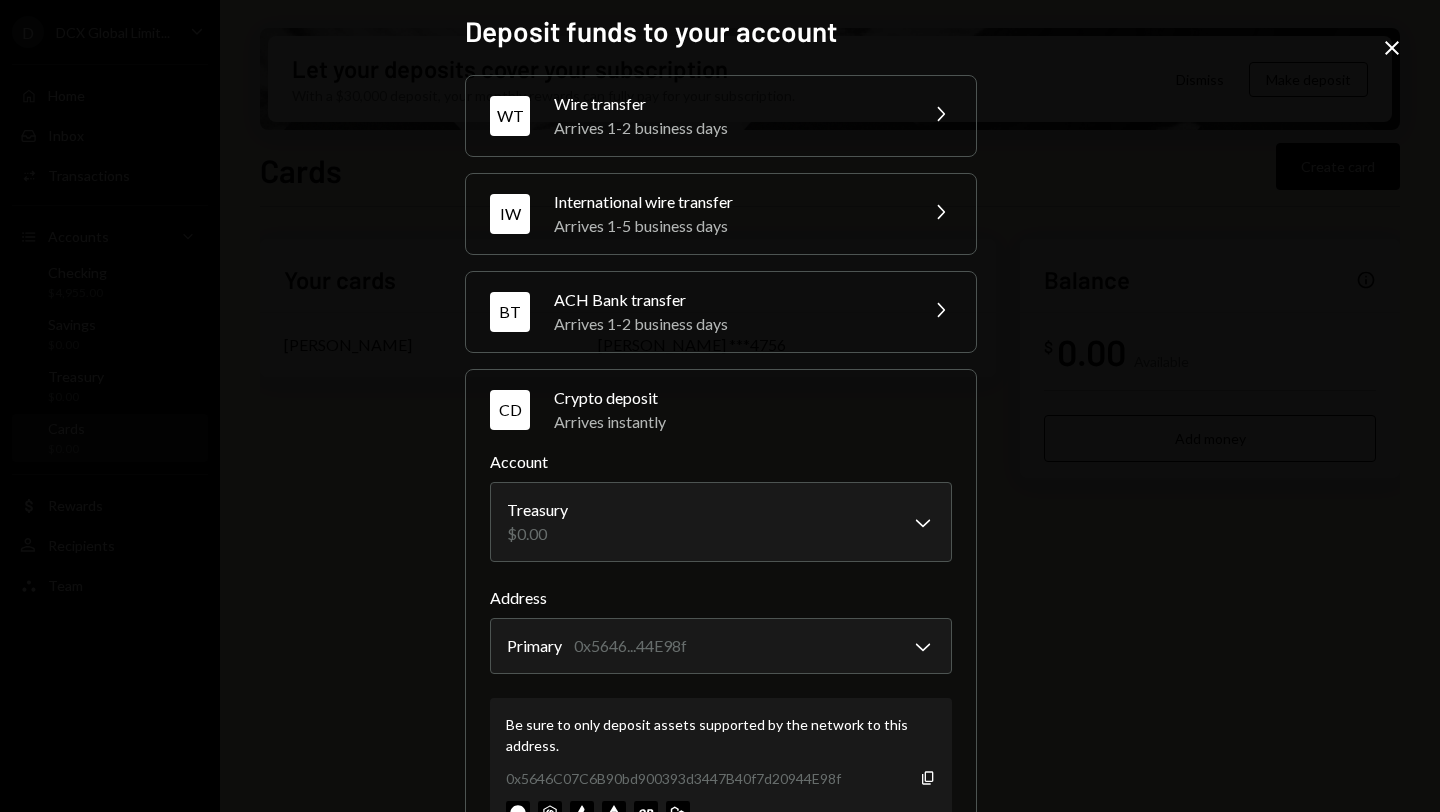 click on "ACH Bank transfer" at bounding box center [729, 300] 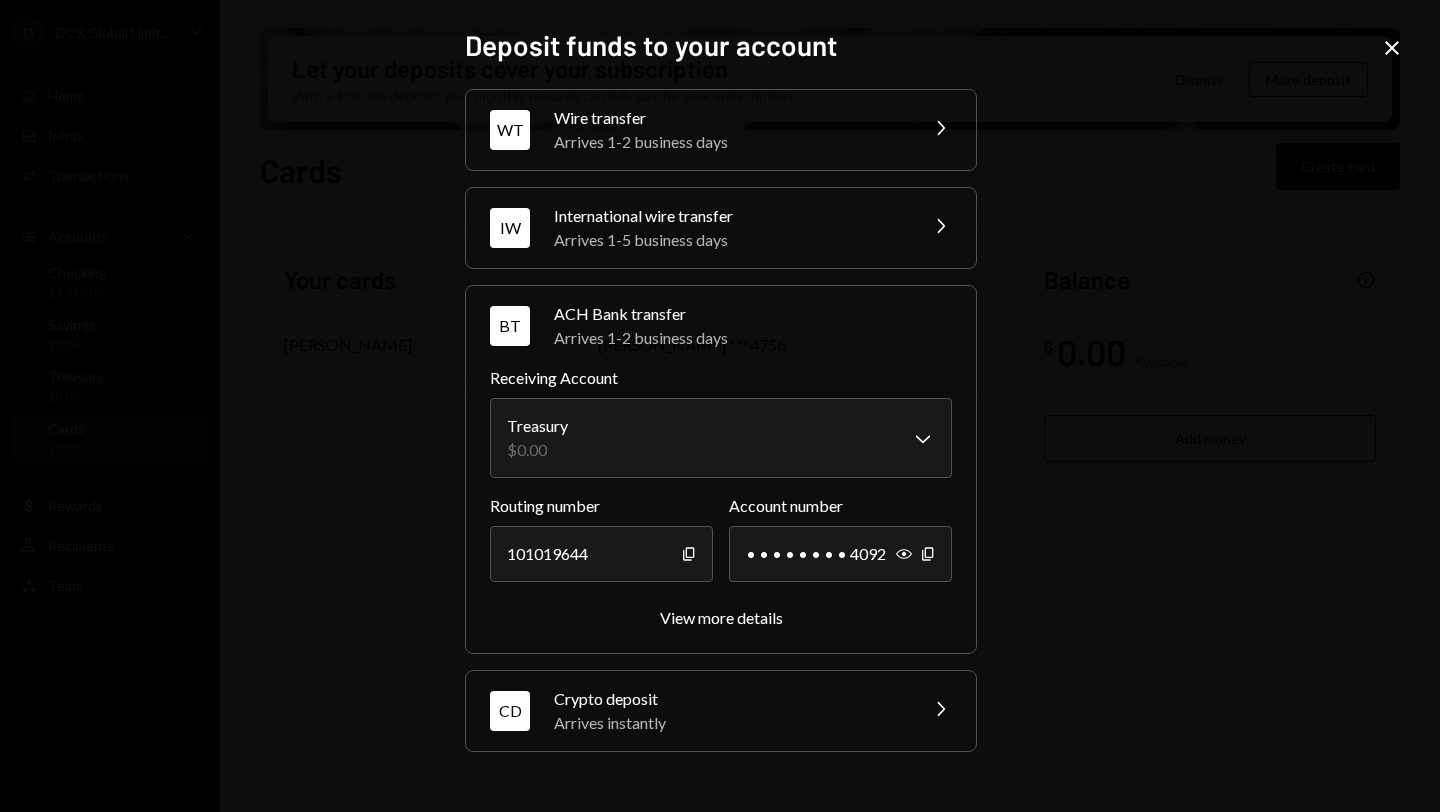 scroll, scrollTop: 0, scrollLeft: 0, axis: both 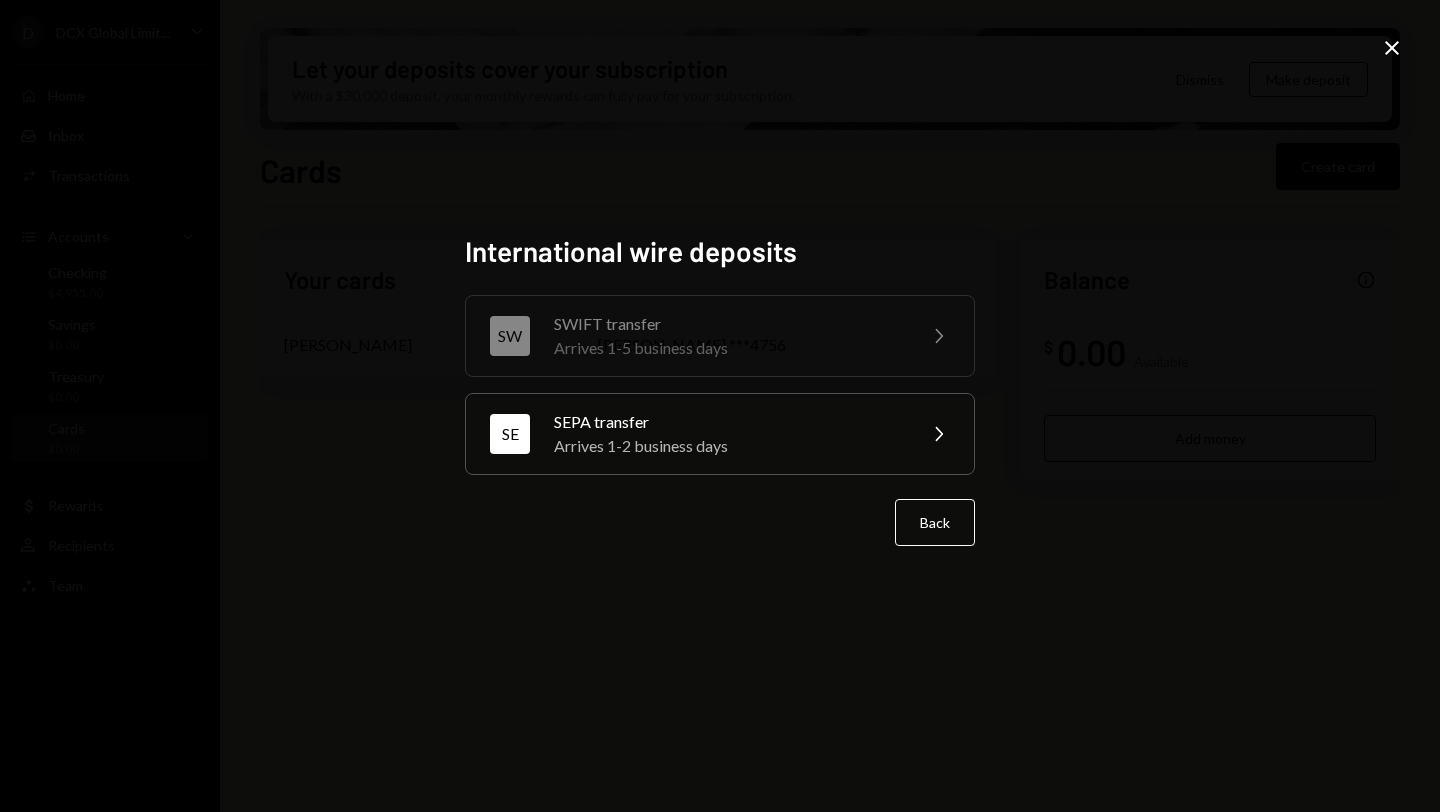 click on "Arrives 1-5 business days" at bounding box center [728, 348] 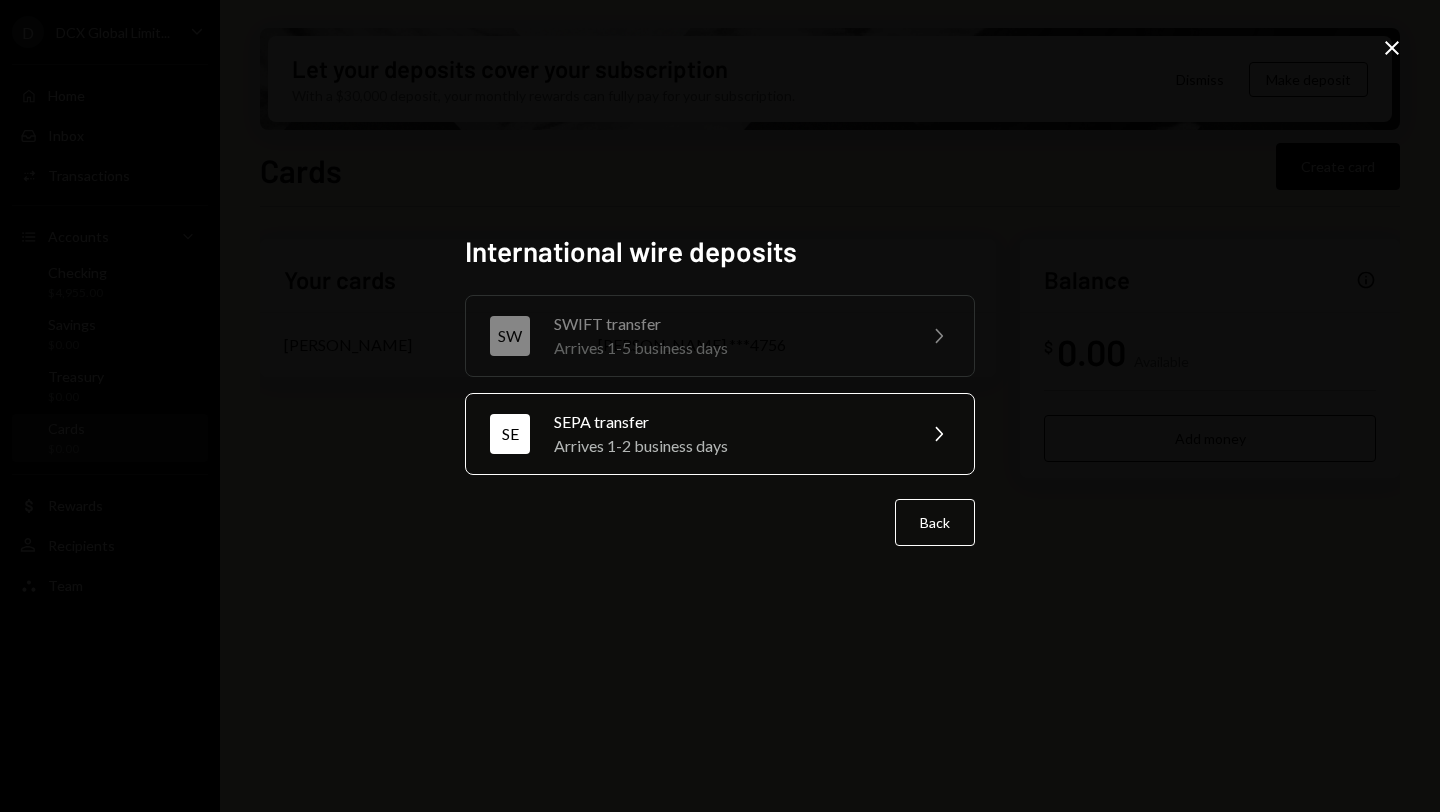 click on "Arrives 1-2 business days" at bounding box center [728, 446] 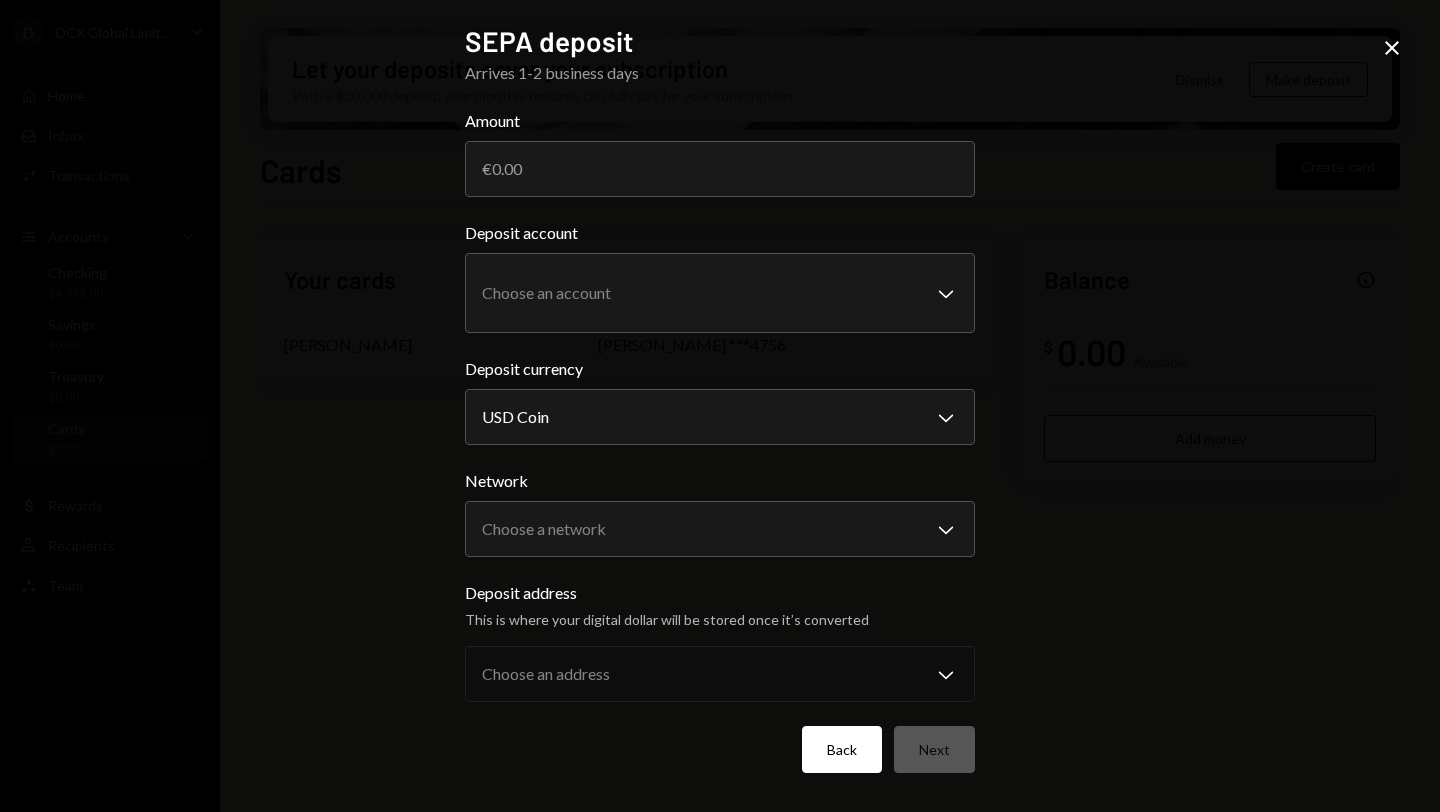 click on "Back" at bounding box center (842, 749) 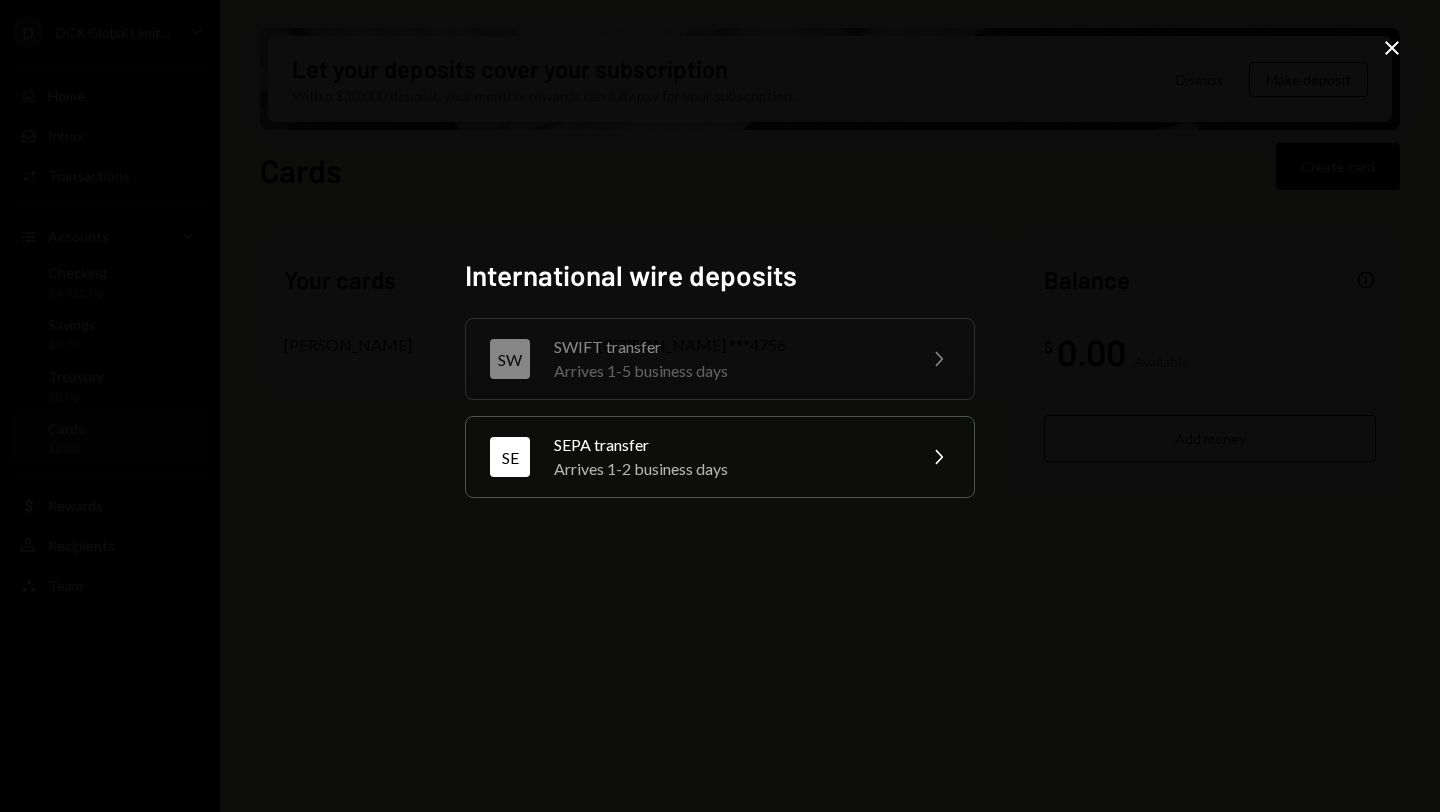 click on "Close" 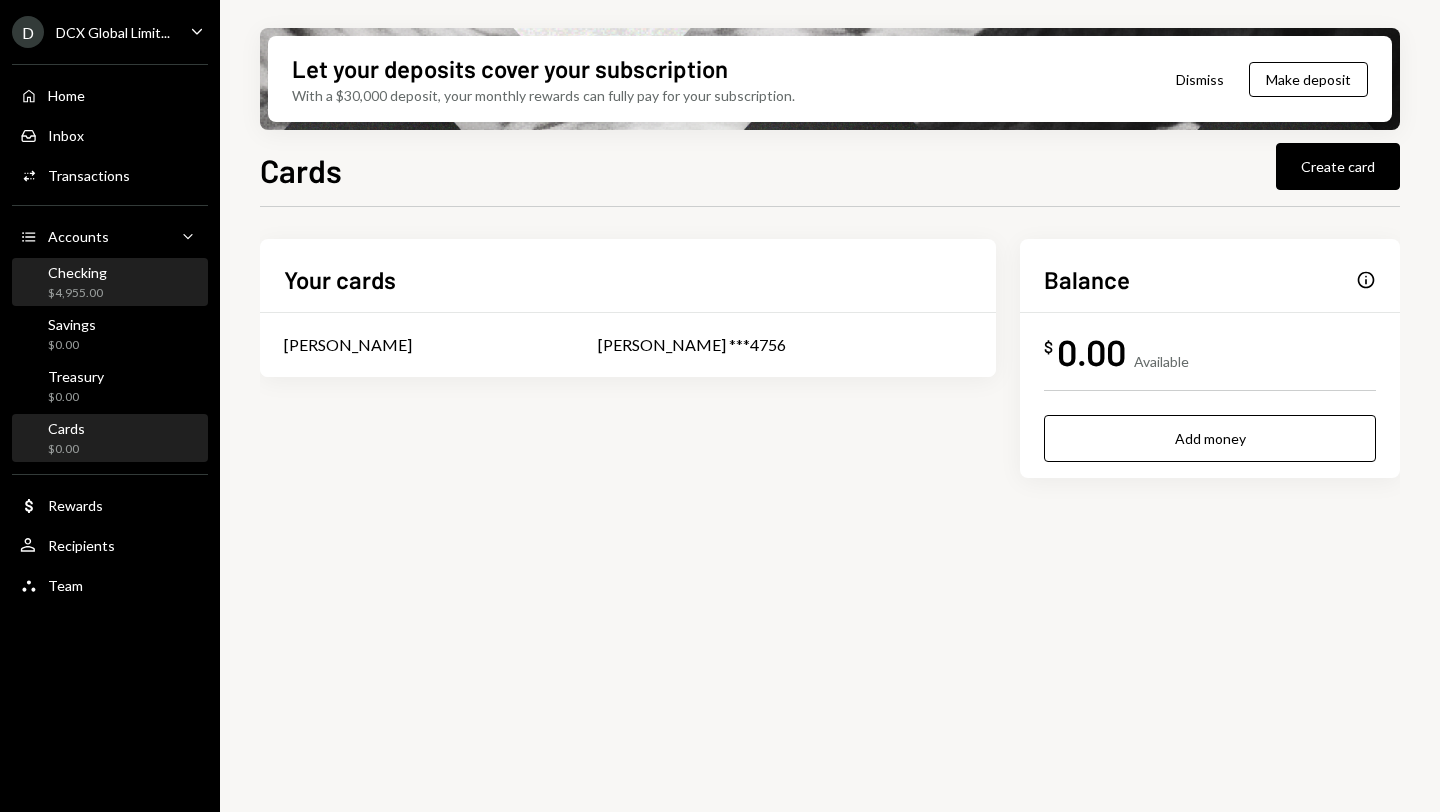 click on "Checking $4,955.00" at bounding box center [110, 283] 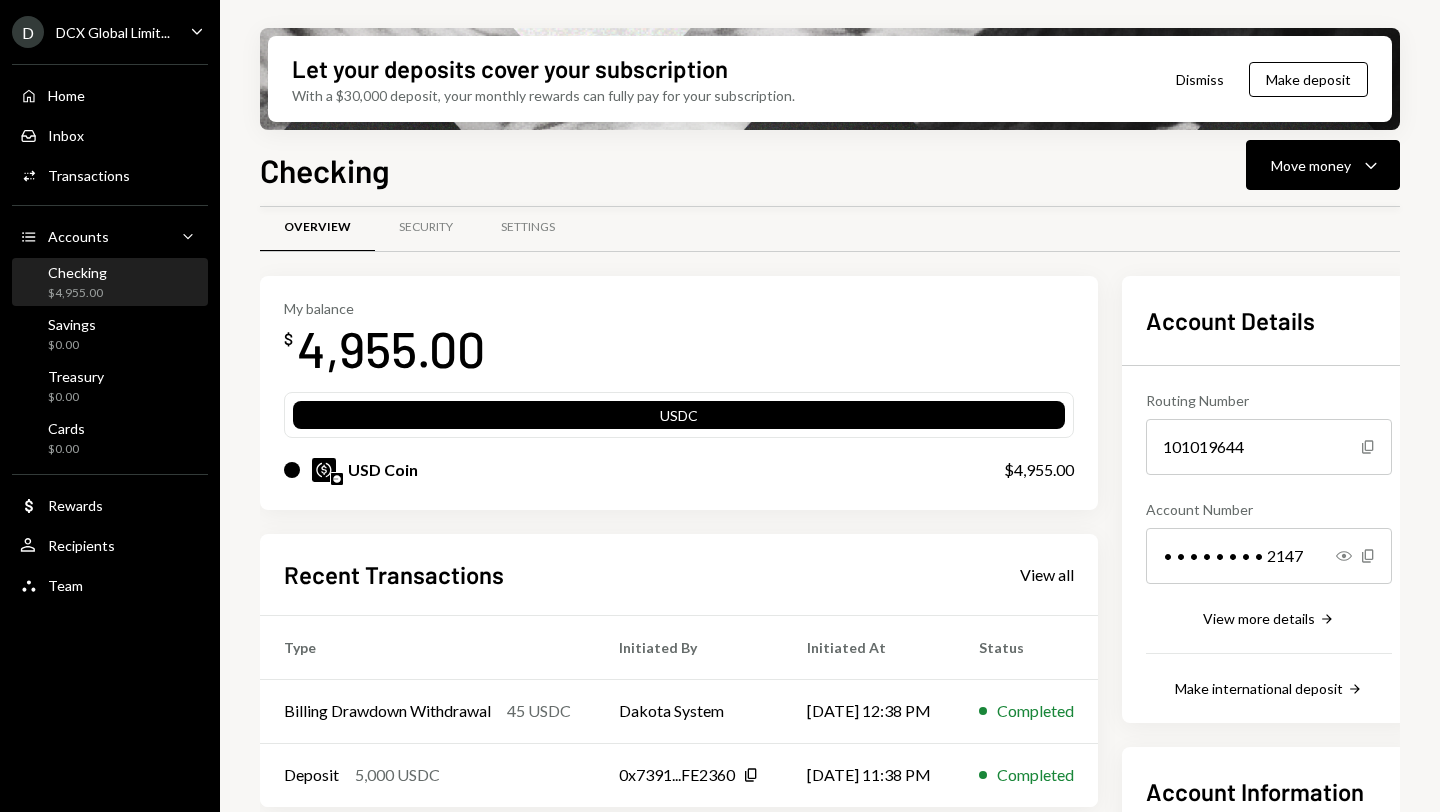 scroll, scrollTop: 0, scrollLeft: 0, axis: both 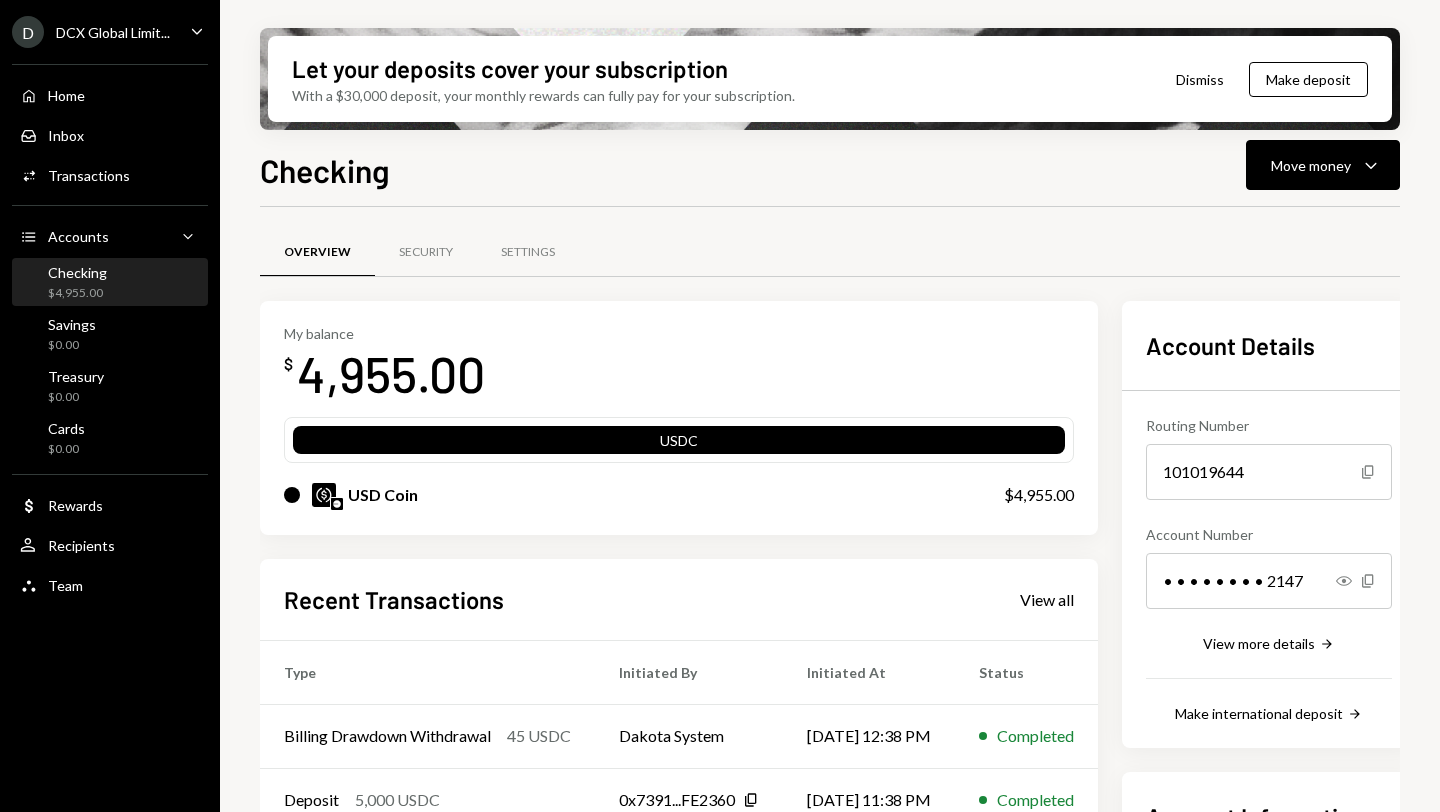 click on "USDC" at bounding box center (679, 444) 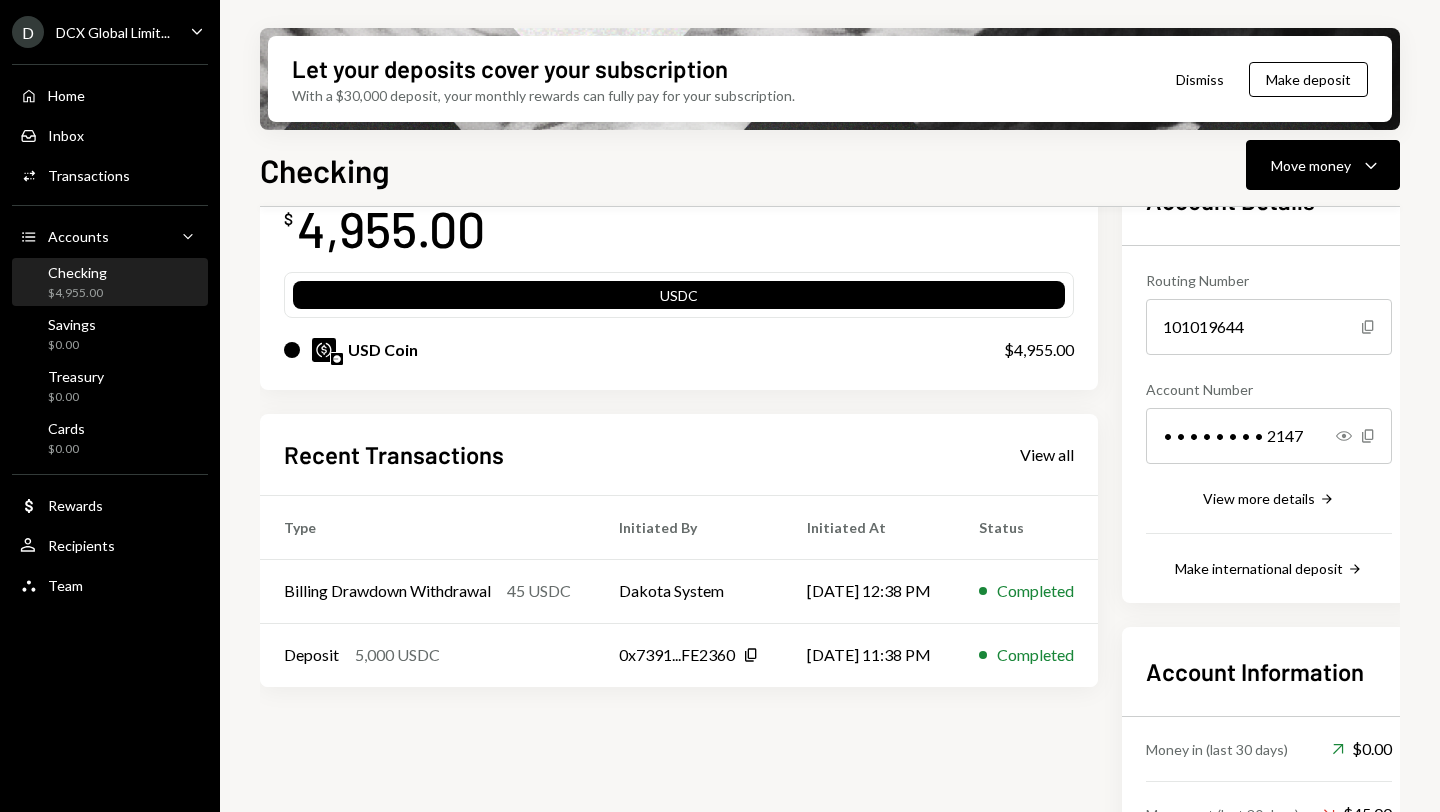 scroll, scrollTop: 140, scrollLeft: 0, axis: vertical 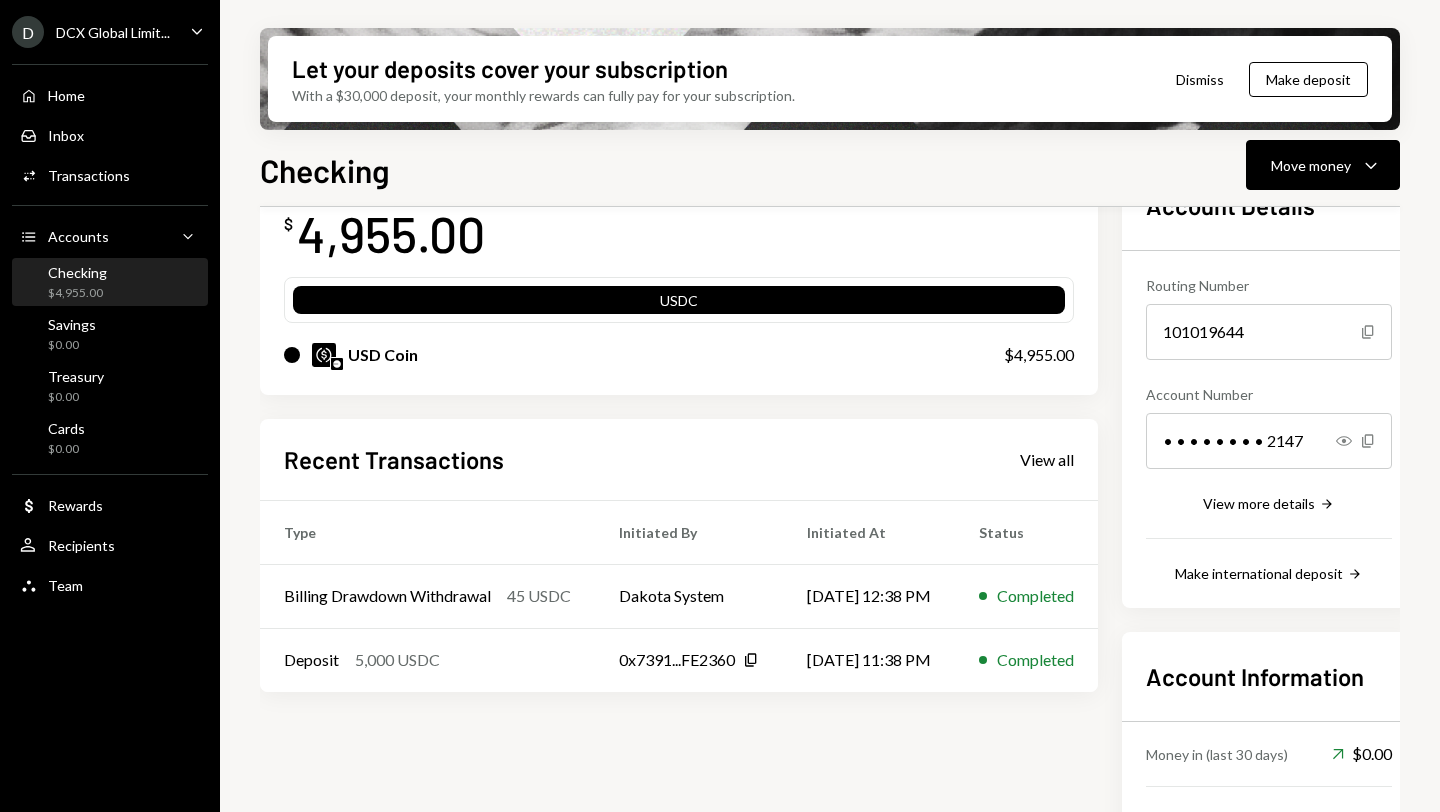 click on "USD Coin" at bounding box center [624, 355] 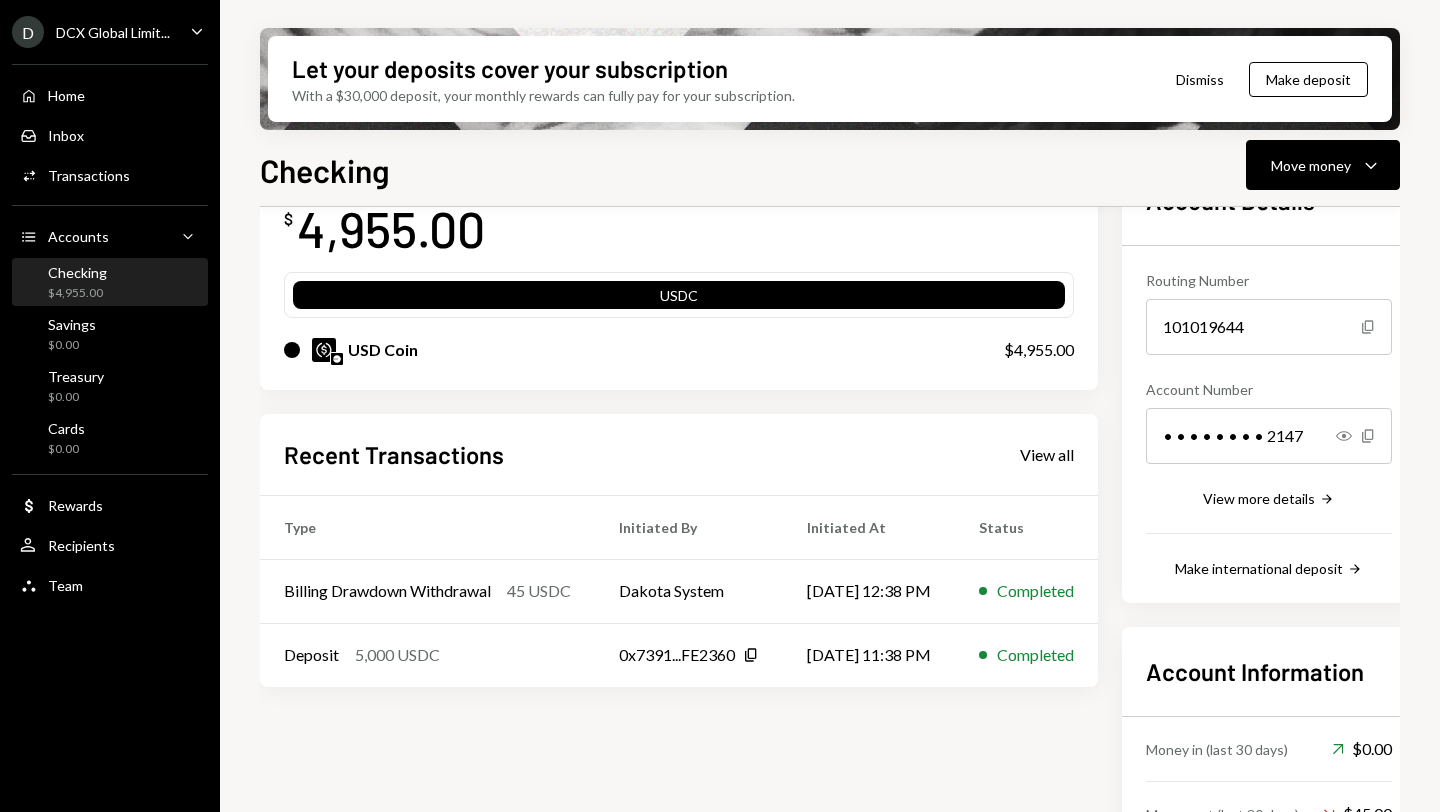scroll, scrollTop: 0, scrollLeft: 0, axis: both 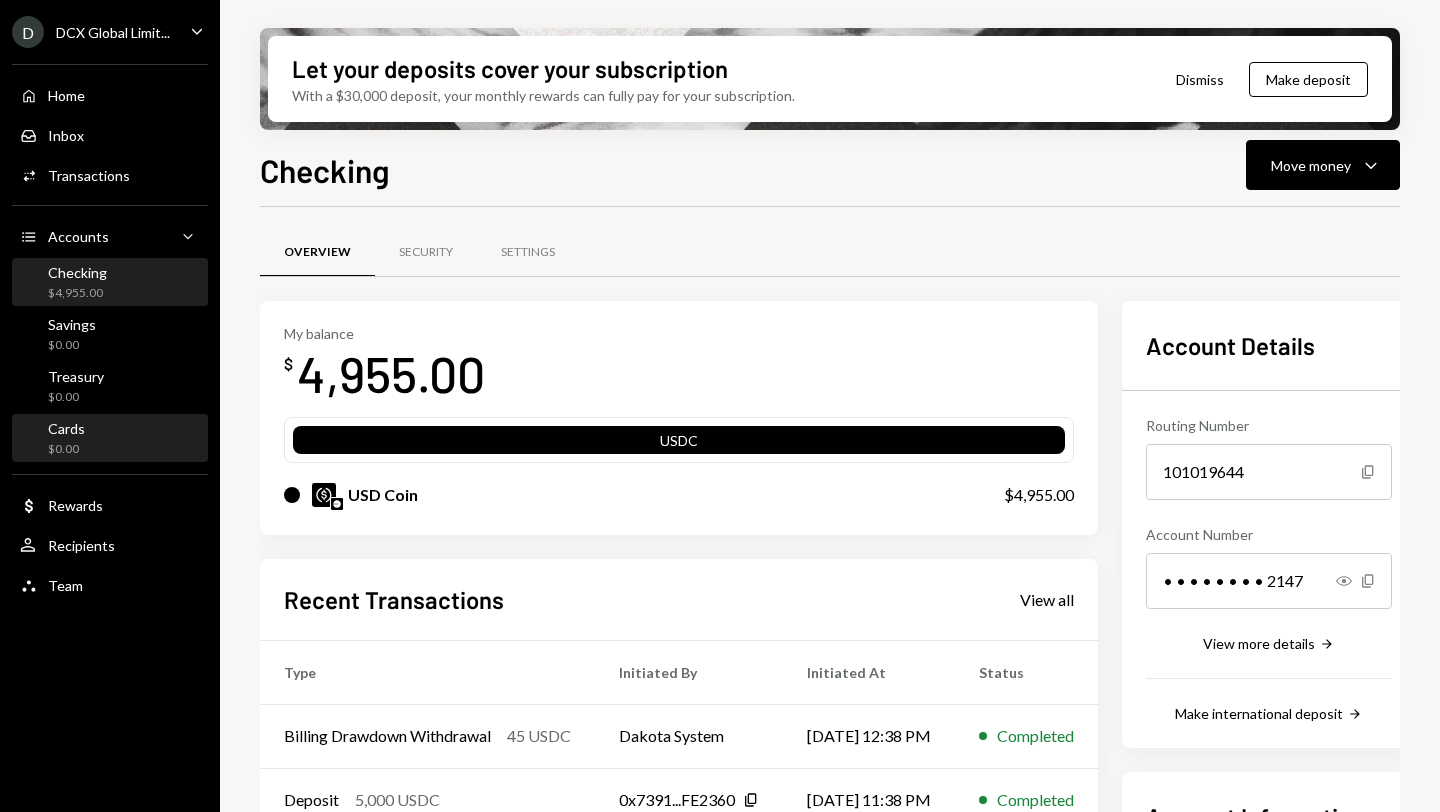 click on "Cards $0.00" at bounding box center [110, 439] 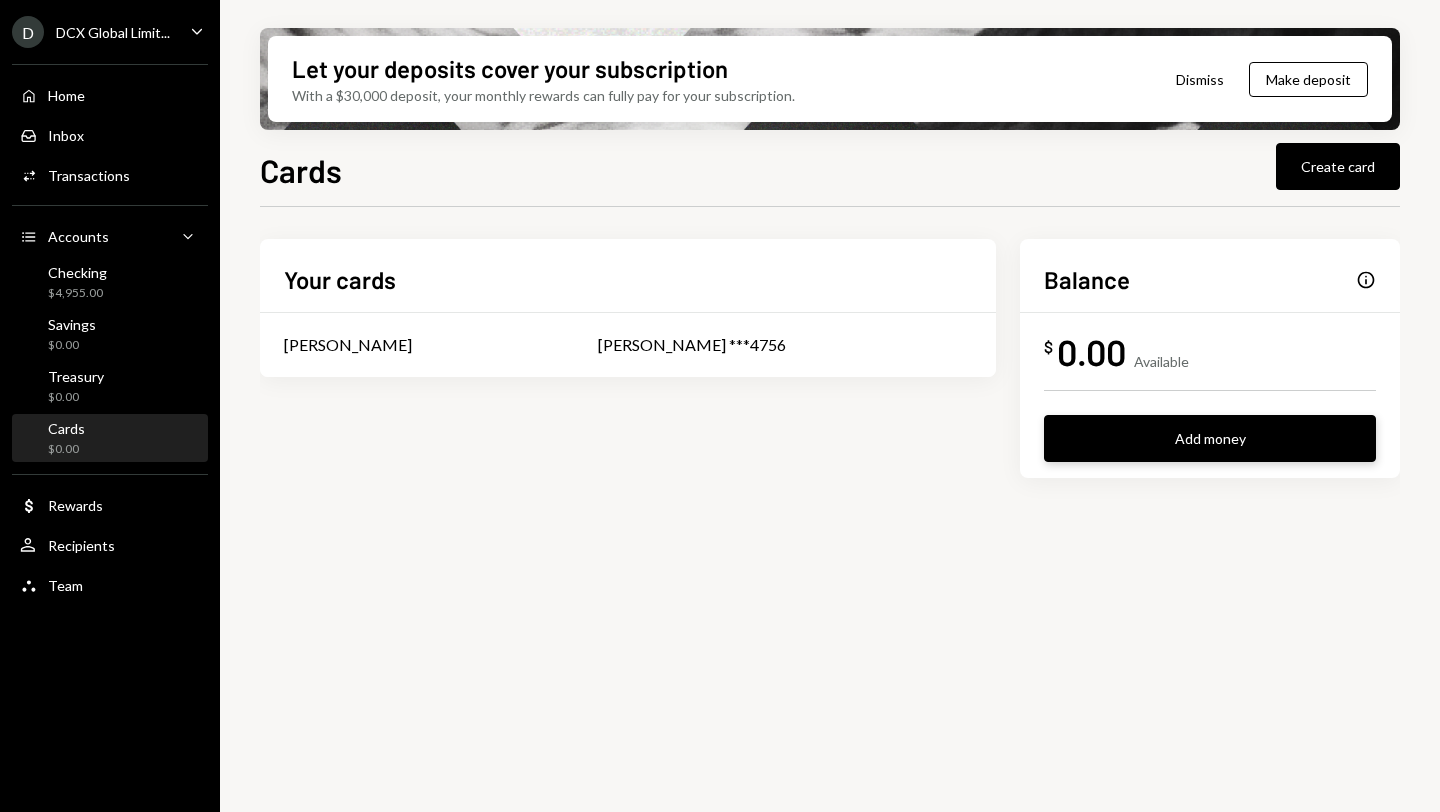 click on "Add money" at bounding box center [1210, 438] 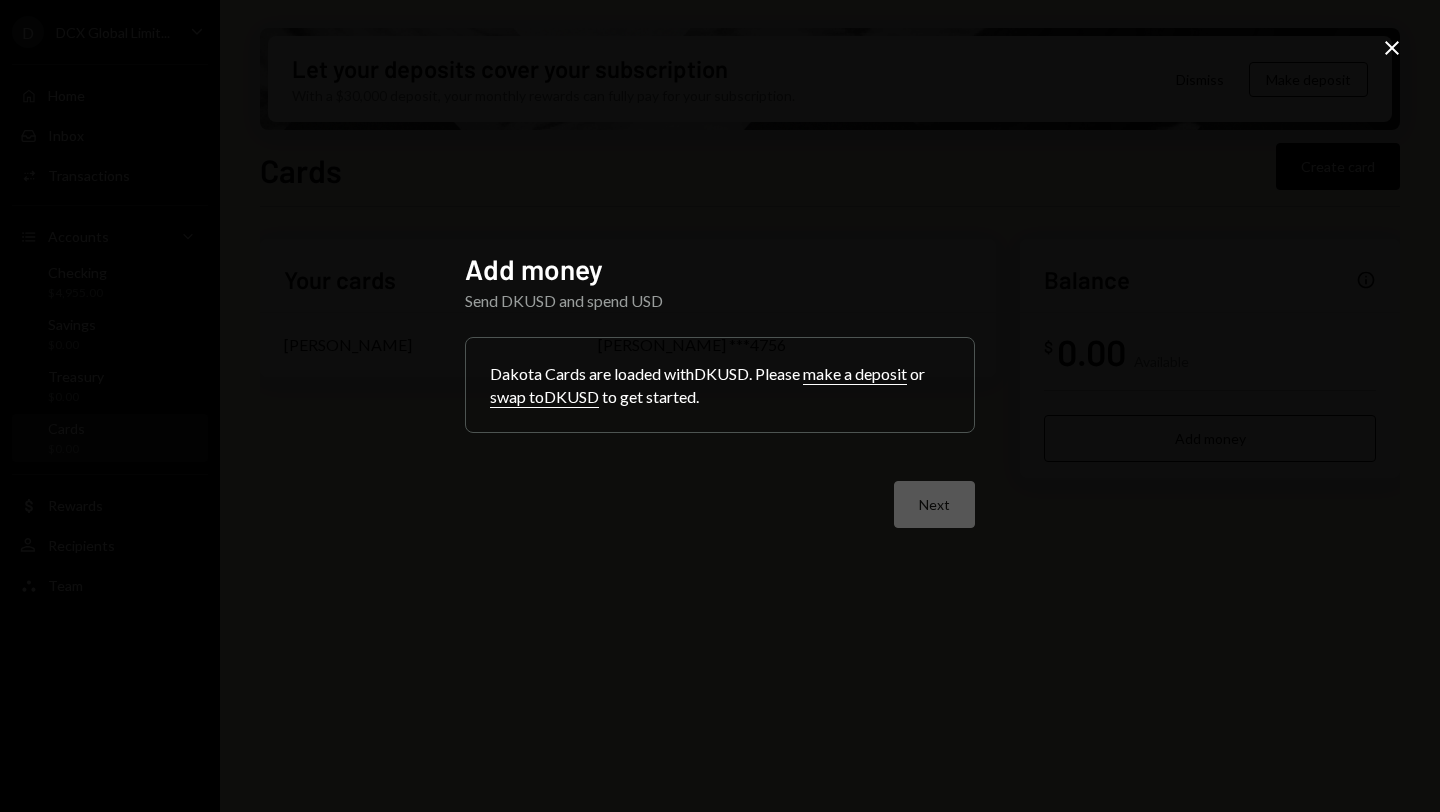 click on "swap to  DKUSD" at bounding box center [544, 397] 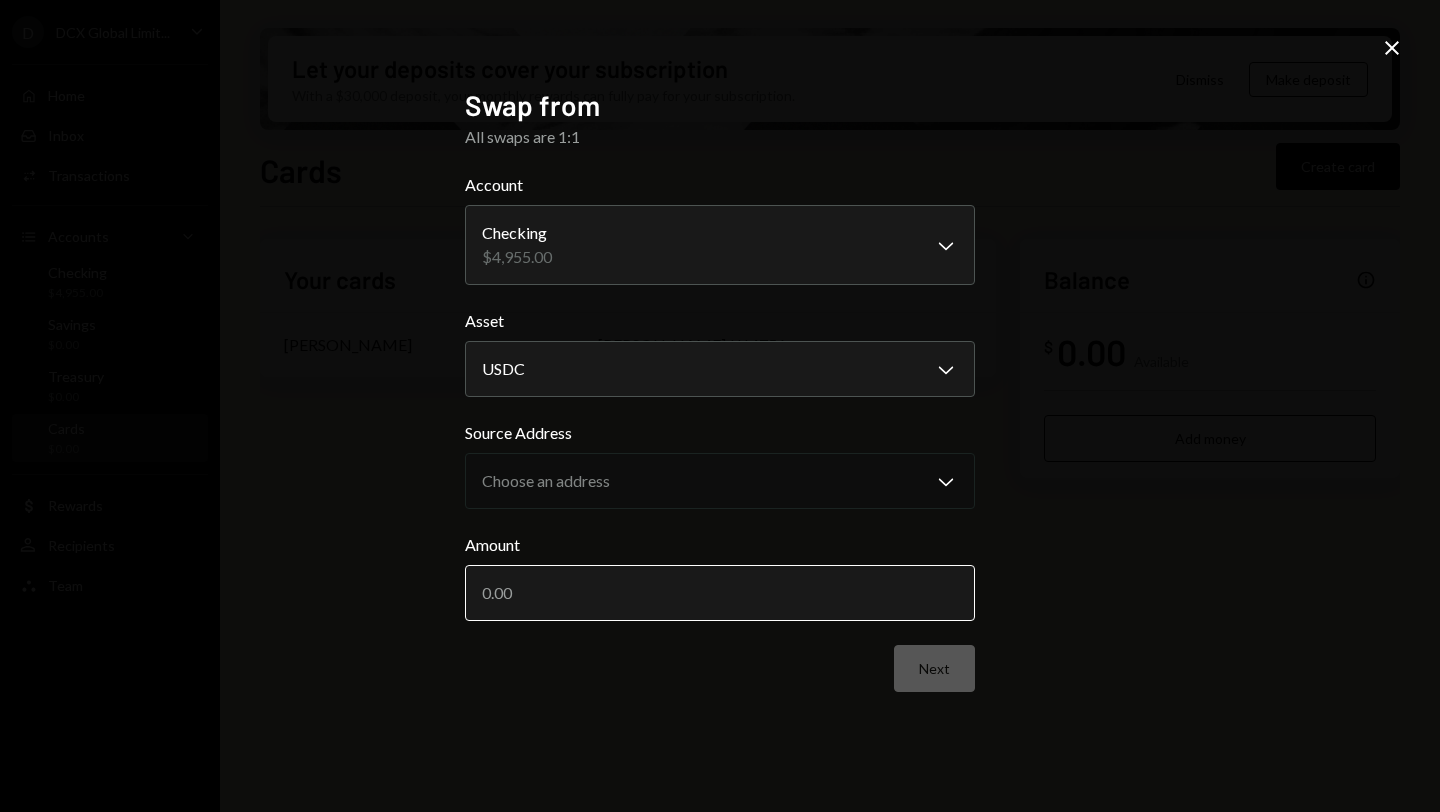 click on "Amount" at bounding box center (720, 593) 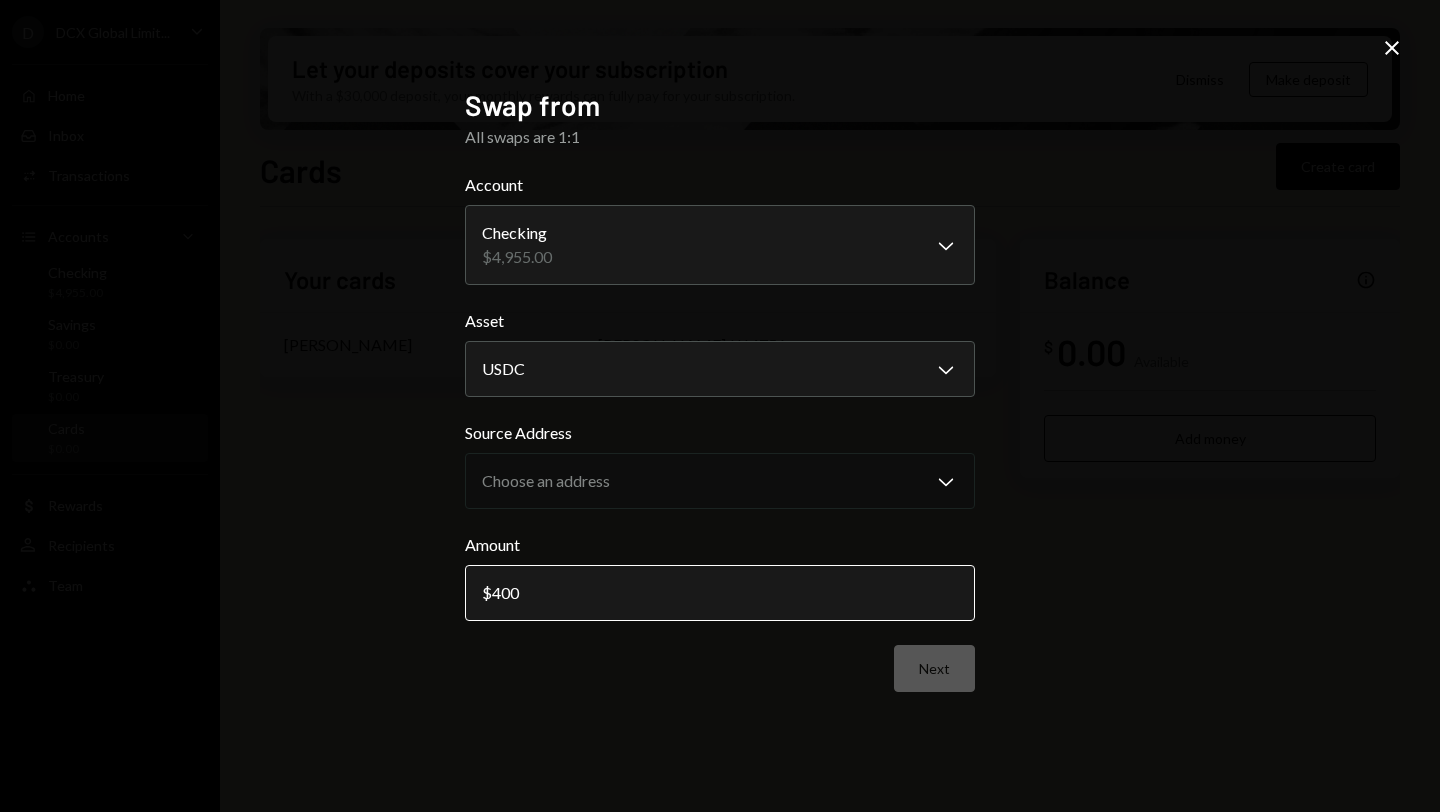 type on "4000" 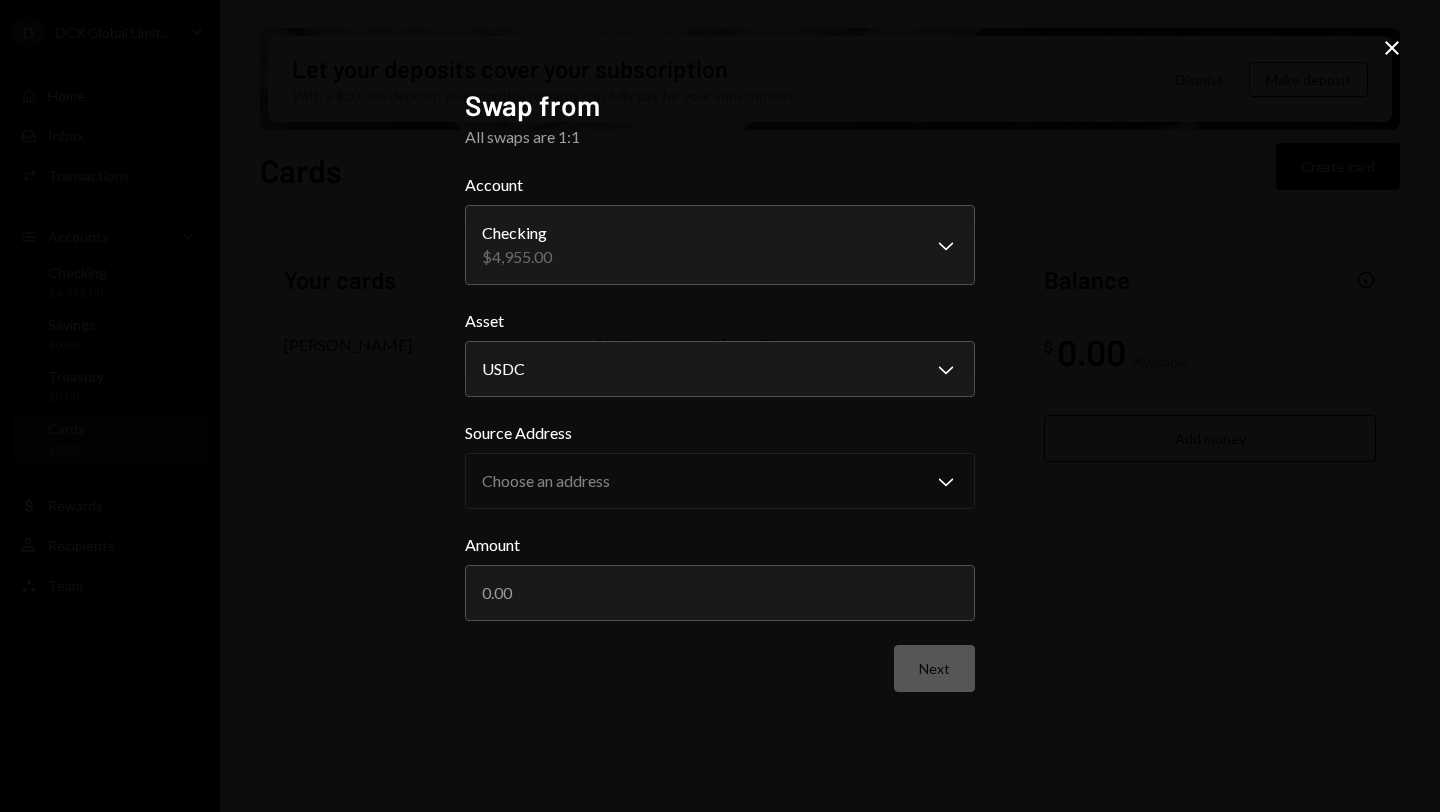 click on "**********" at bounding box center (720, 406) 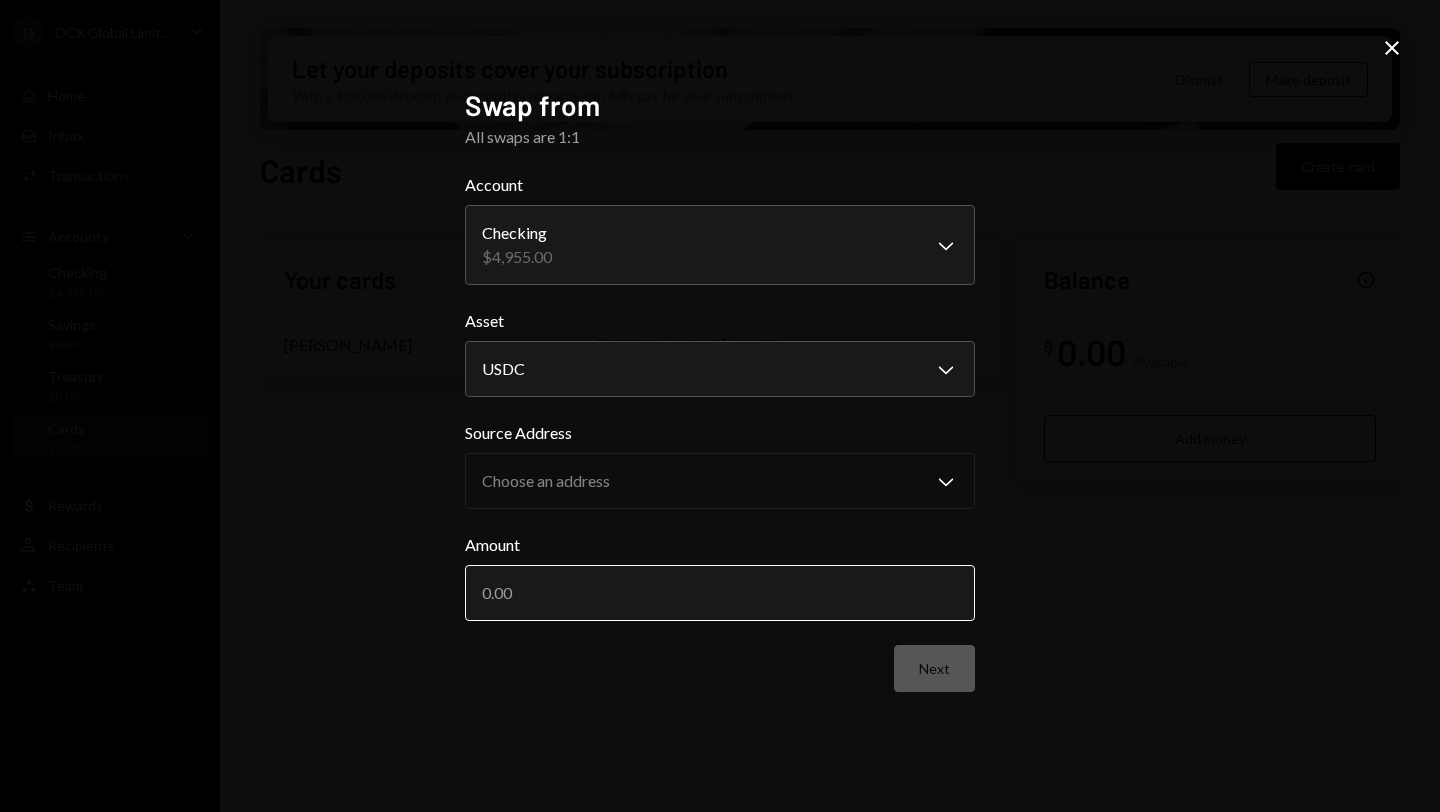 click on "Amount" at bounding box center (720, 593) 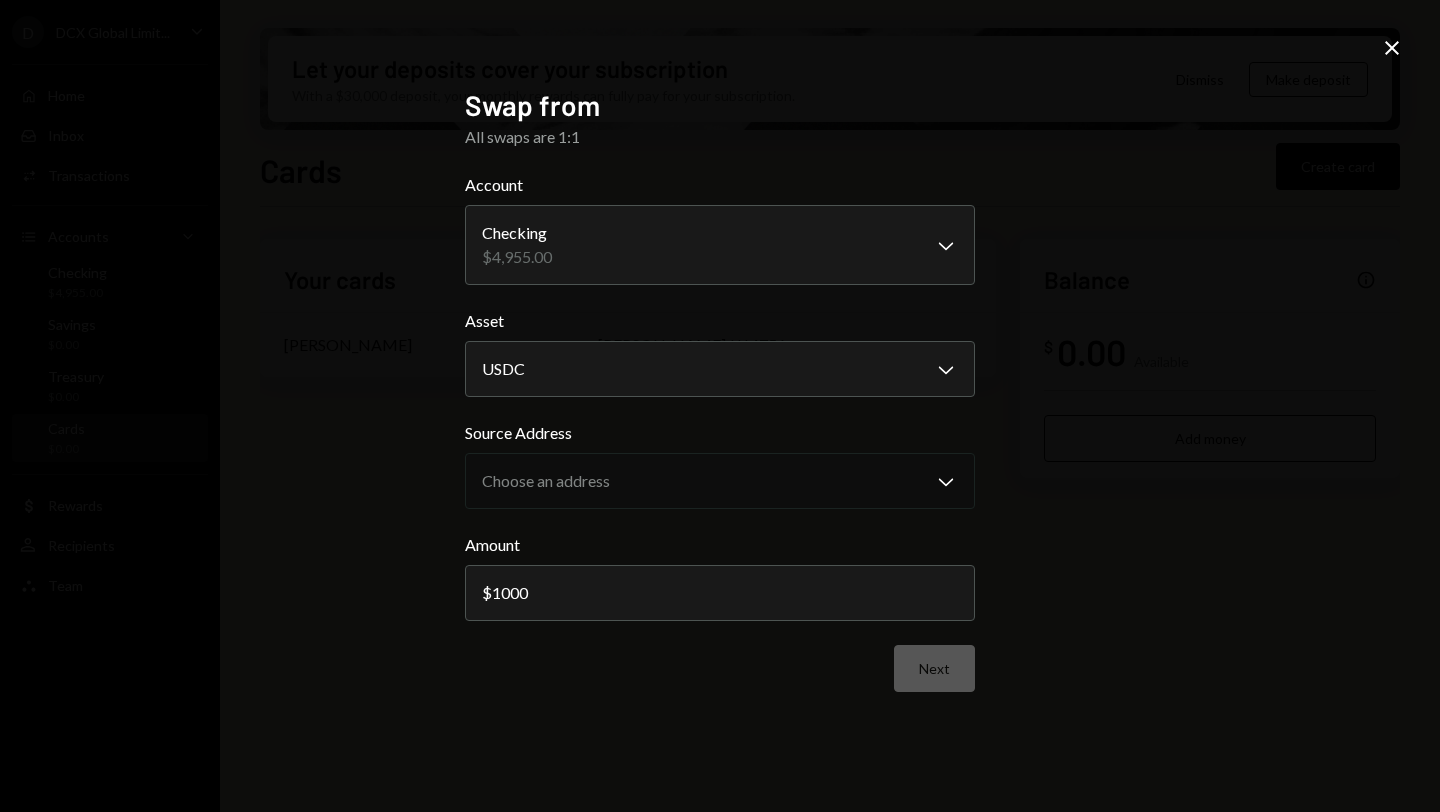 type on "1000" 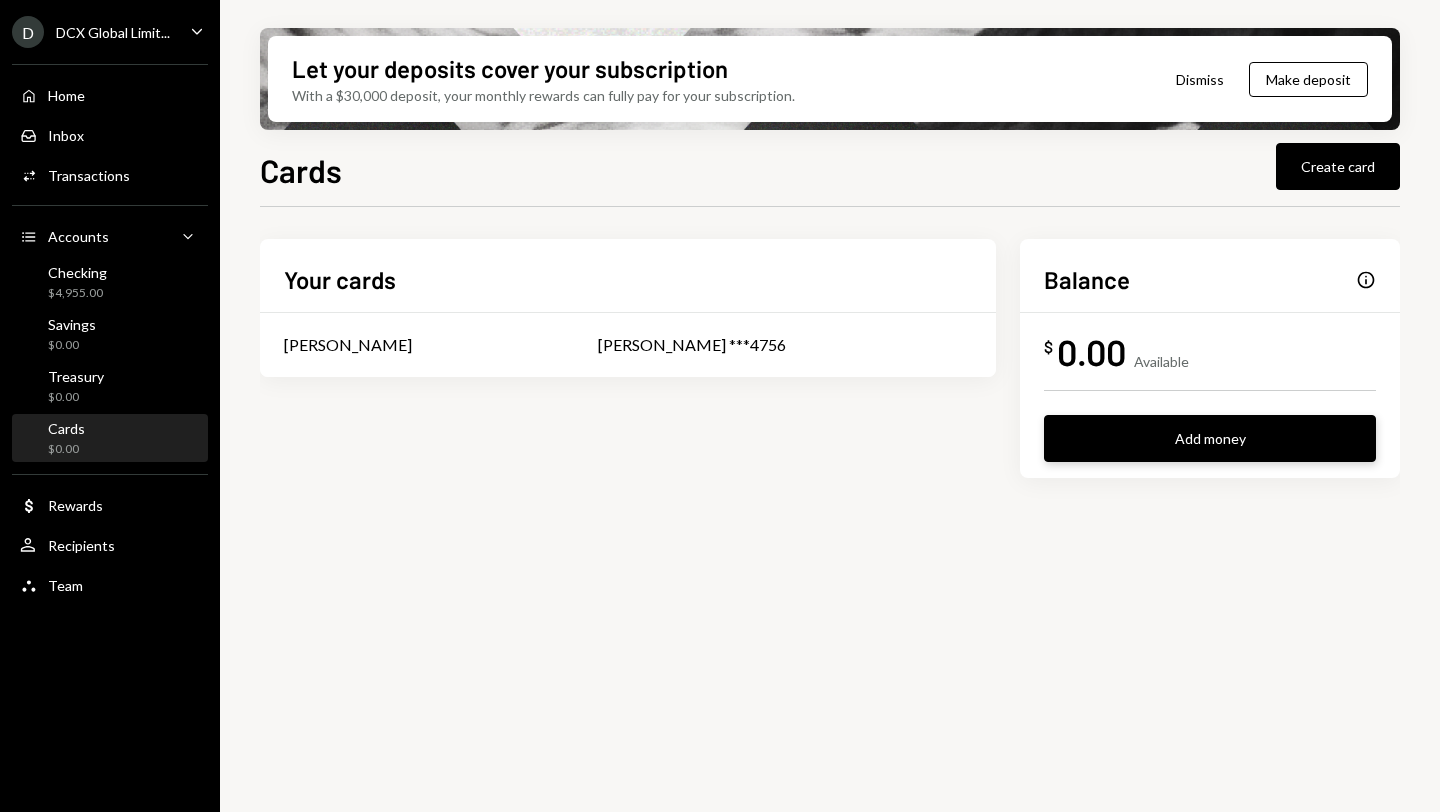 click on "Add money" at bounding box center (1210, 438) 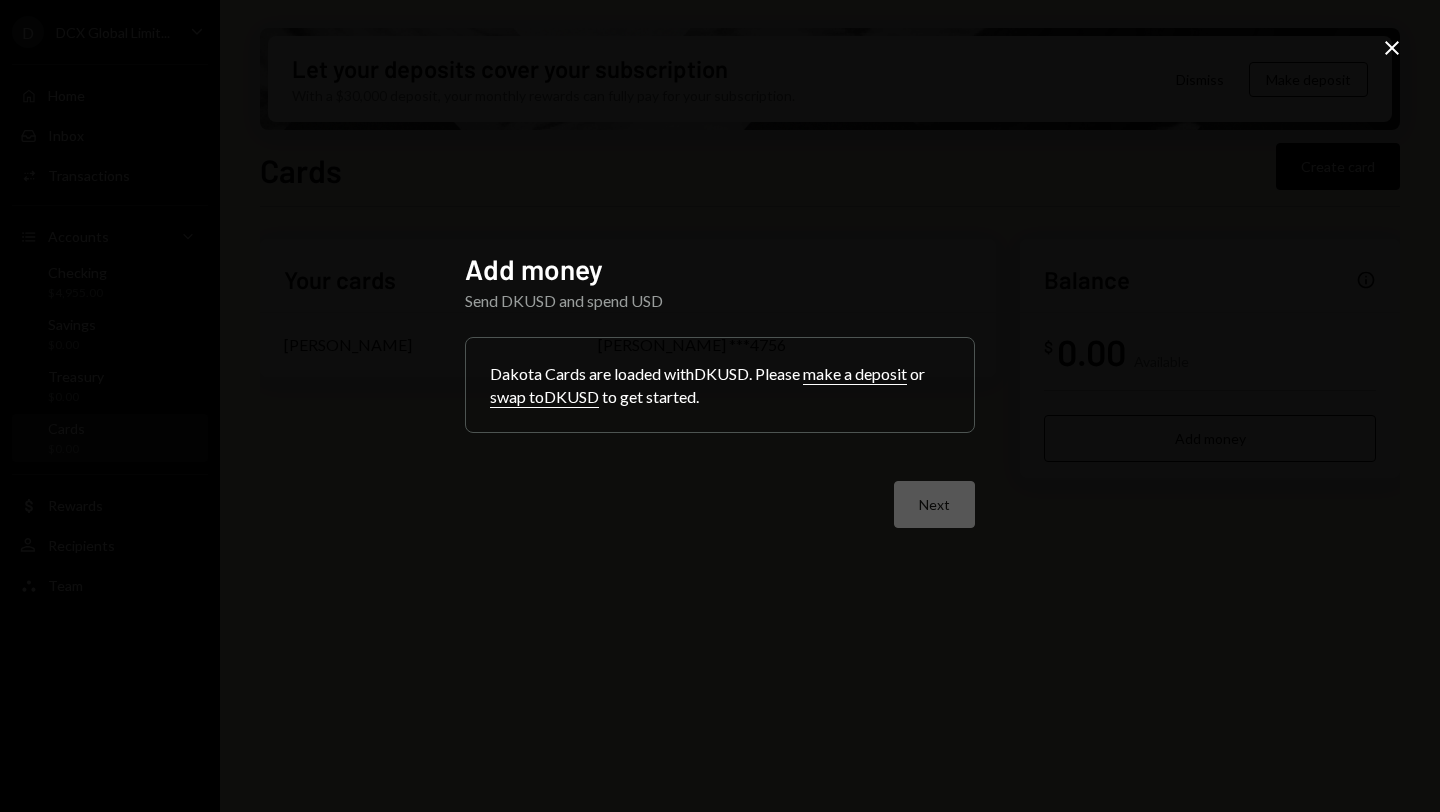 click on "swap to  DKUSD" at bounding box center [544, 397] 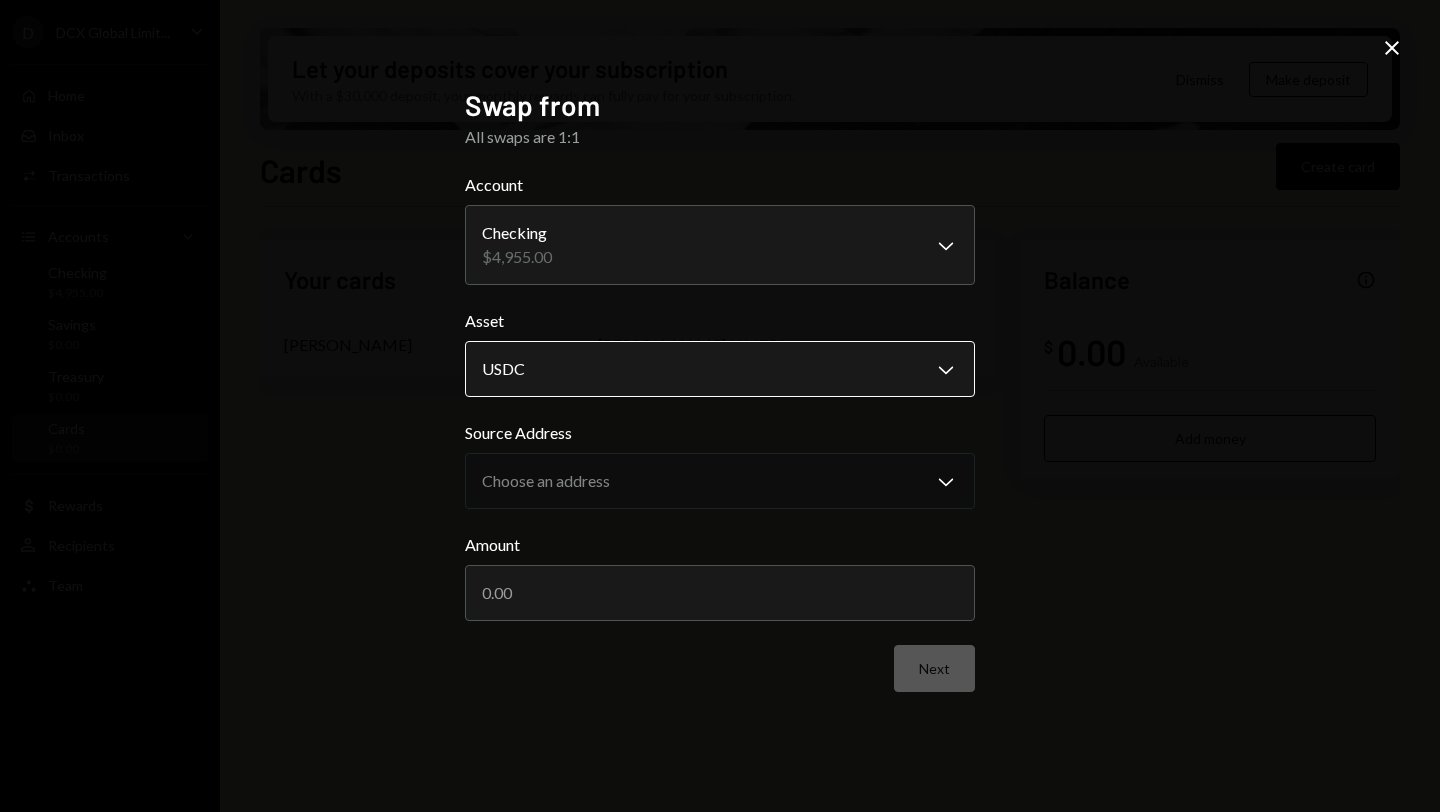 click on "**********" at bounding box center (720, 406) 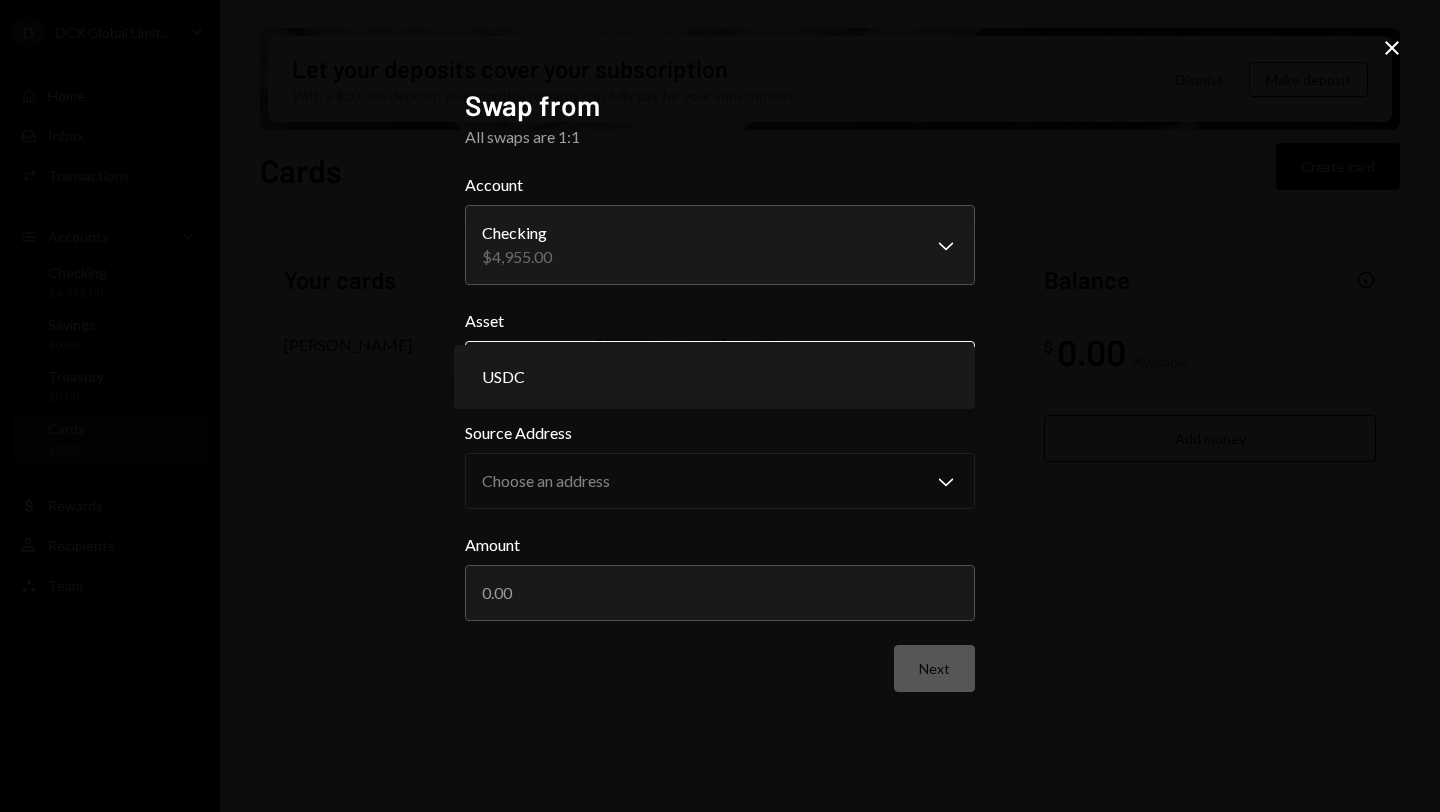 click on "**********" at bounding box center [720, 406] 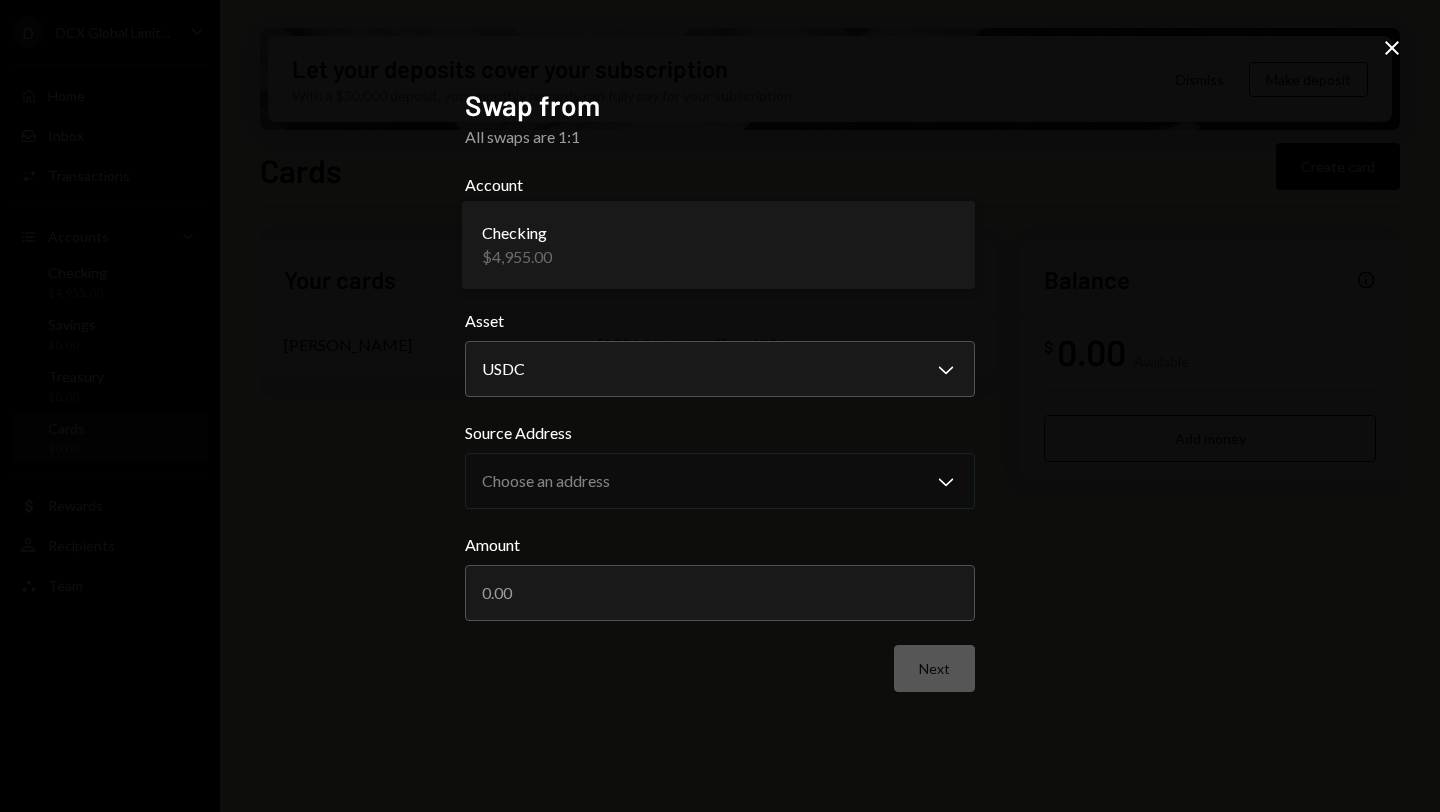 click on "**********" at bounding box center (720, 406) 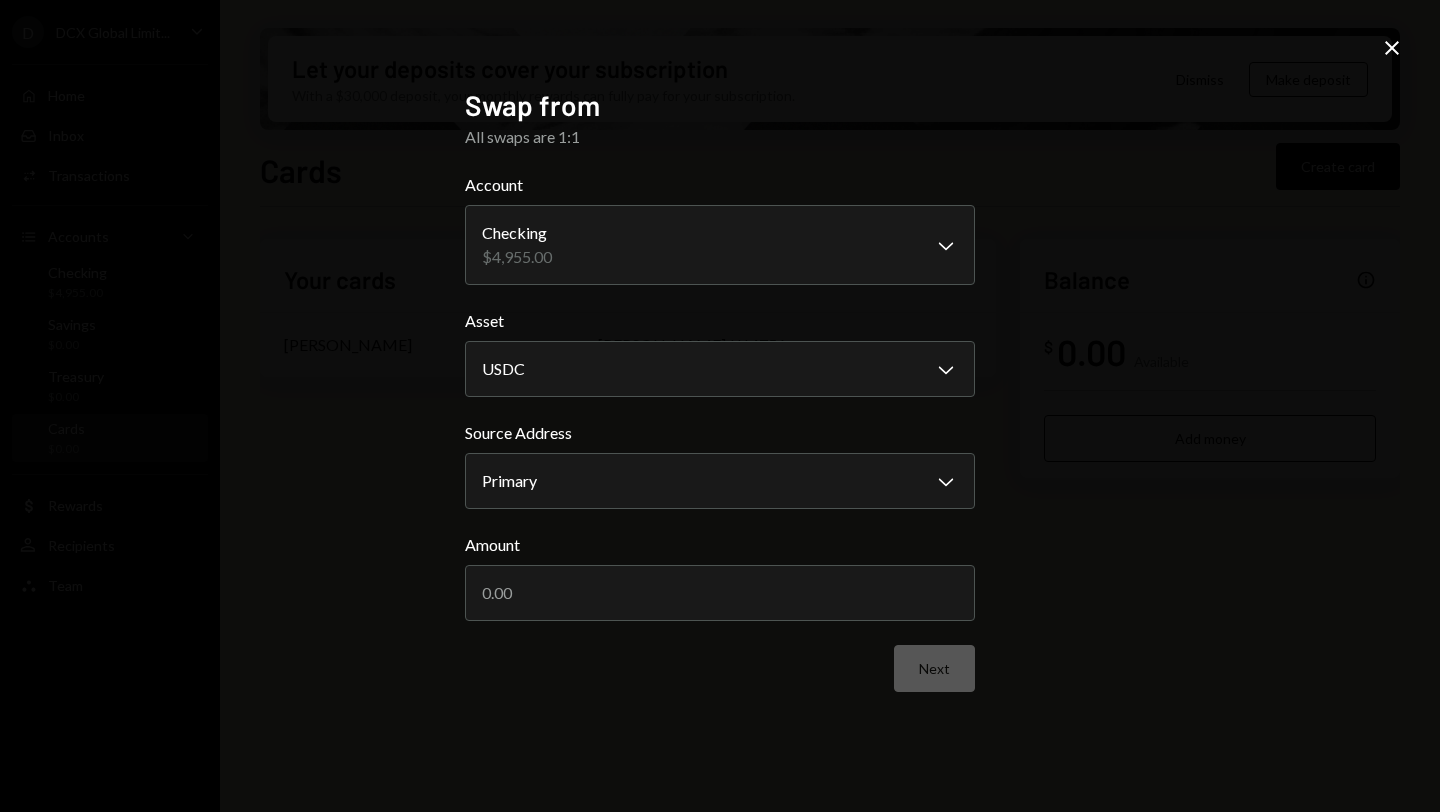 click on "Next" at bounding box center (720, 668) 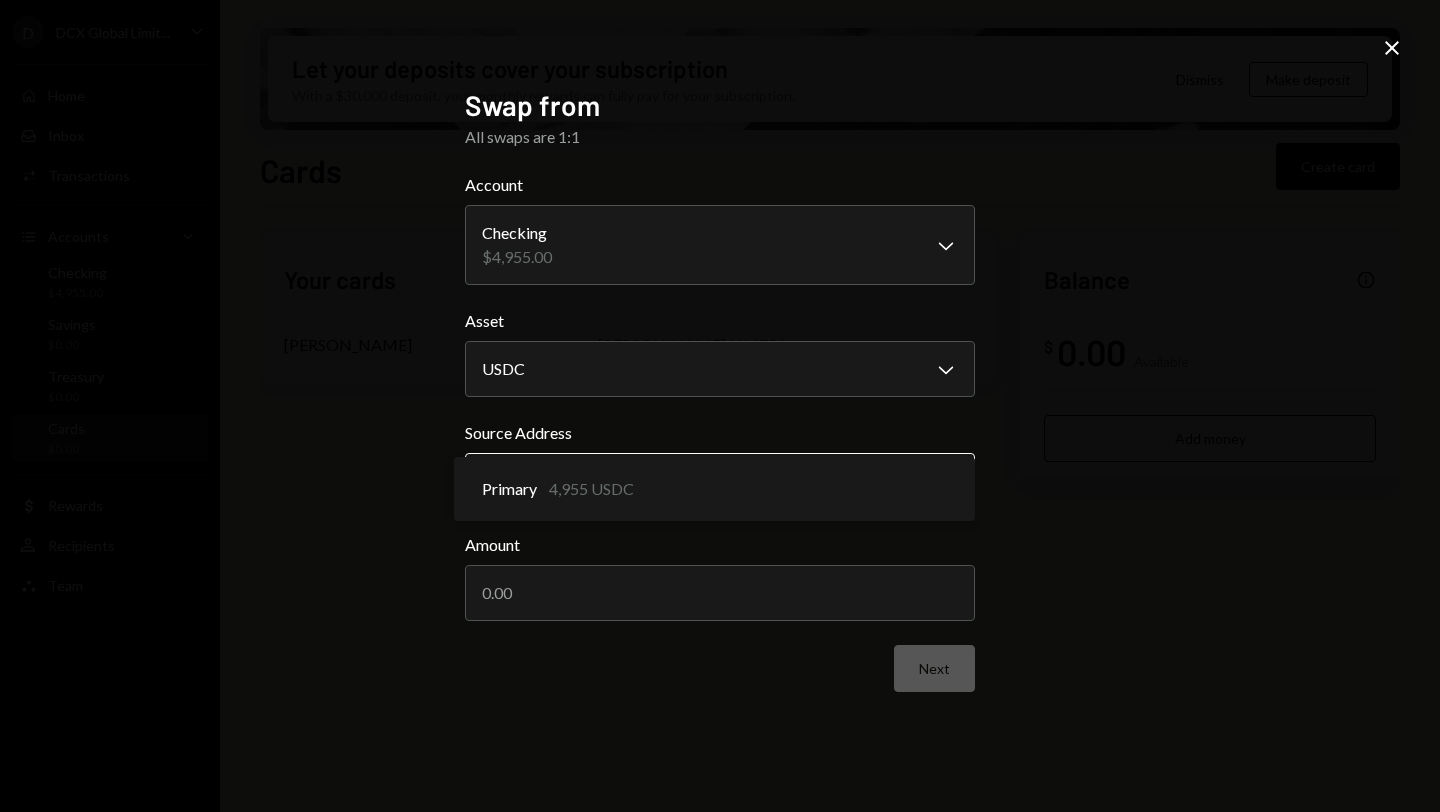 click on "**********" at bounding box center [720, 406] 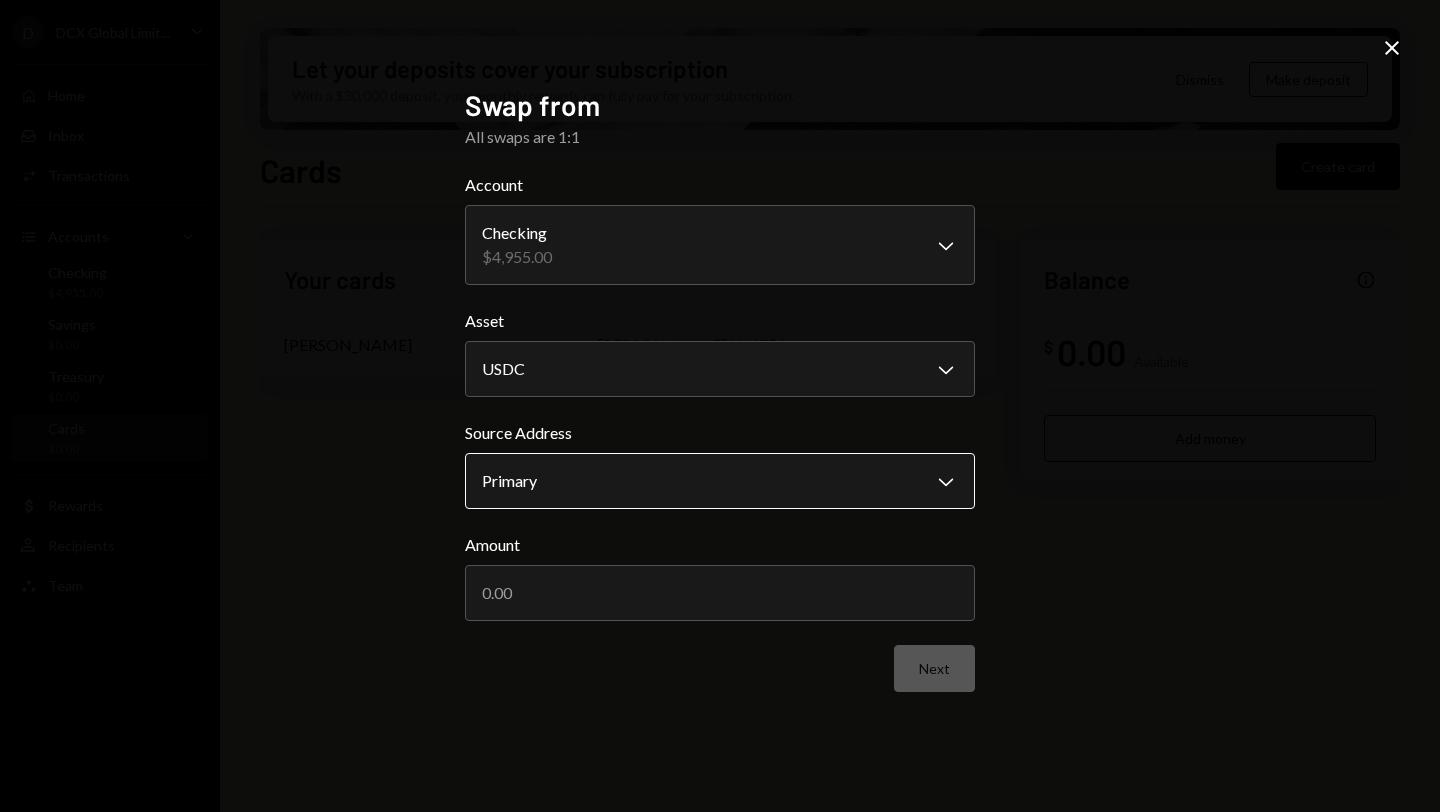 click on "**********" at bounding box center (720, 406) 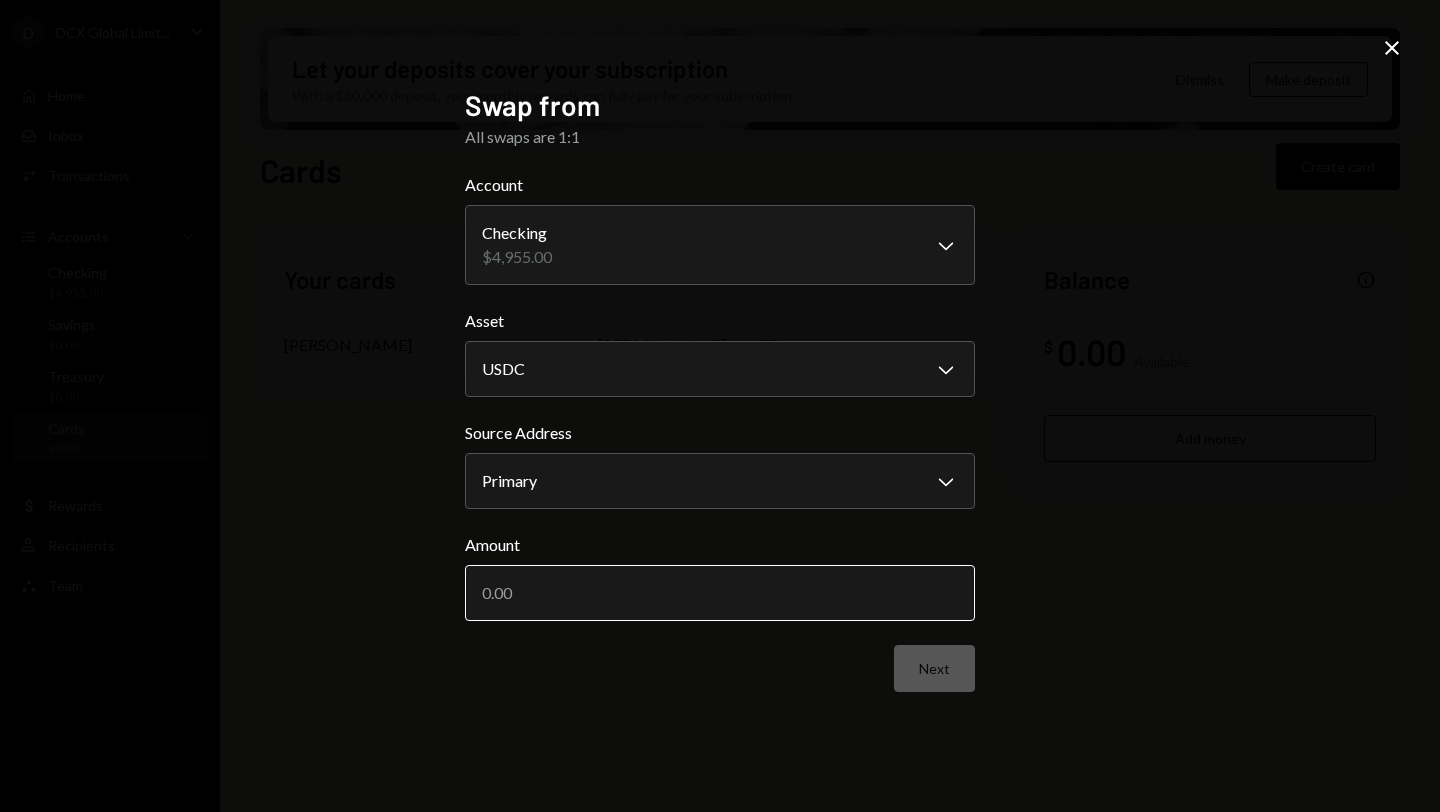 click on "Amount" at bounding box center (720, 593) 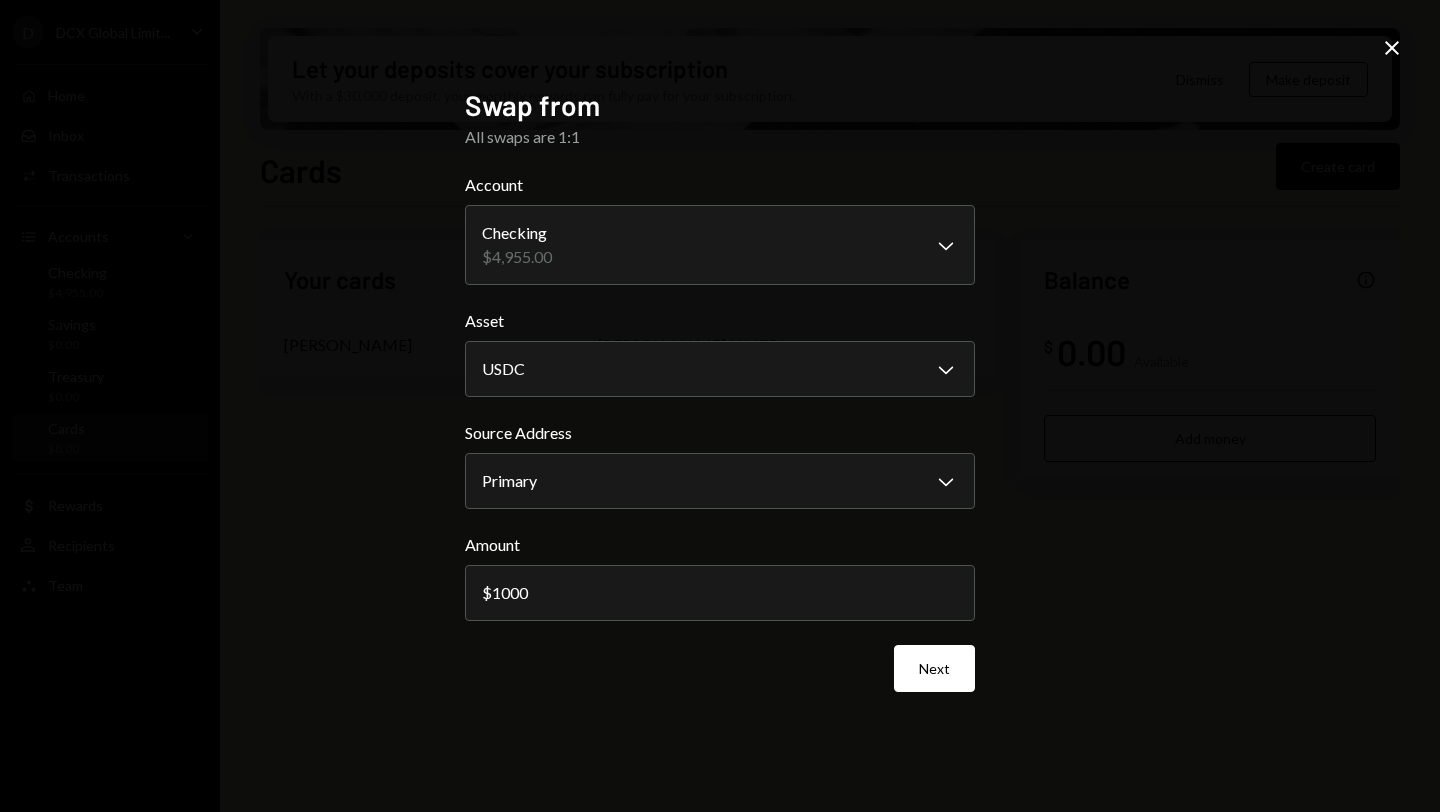 type on "1000" 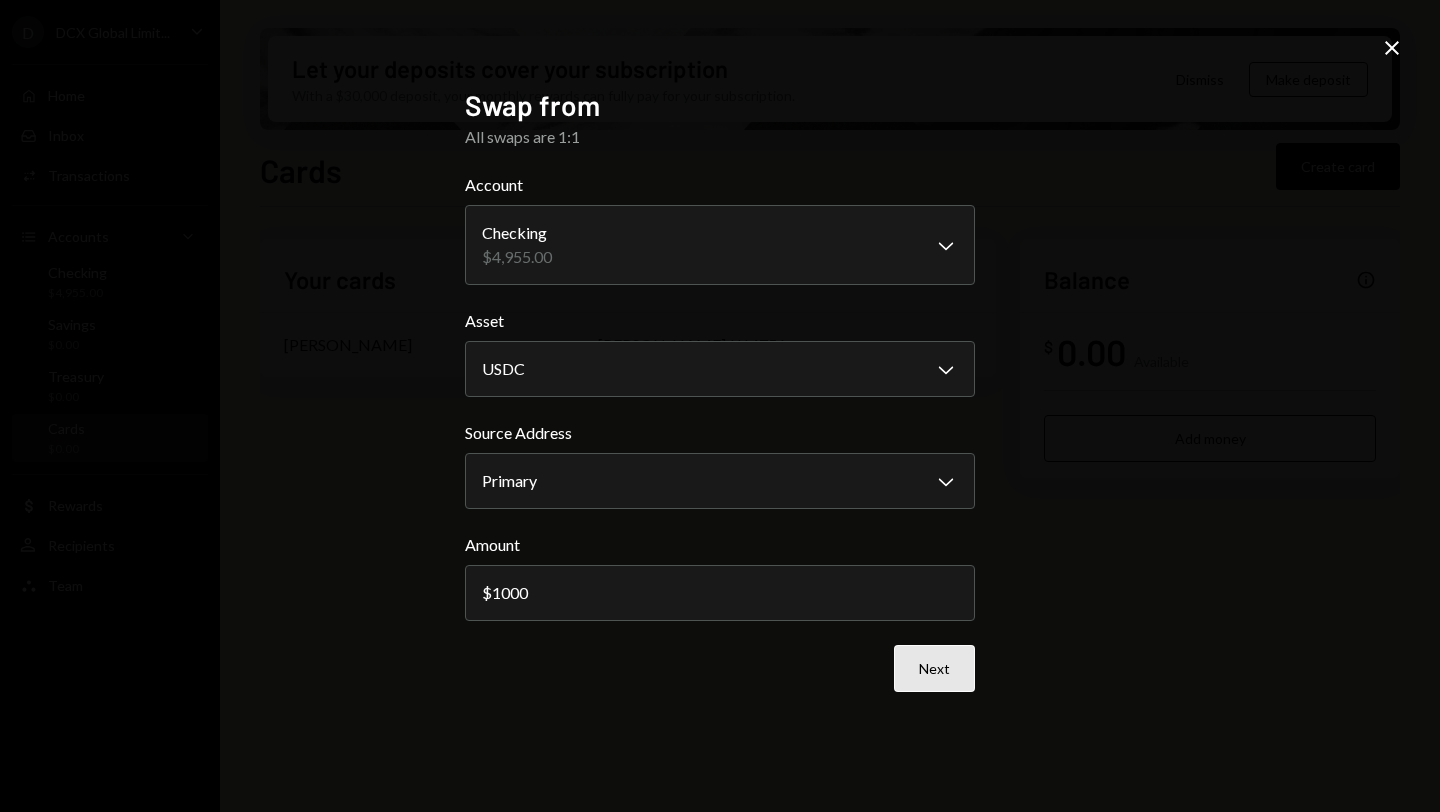 click on "Next" at bounding box center [934, 668] 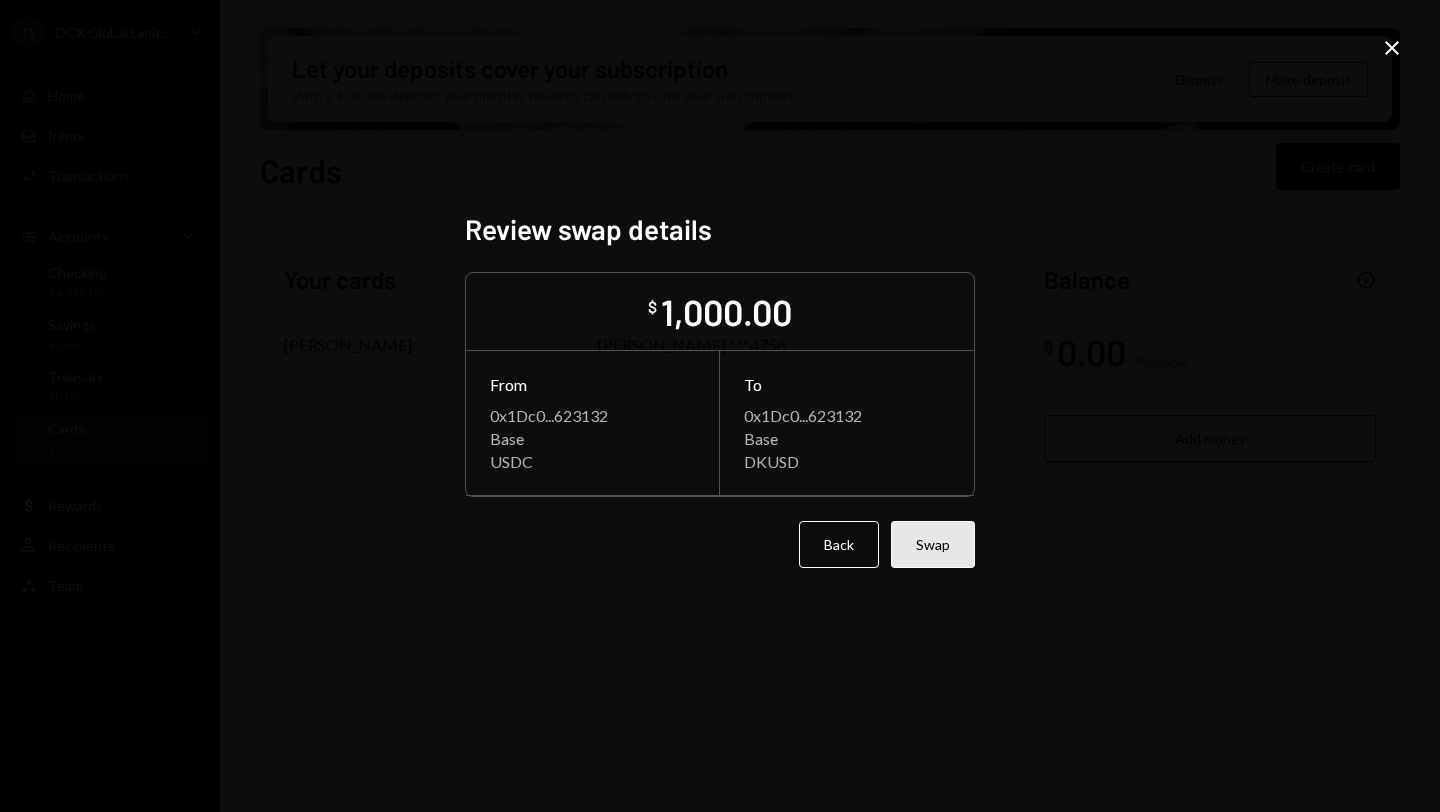 click on "Swap" at bounding box center [933, 544] 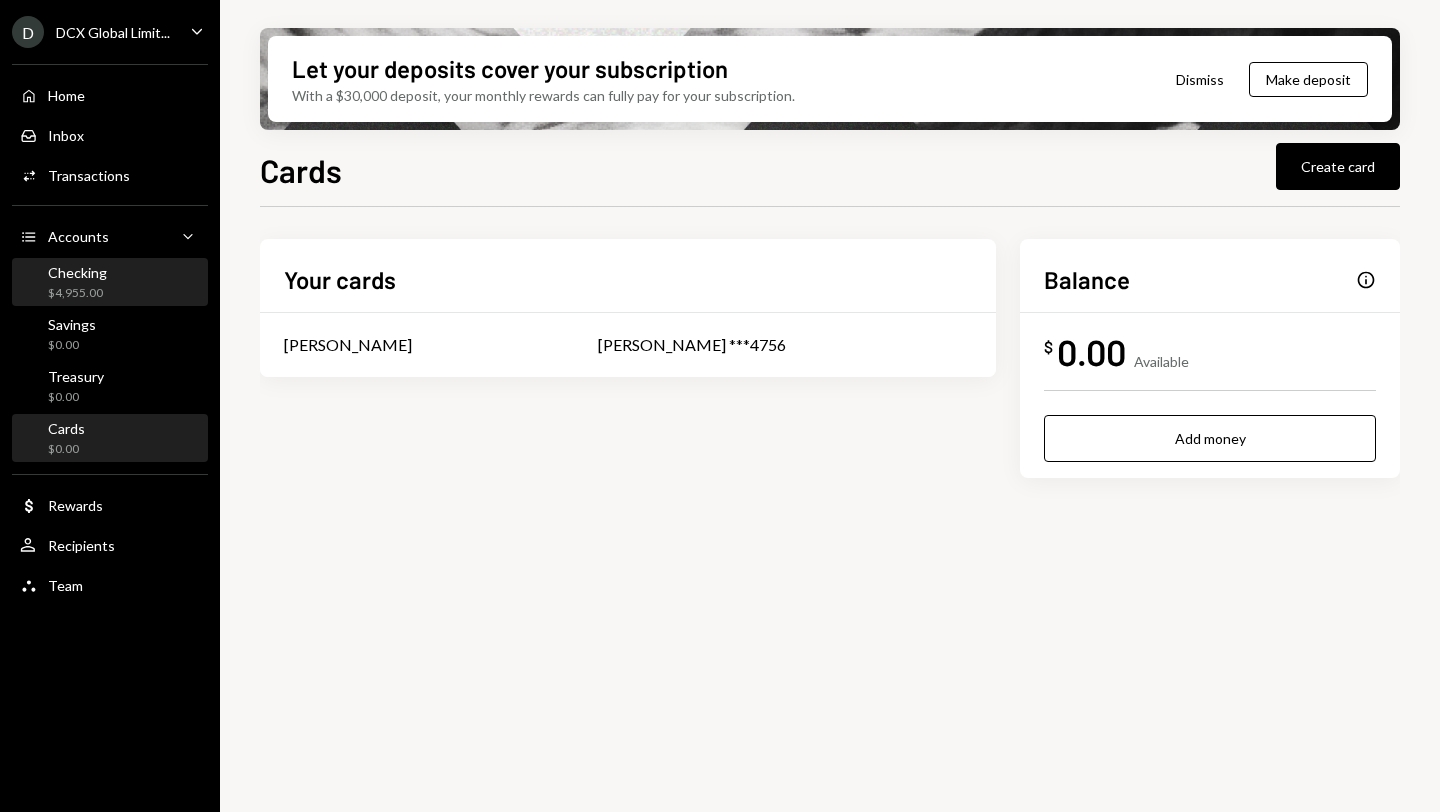 click on "$4,955.00" at bounding box center (77, 293) 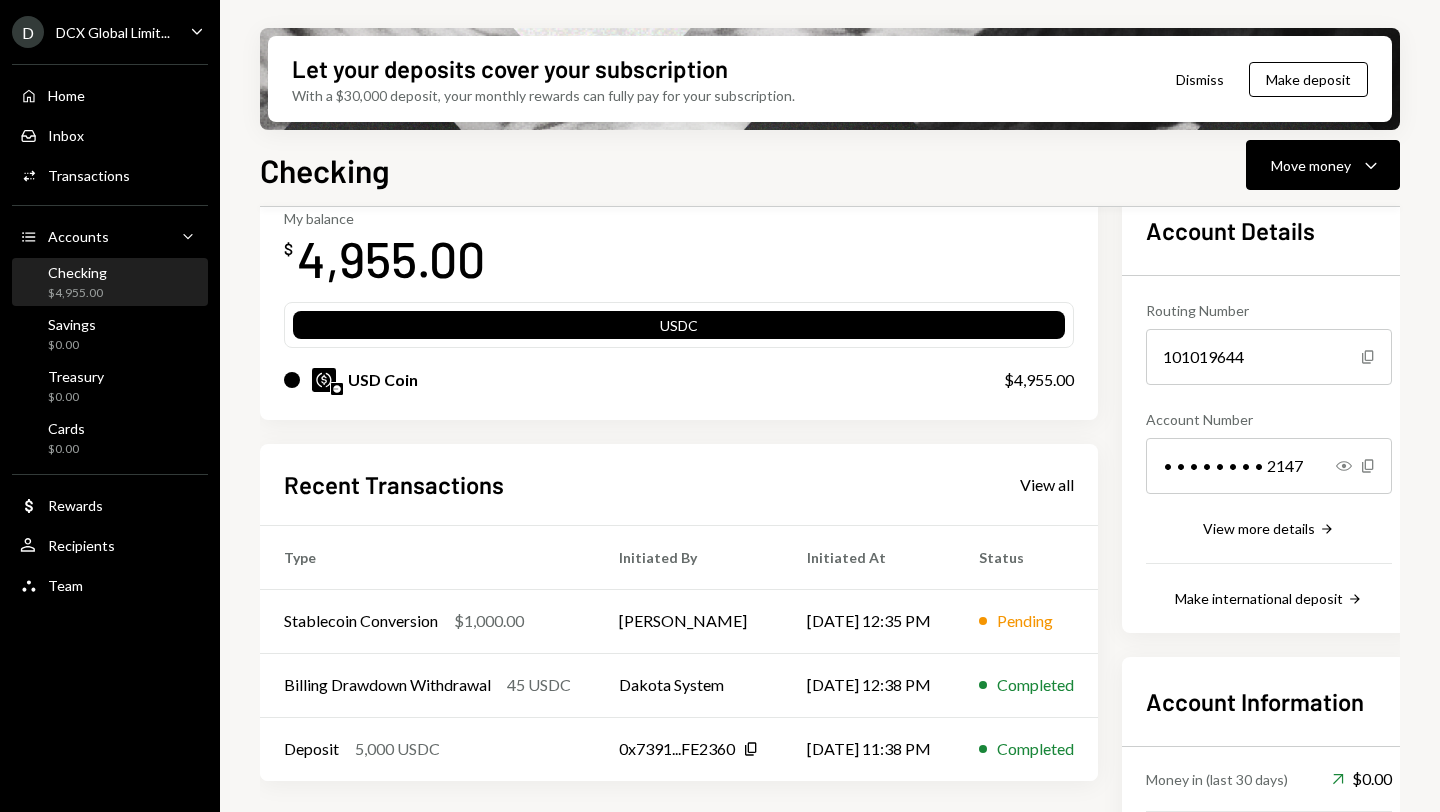 scroll, scrollTop: 94, scrollLeft: 0, axis: vertical 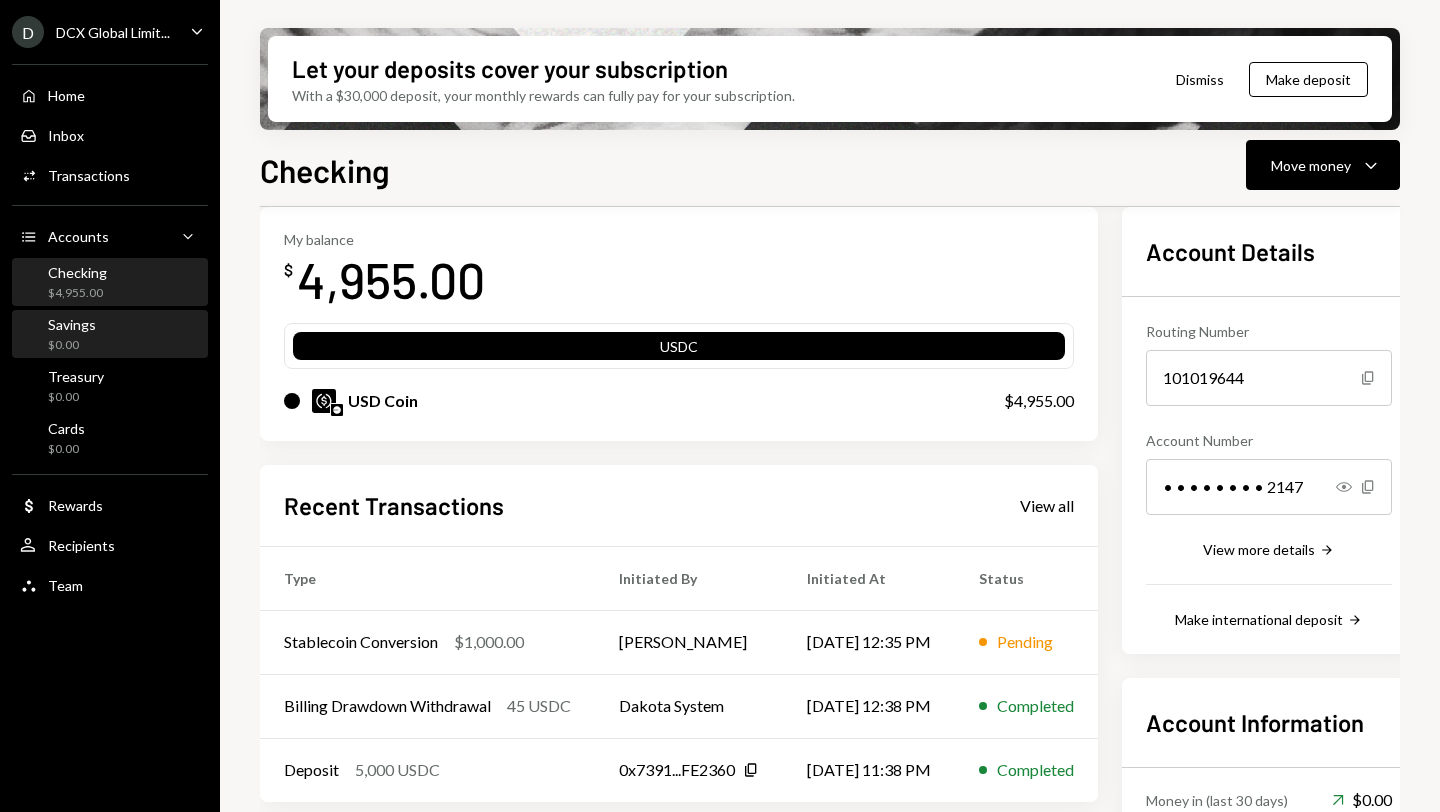 click on "$0.00" at bounding box center [72, 345] 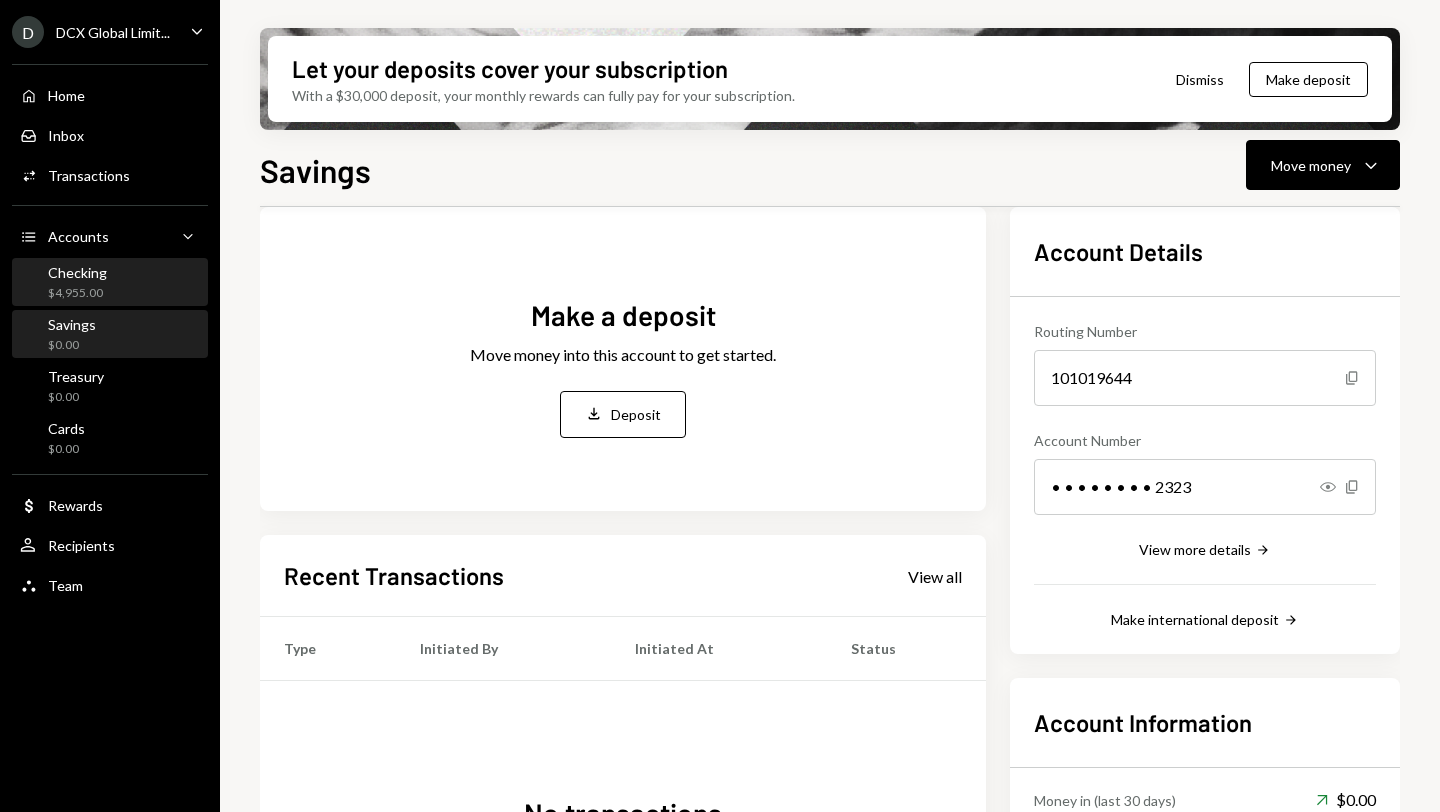 click on "Checking" at bounding box center (77, 272) 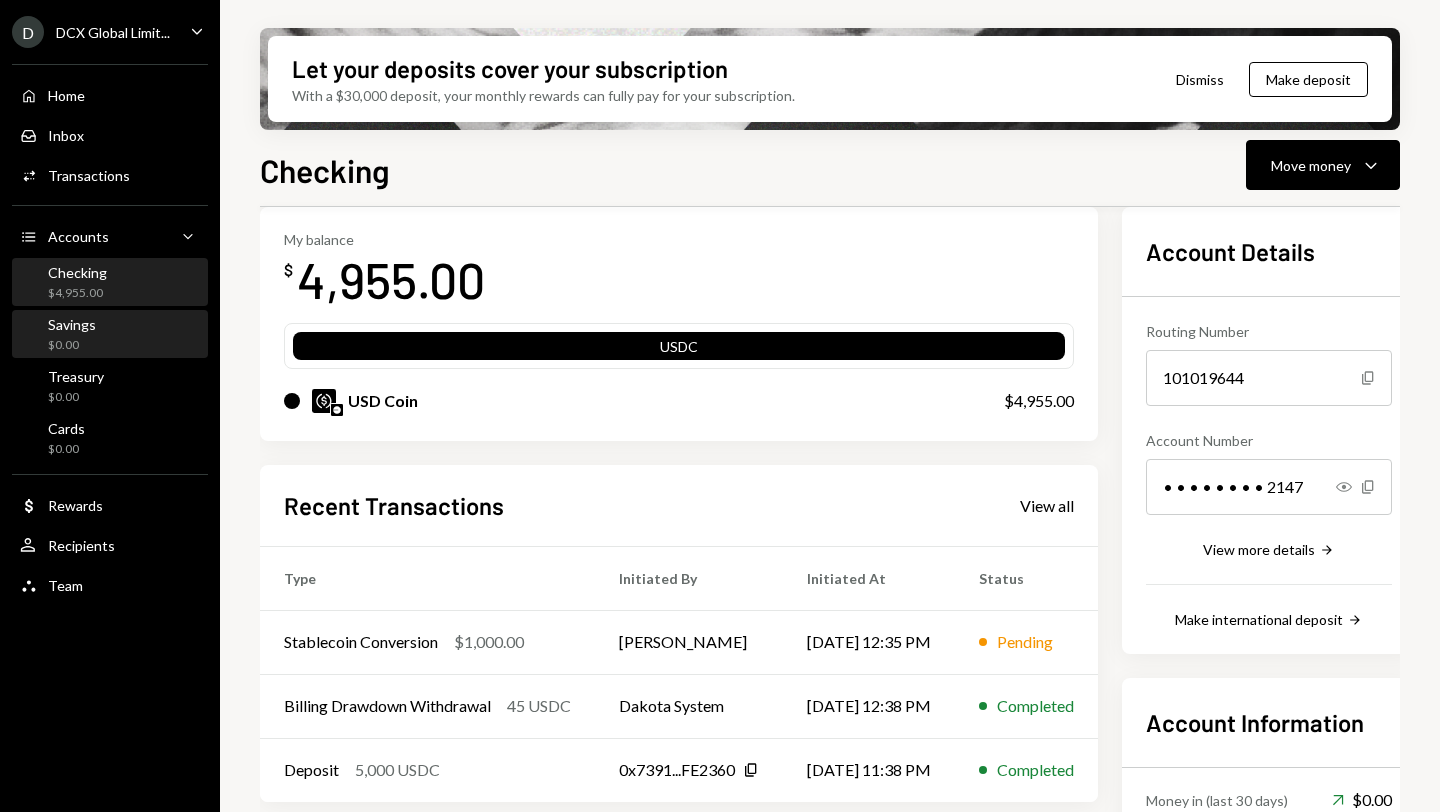 click on "Savings $0.00" at bounding box center [72, 335] 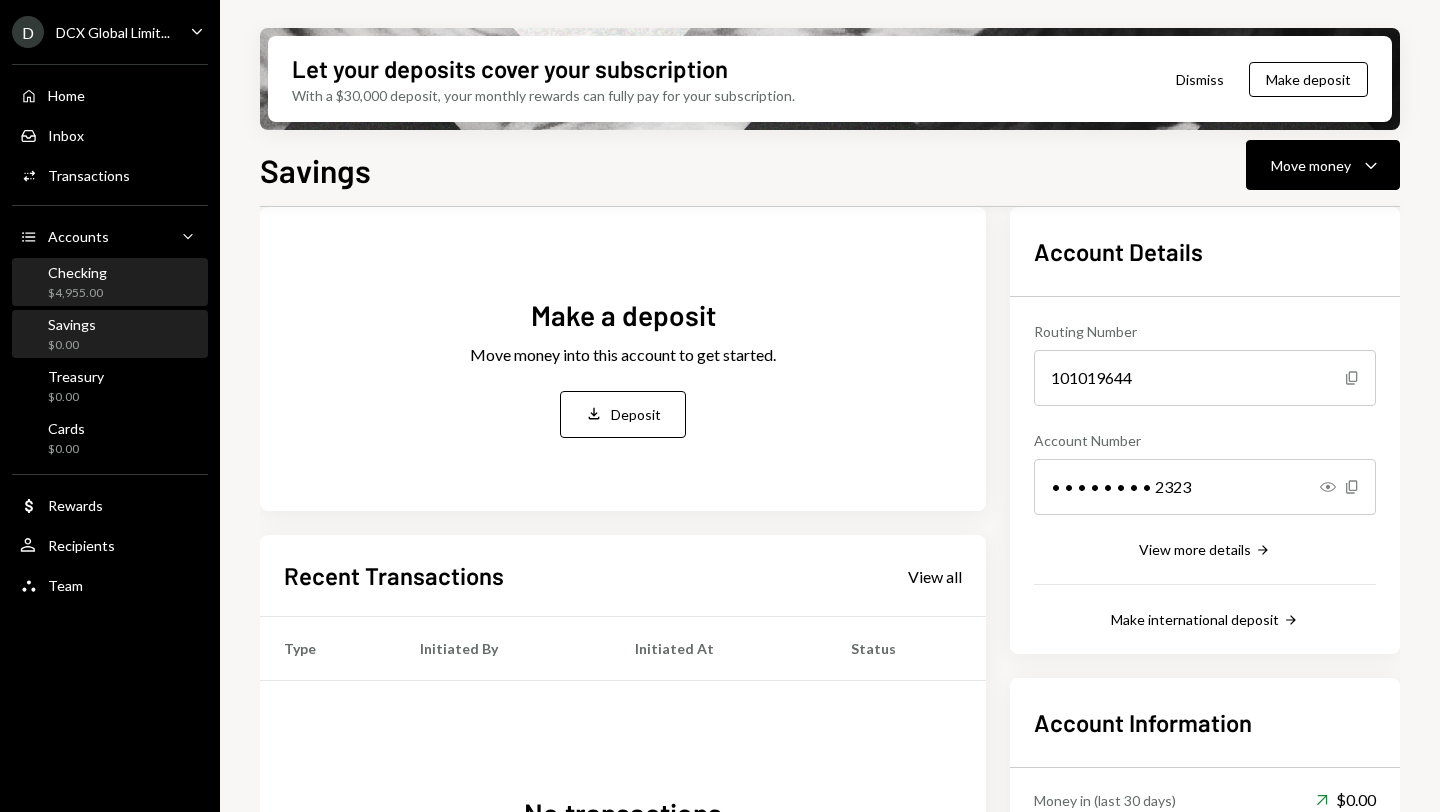 click on "$4,955.00" at bounding box center [77, 293] 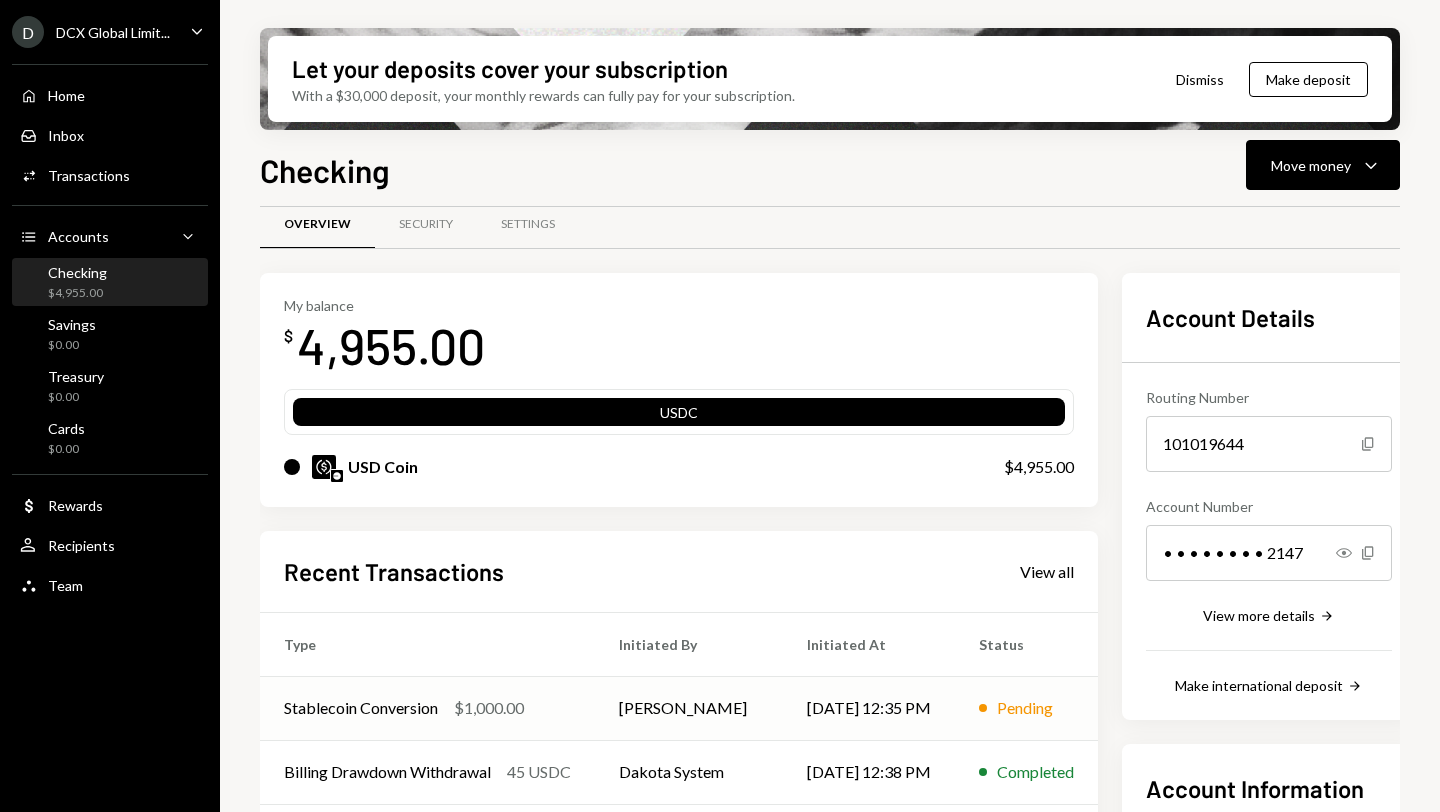 scroll, scrollTop: 0, scrollLeft: 0, axis: both 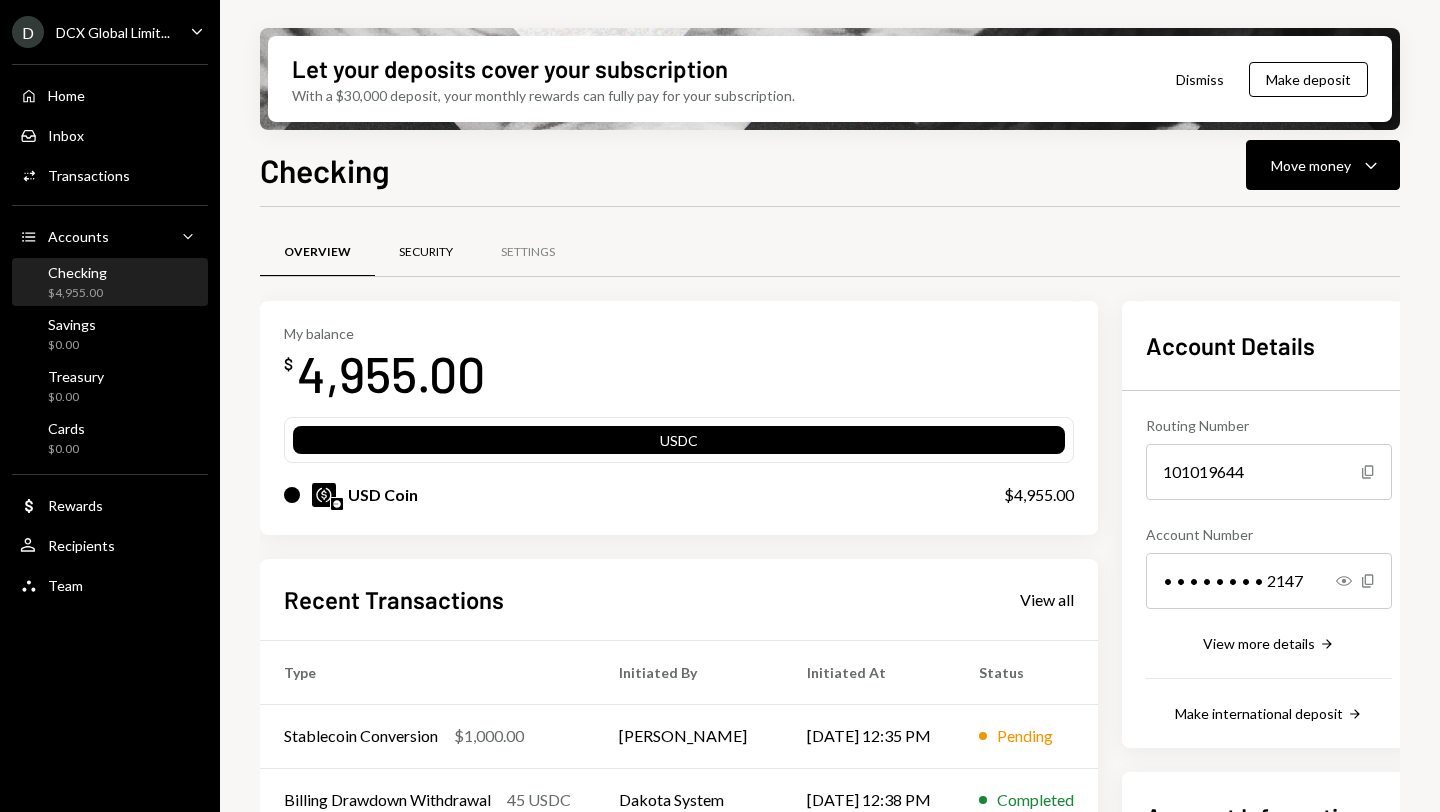 click on "Security" at bounding box center (426, 253) 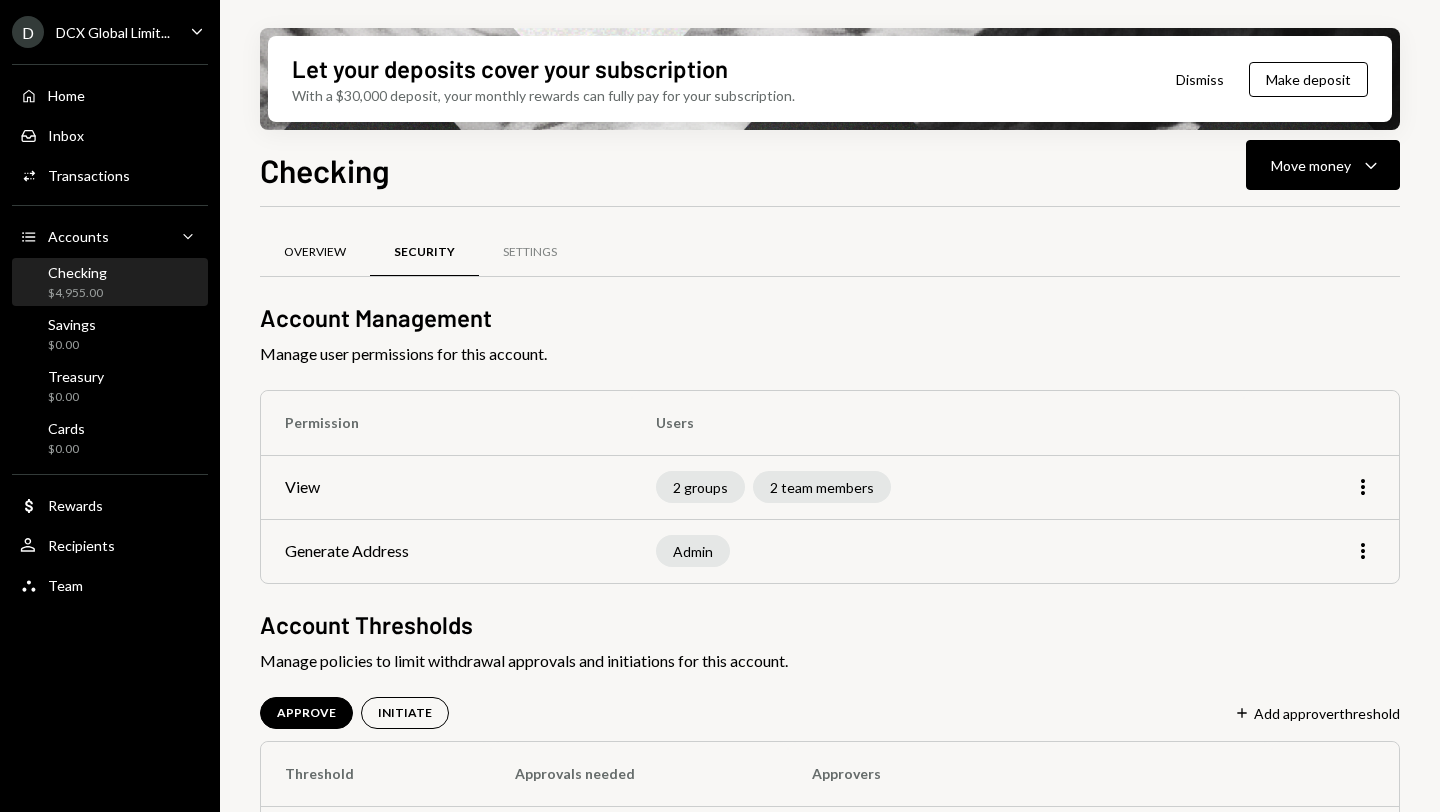 click on "Overview" at bounding box center [315, 252] 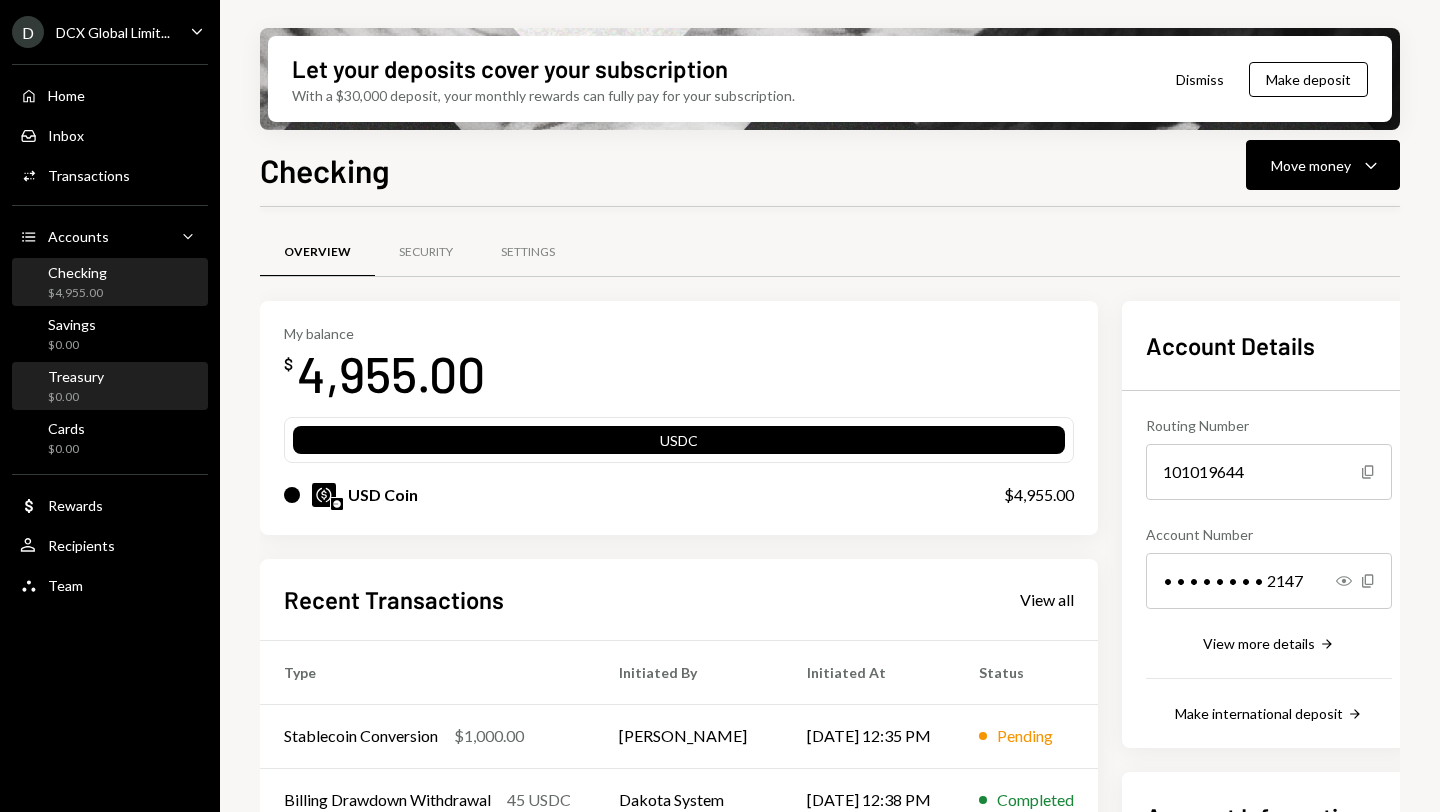 scroll, scrollTop: 0, scrollLeft: 0, axis: both 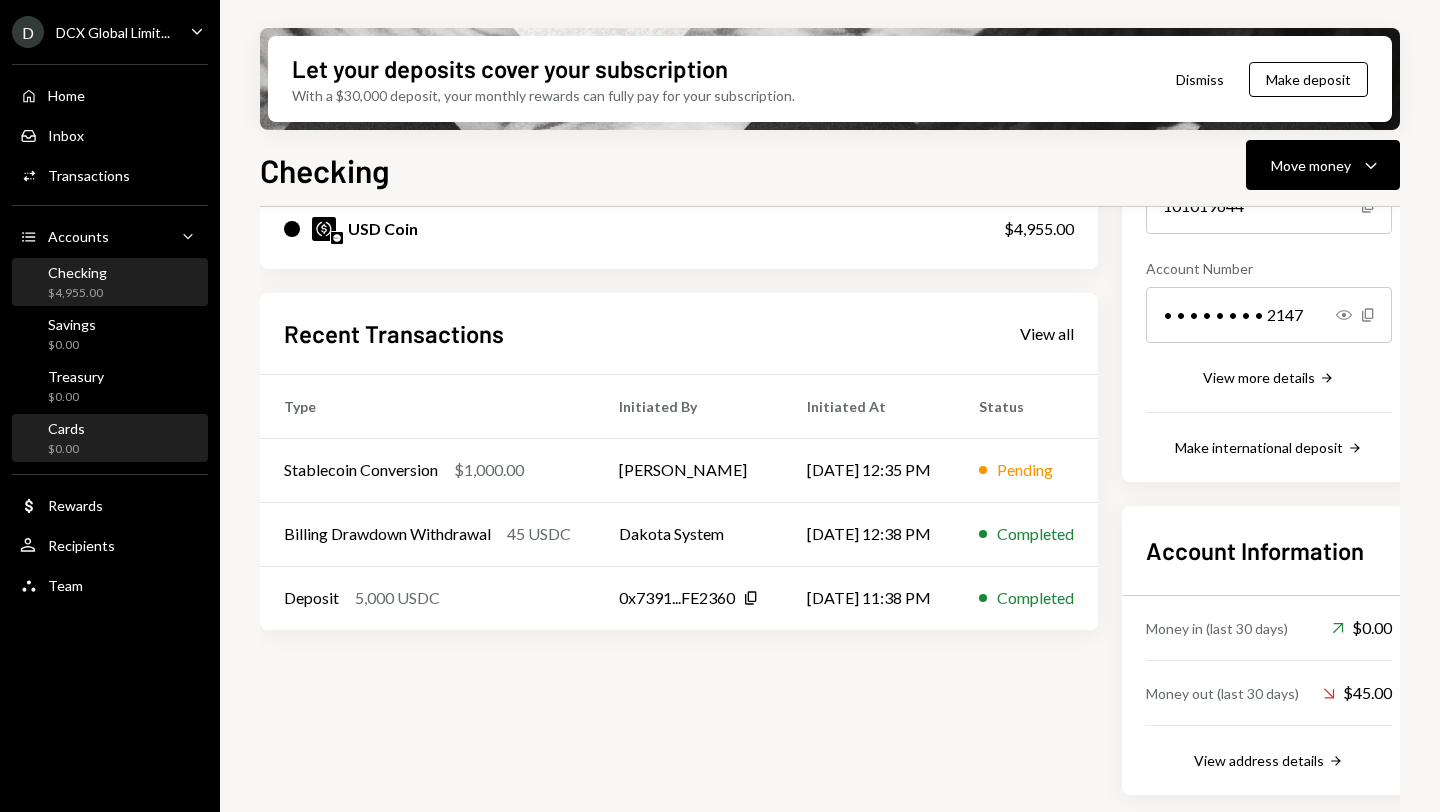 click on "Cards" at bounding box center [66, 428] 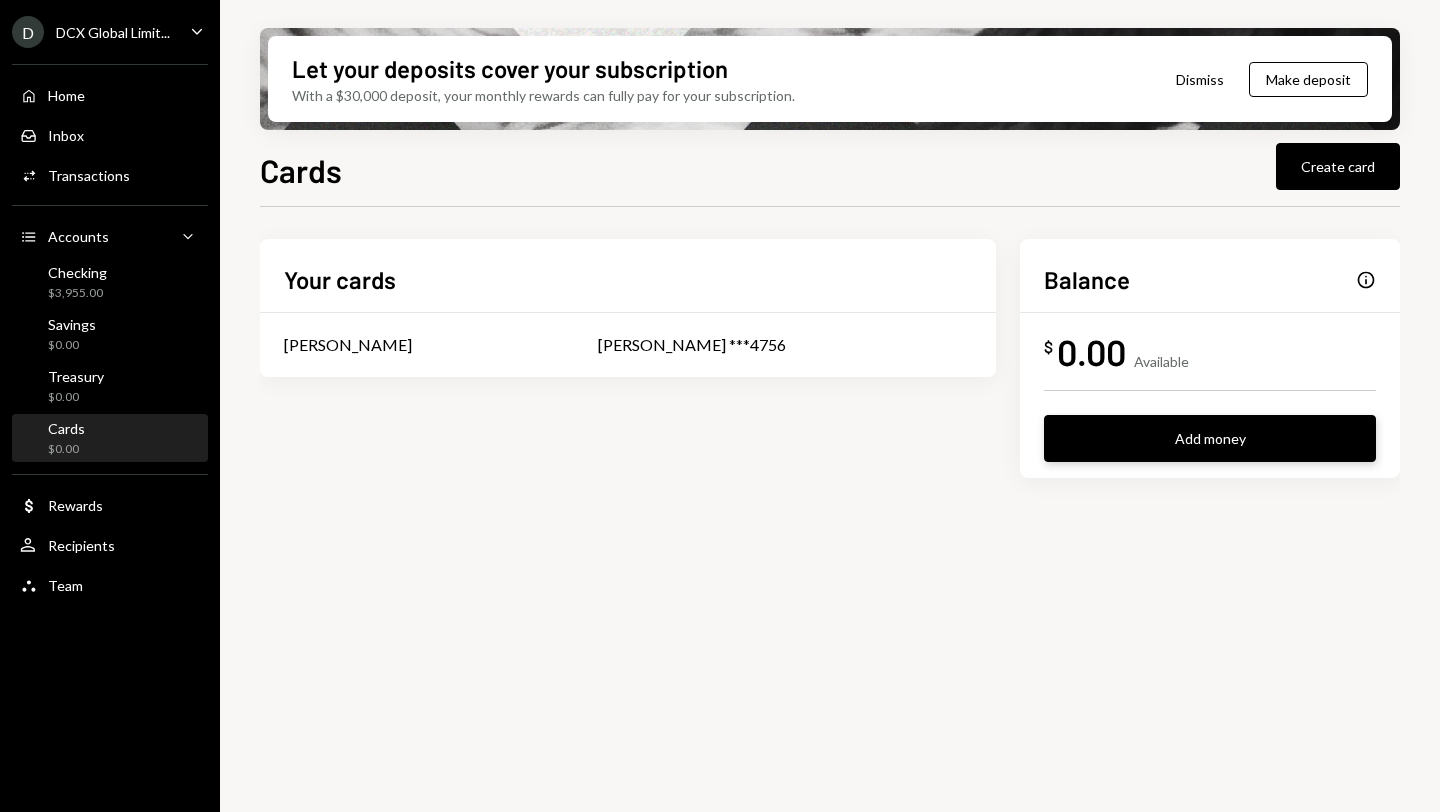 click on "Add money" at bounding box center [1210, 438] 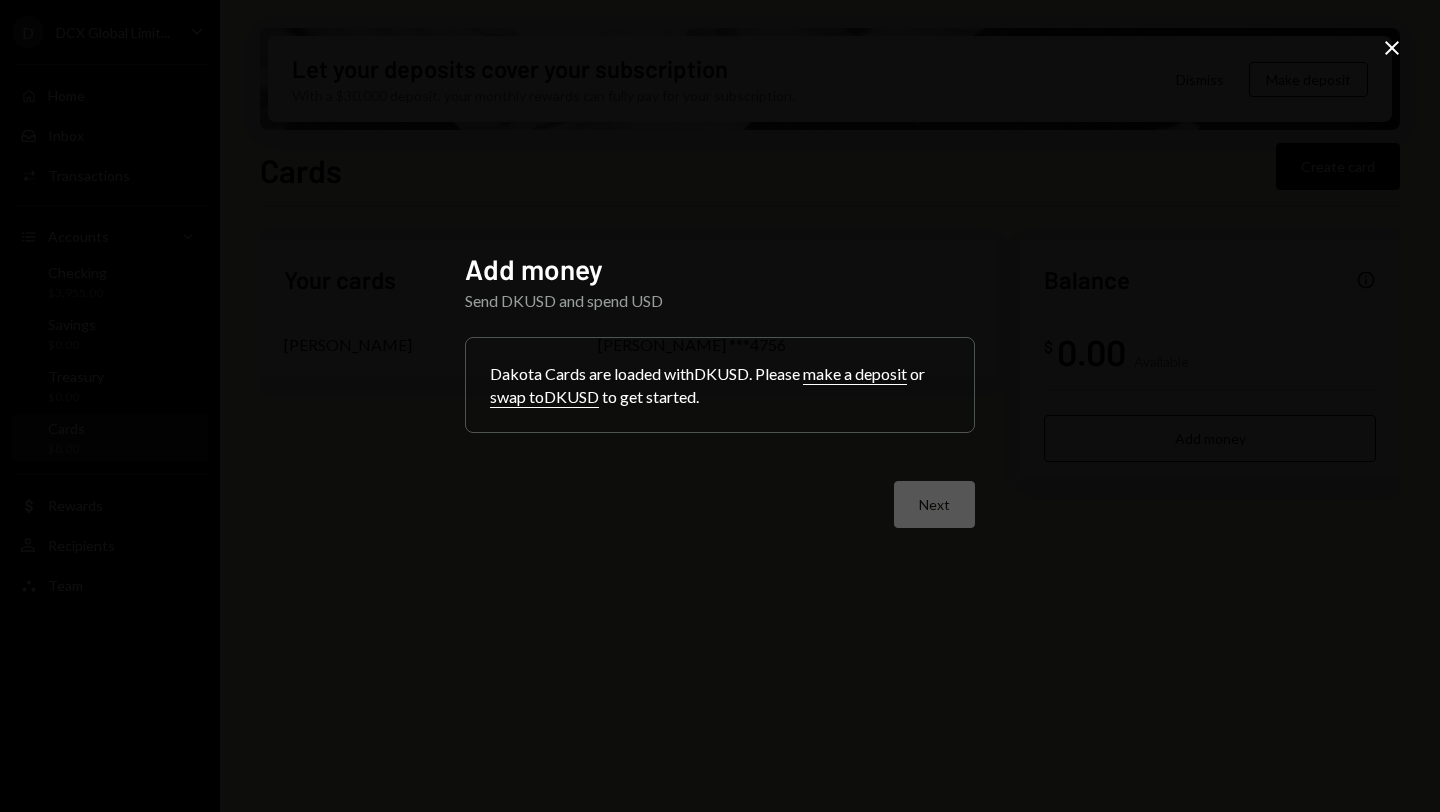 click on "swap to  DKUSD" at bounding box center [544, 397] 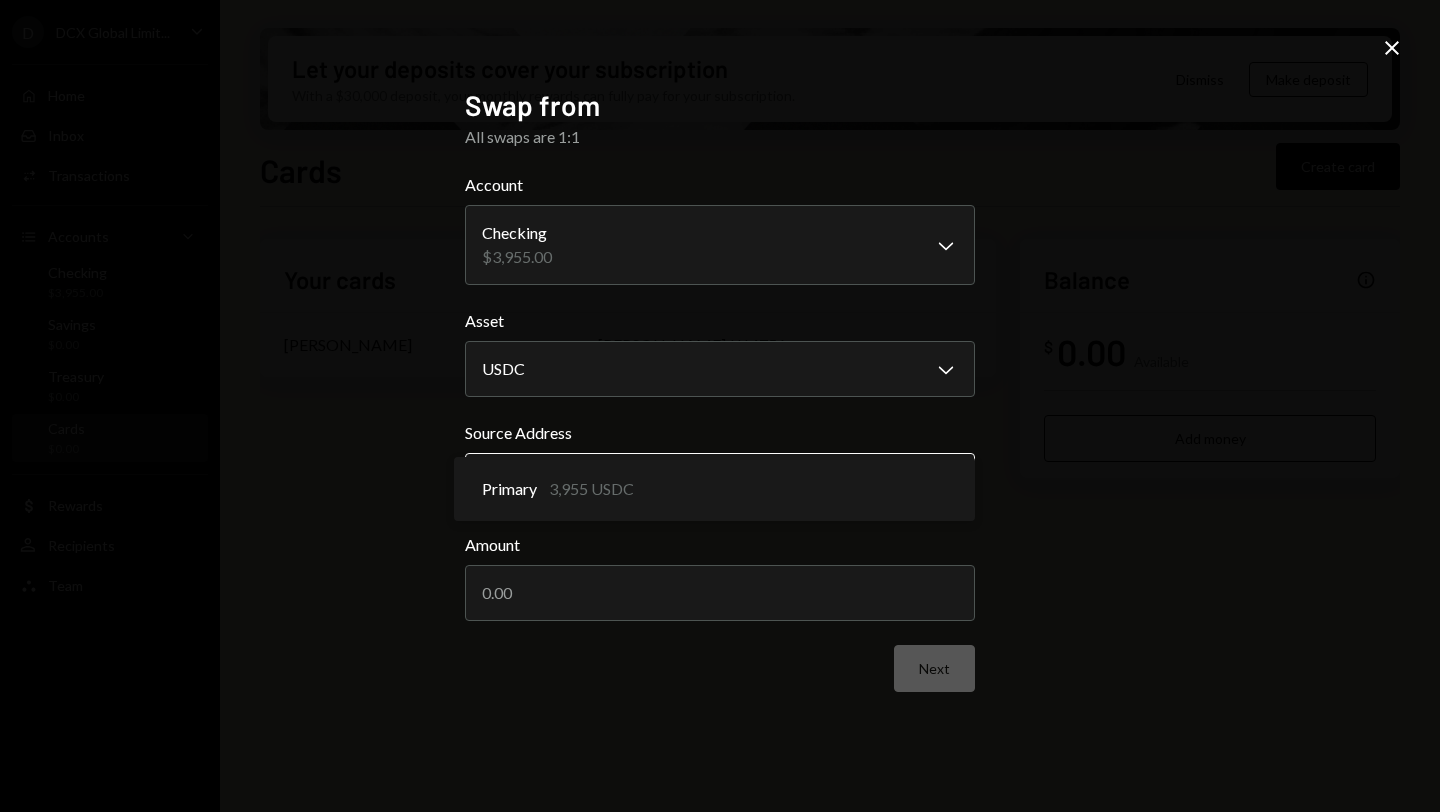click on "**********" at bounding box center [720, 406] 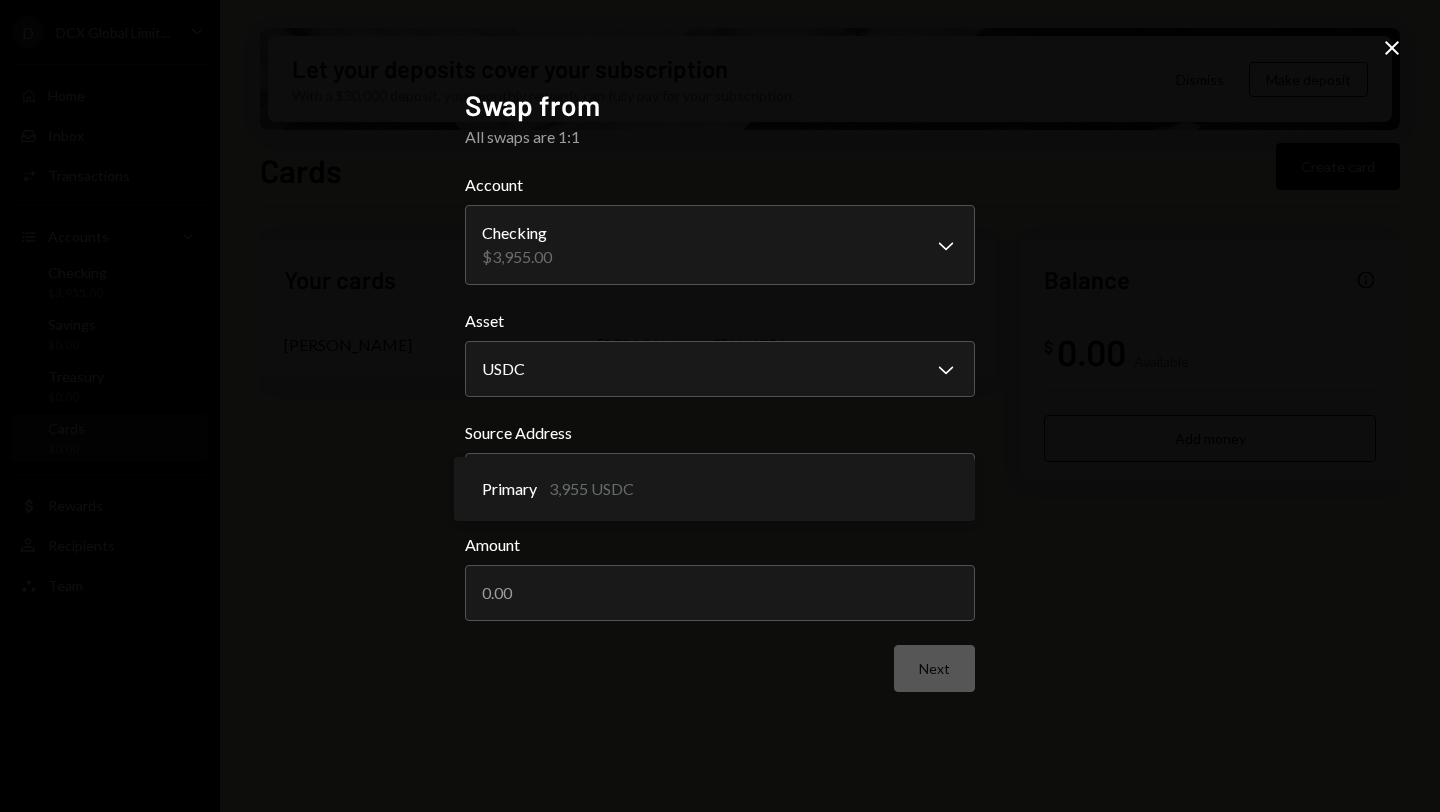 click on "**********" at bounding box center (720, 406) 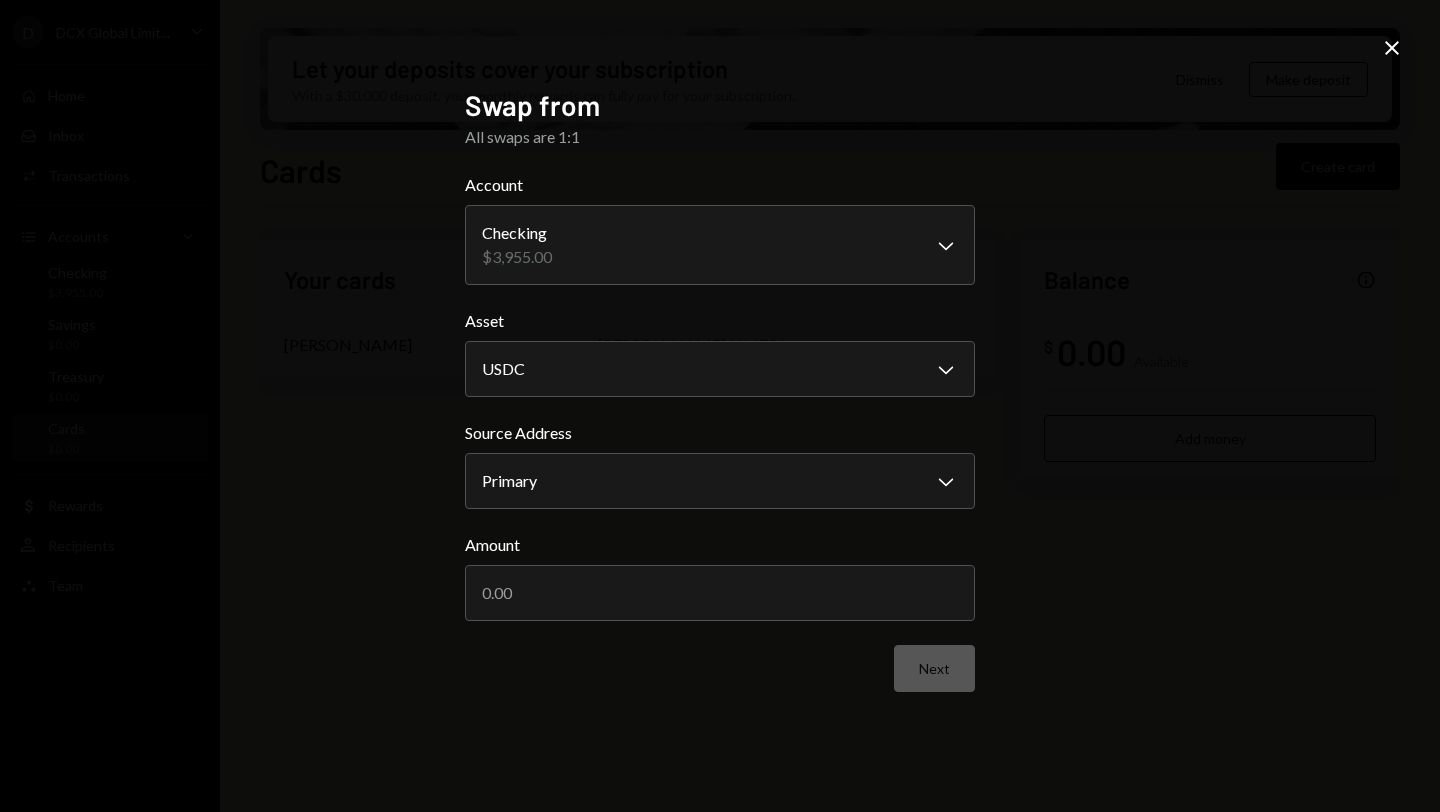click 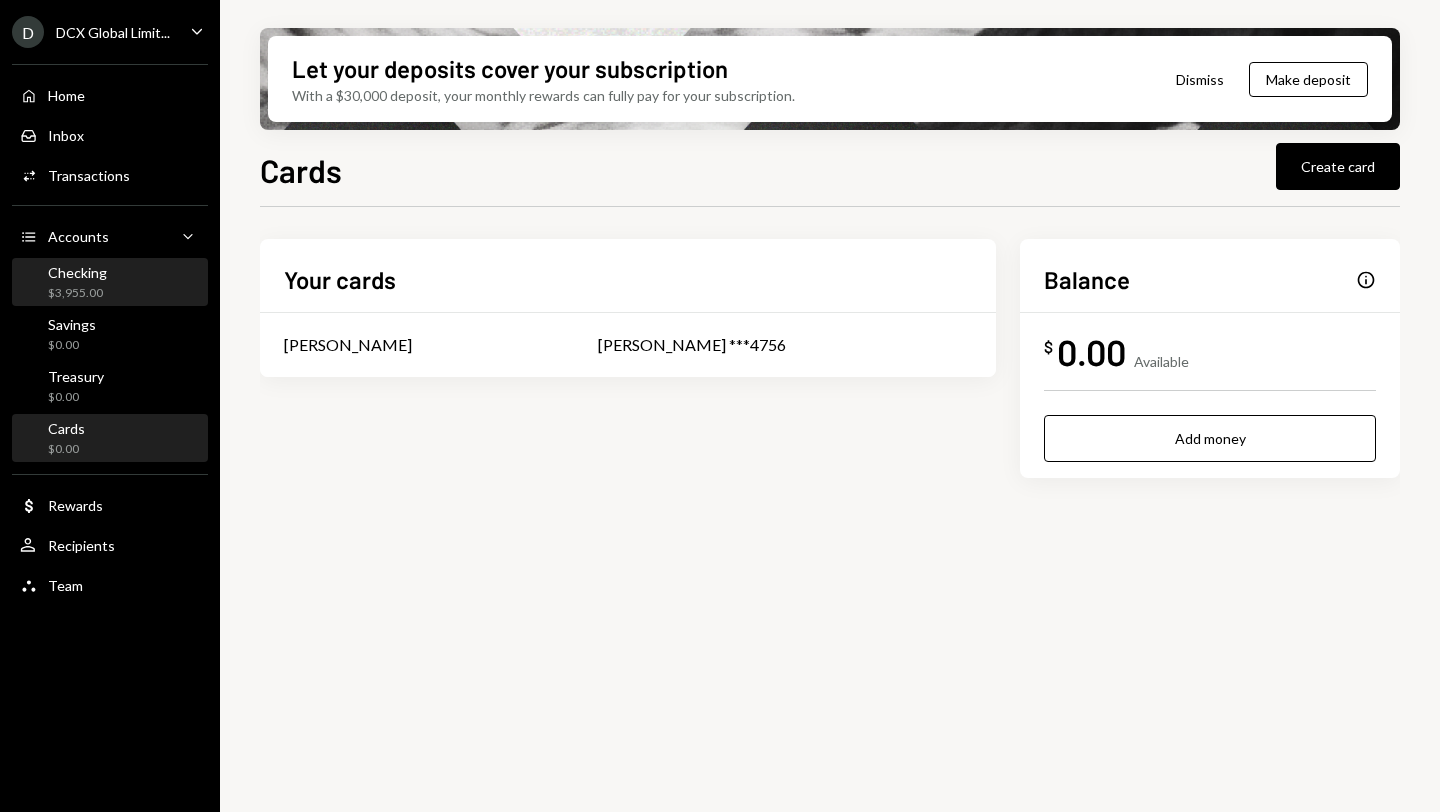 click on "Checking $3,955.00" at bounding box center (110, 283) 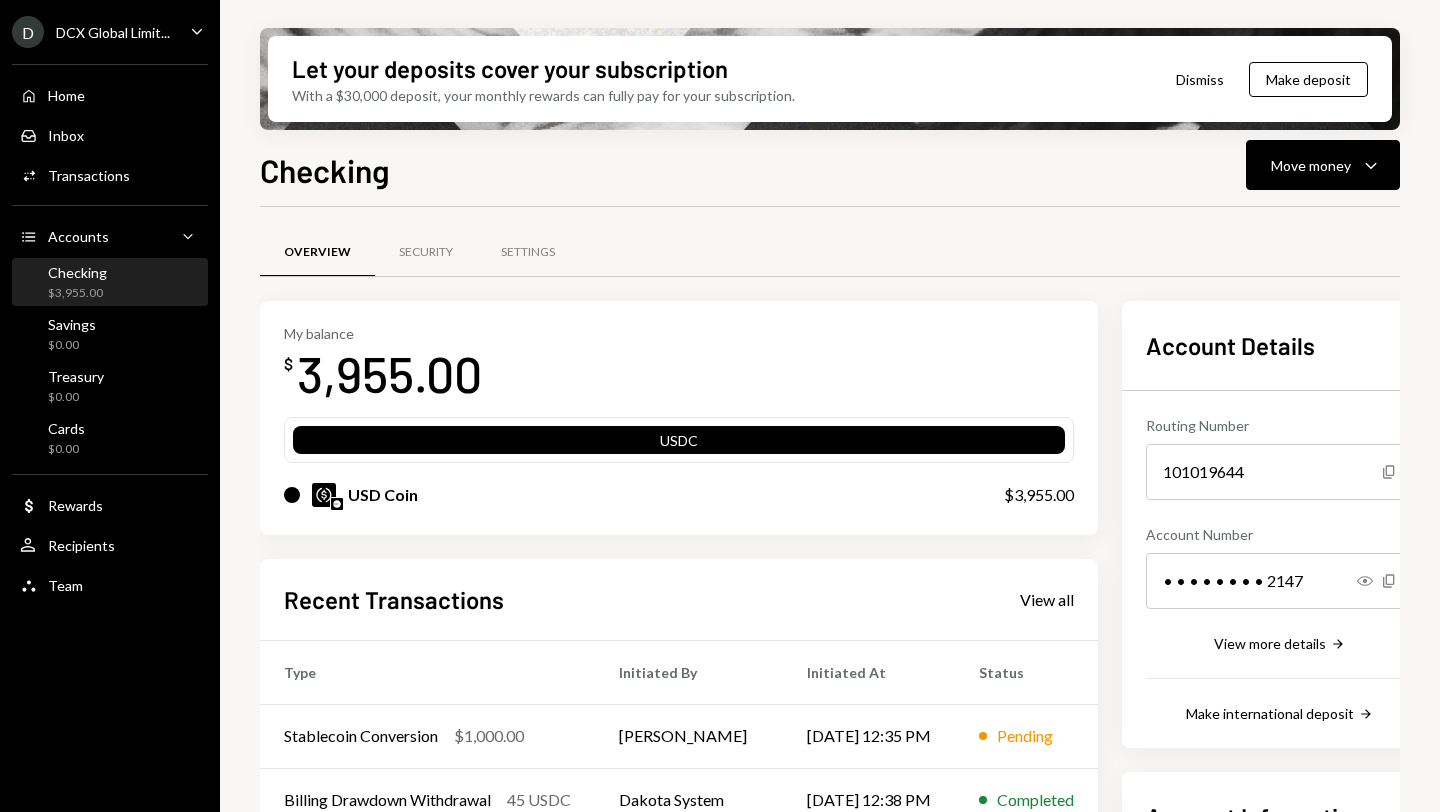 click on "Checking $3,955.00" at bounding box center (77, 283) 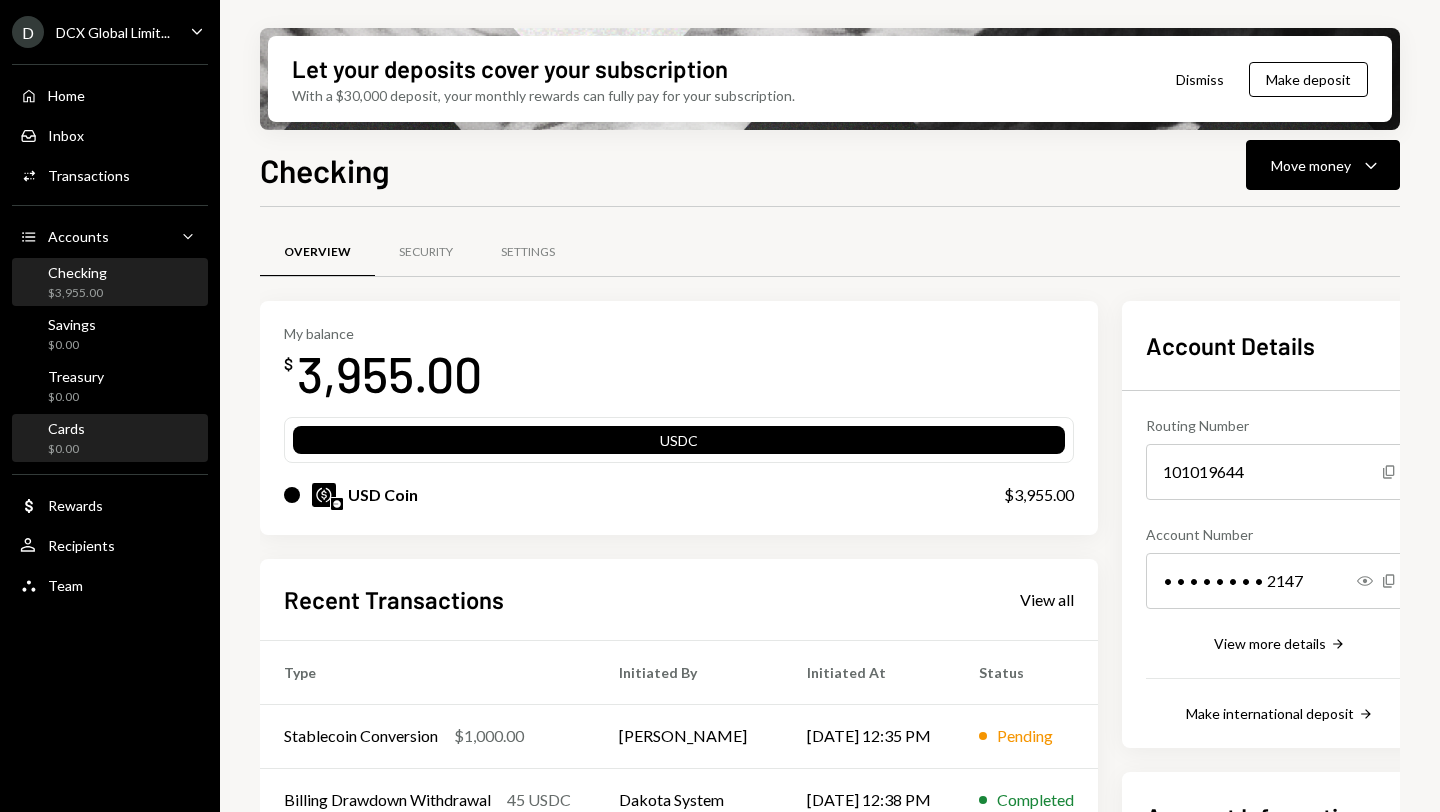 click on "Cards" at bounding box center (66, 428) 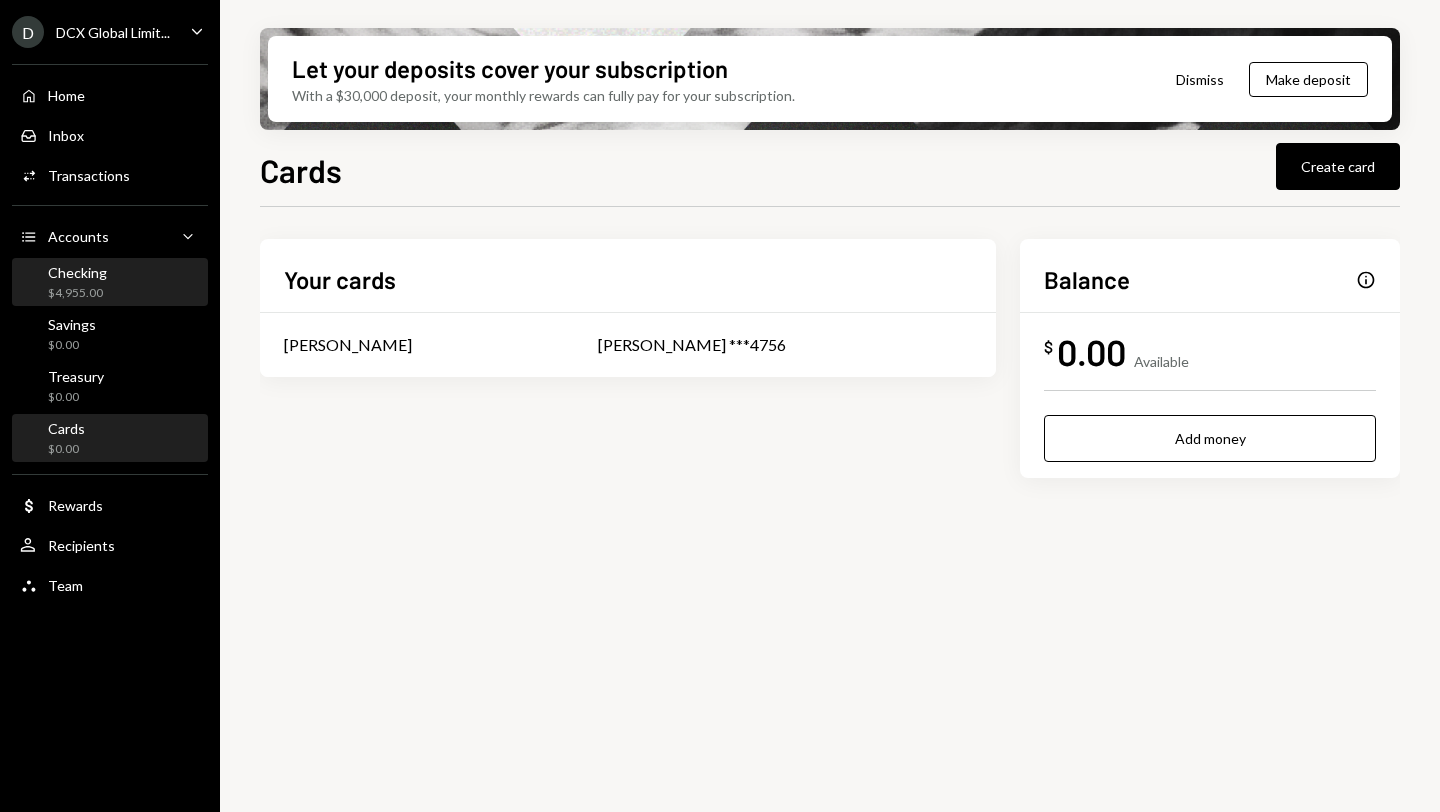 click on "Checking" at bounding box center [77, 272] 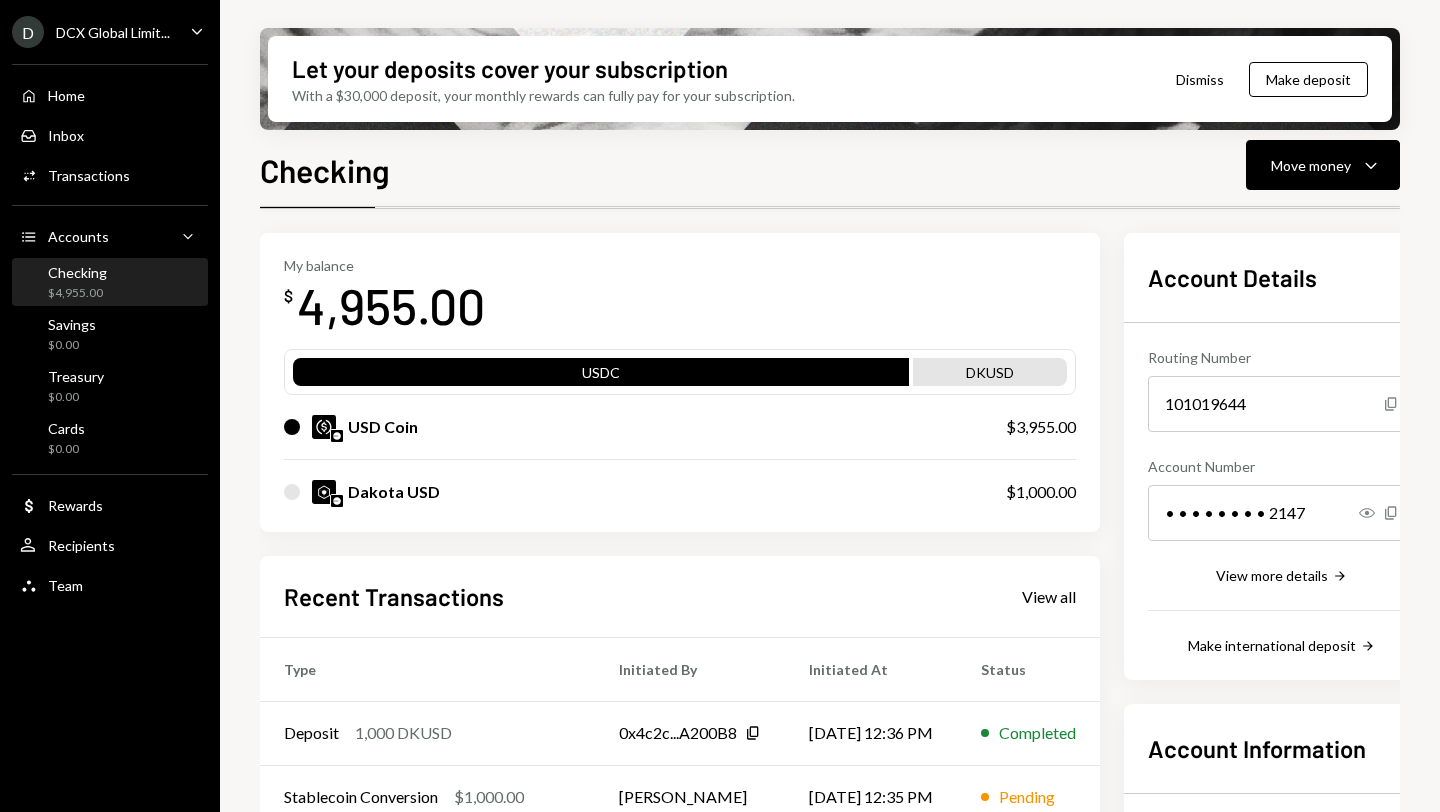 scroll, scrollTop: 0, scrollLeft: 0, axis: both 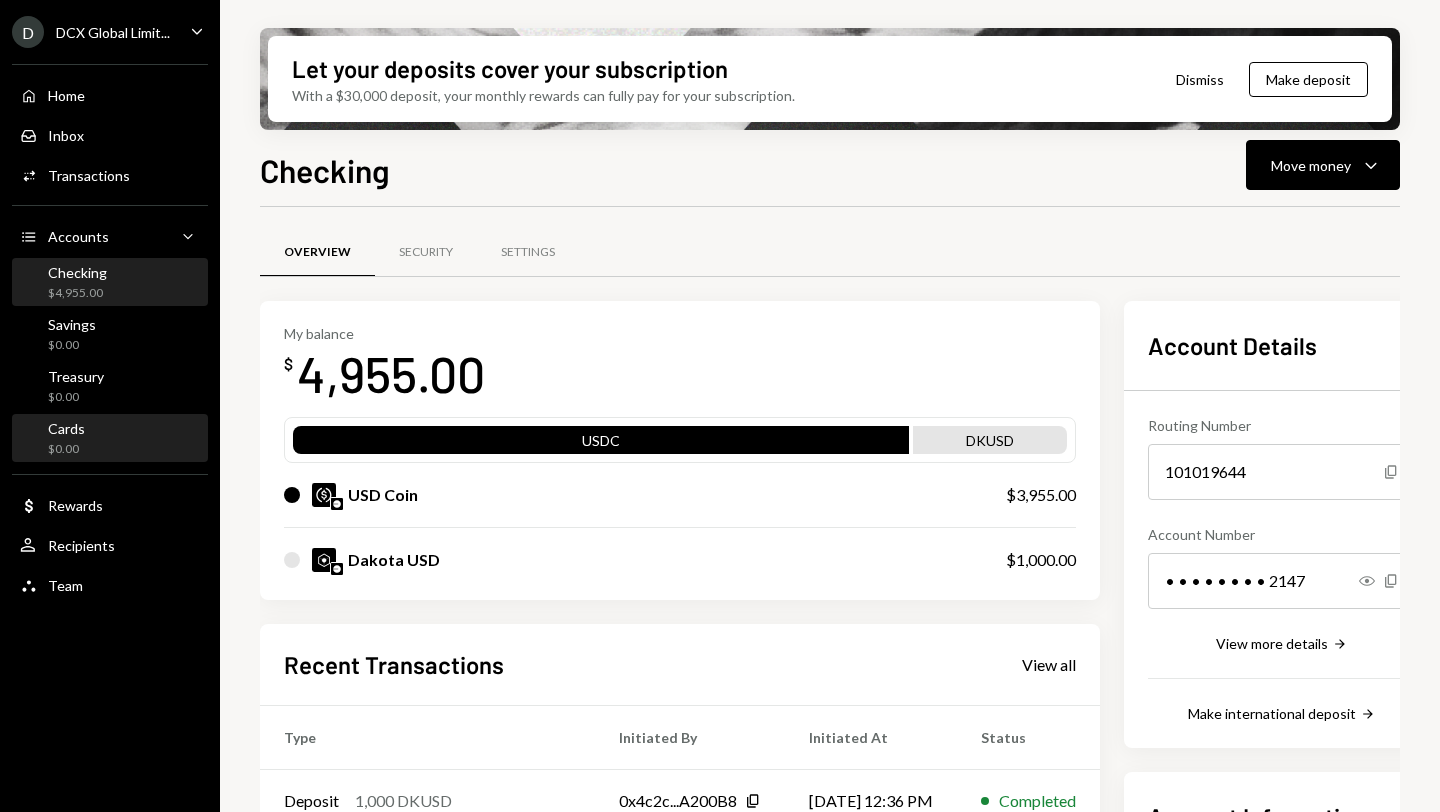 click on "Cards" at bounding box center (66, 428) 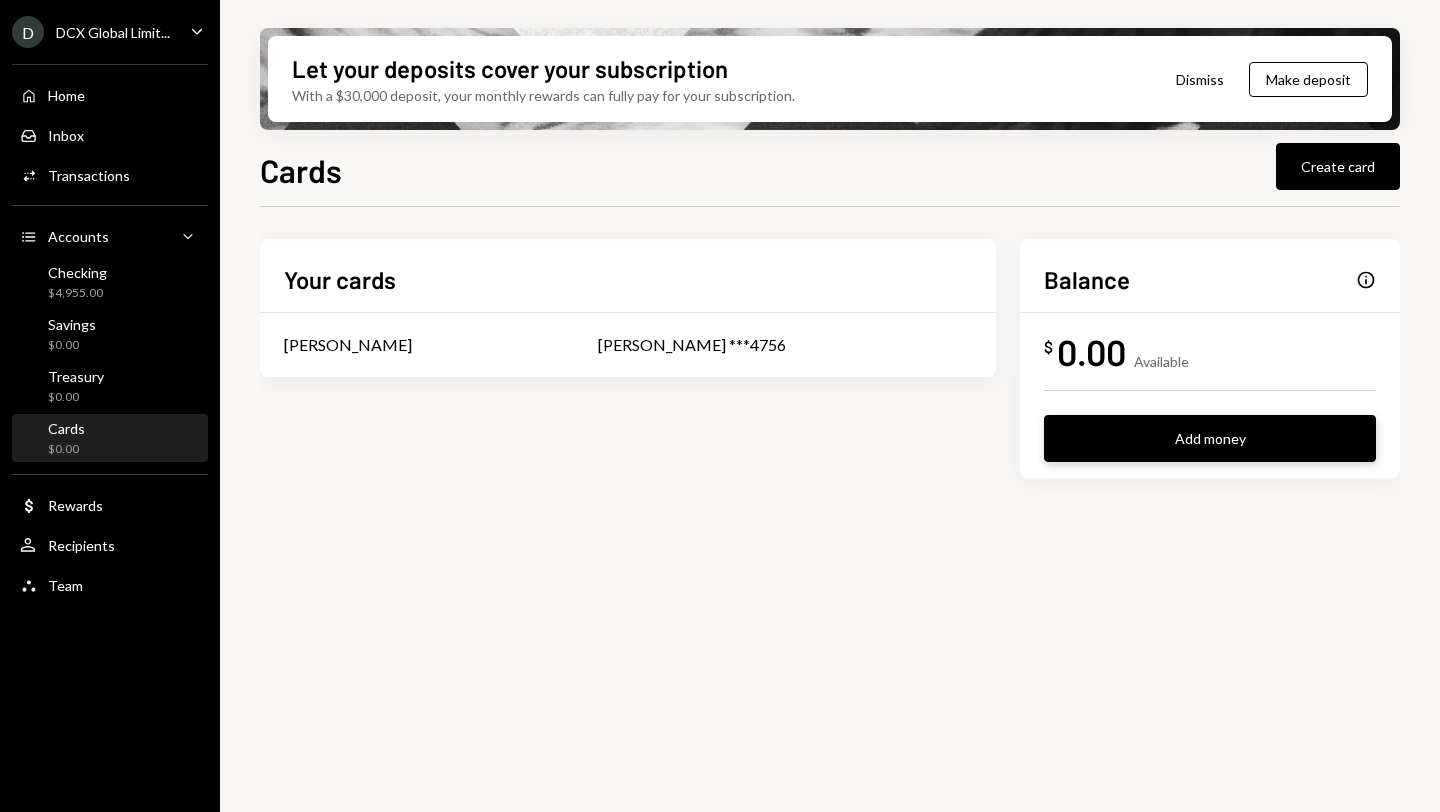 click on "Add money" at bounding box center (1210, 438) 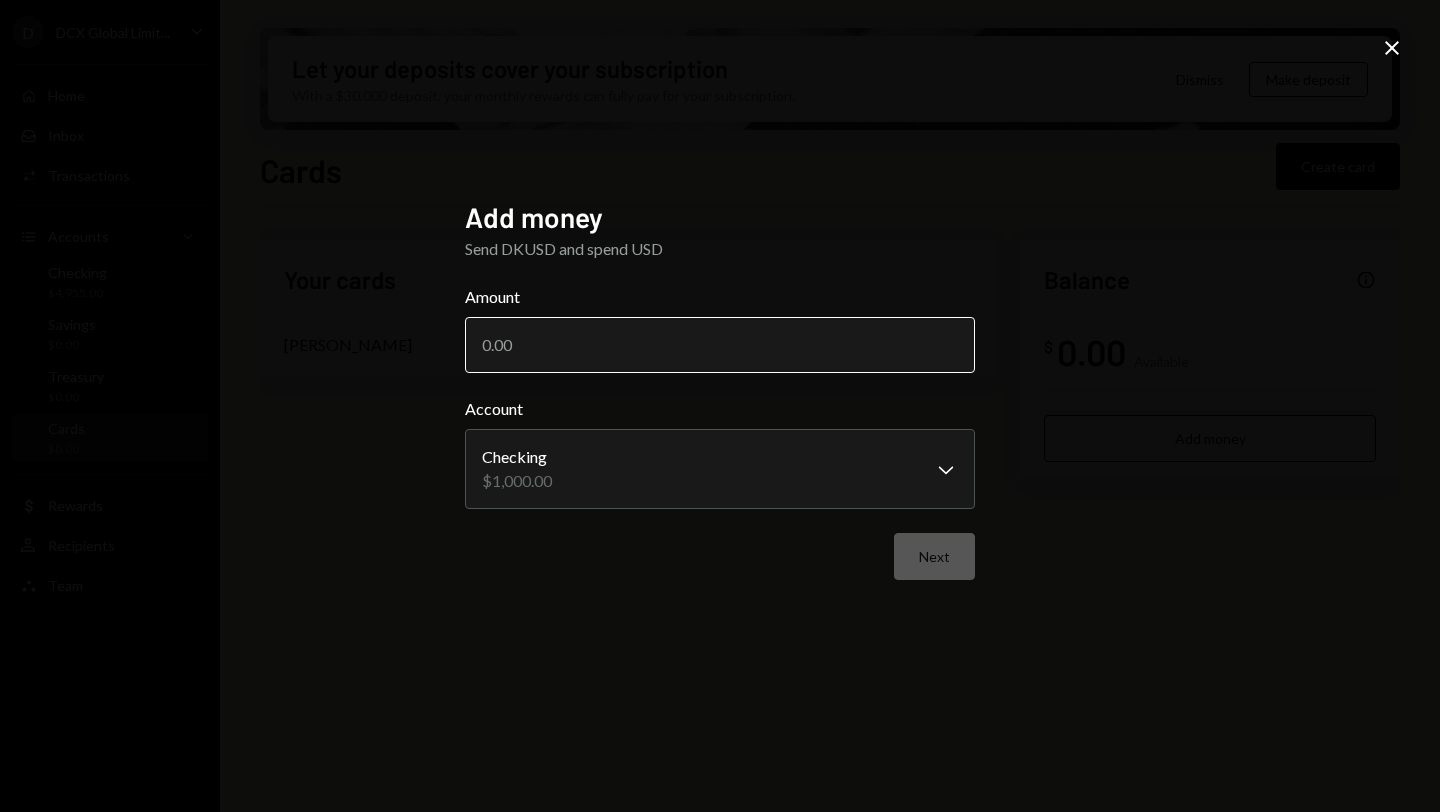 click on "Amount" at bounding box center (720, 345) 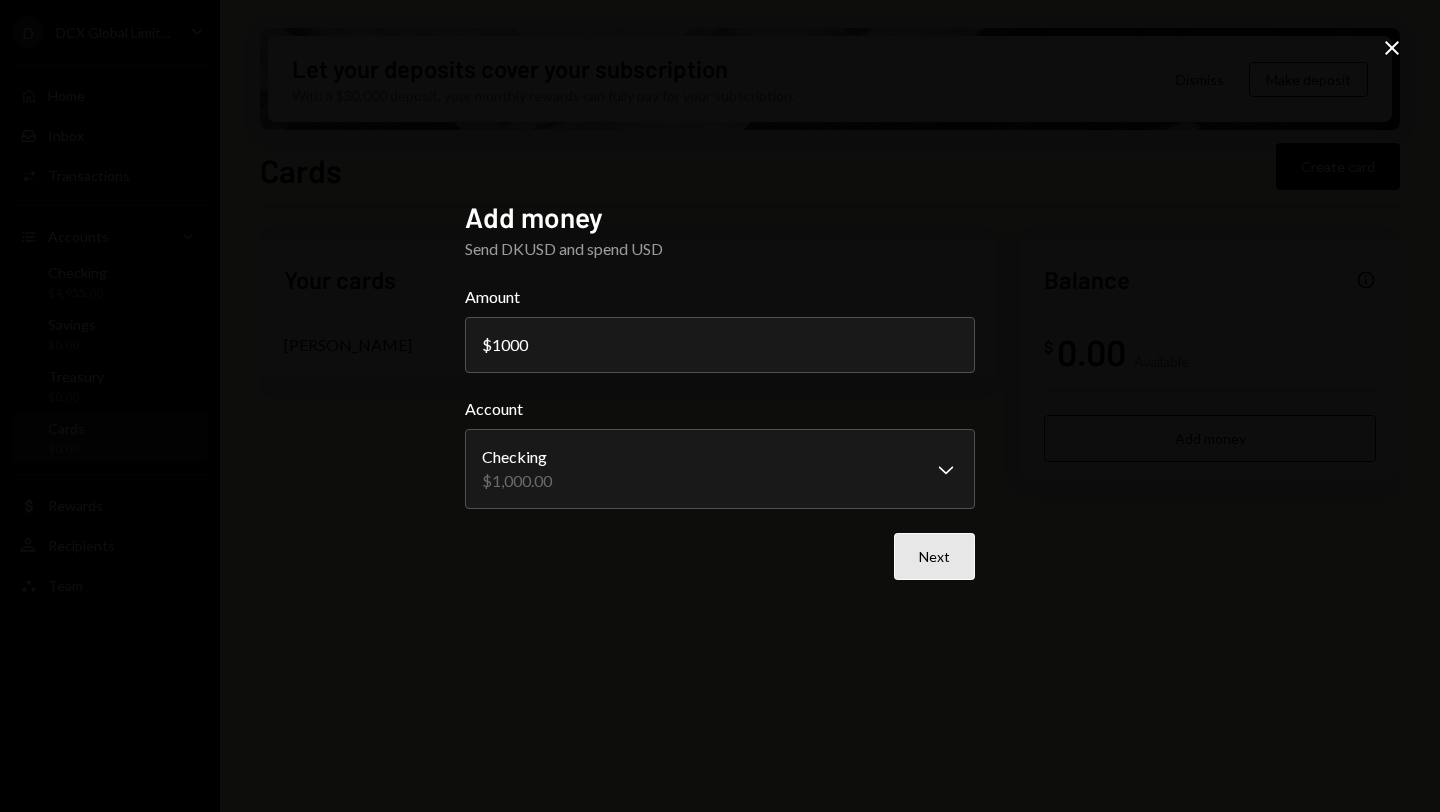 type on "1000" 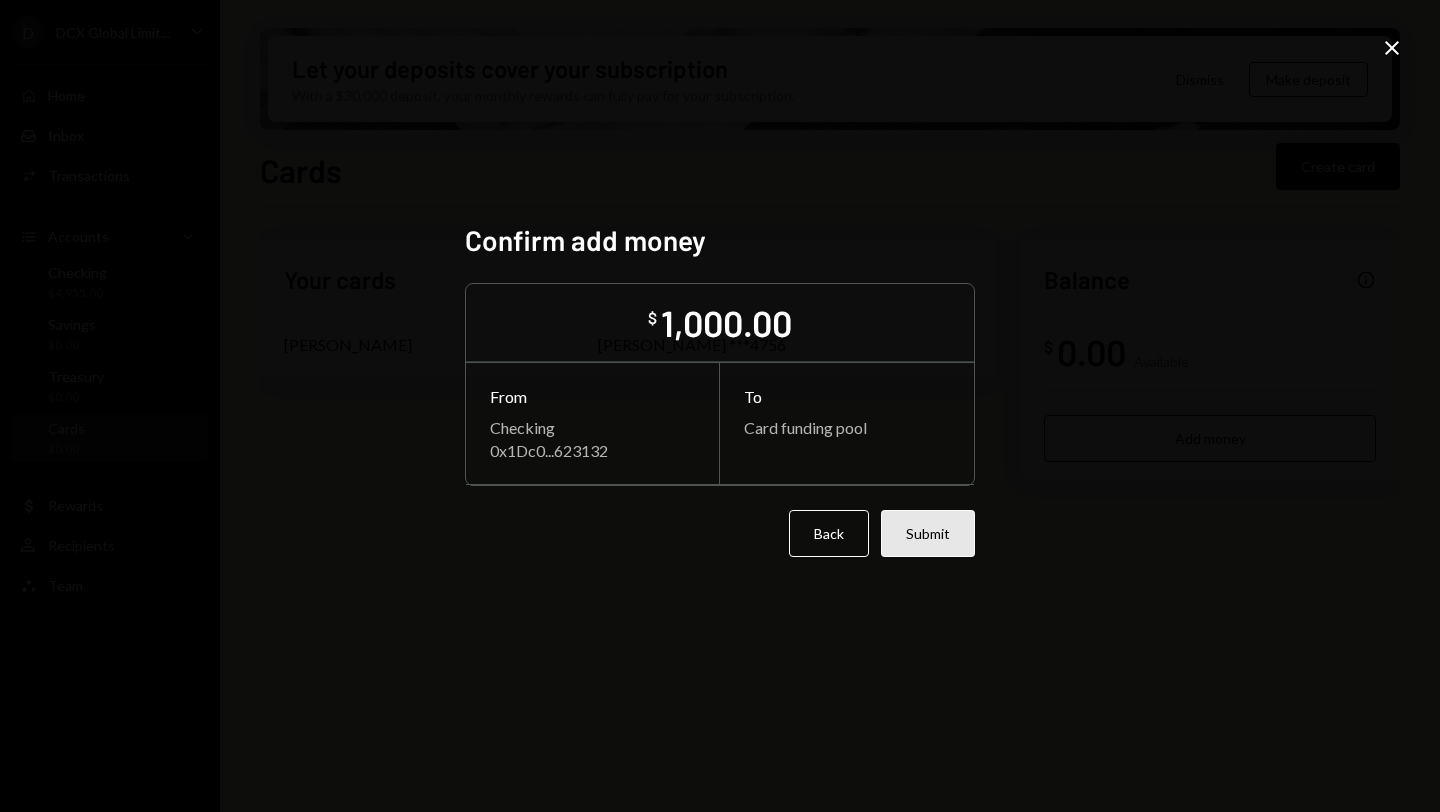 click on "Submit" at bounding box center (928, 533) 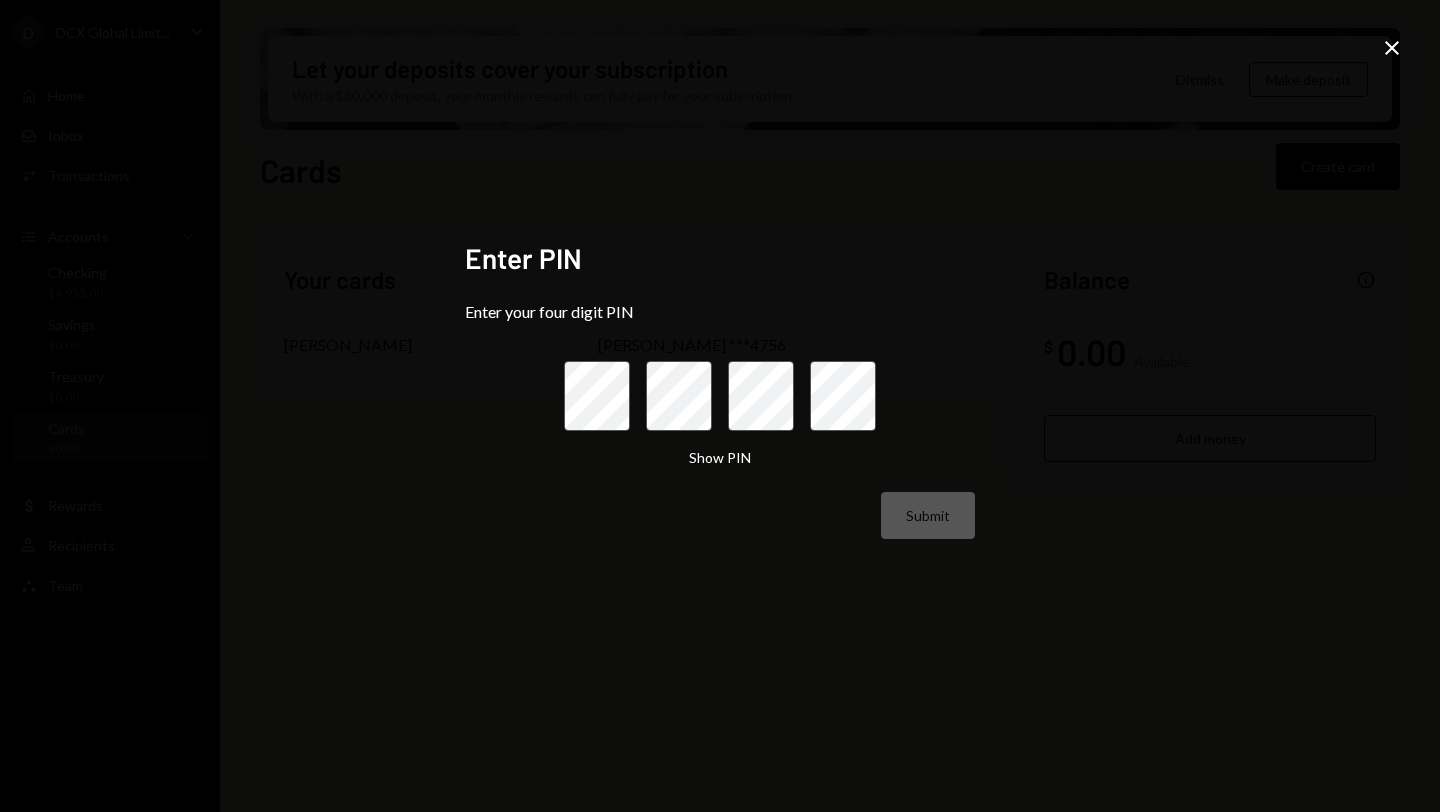 click 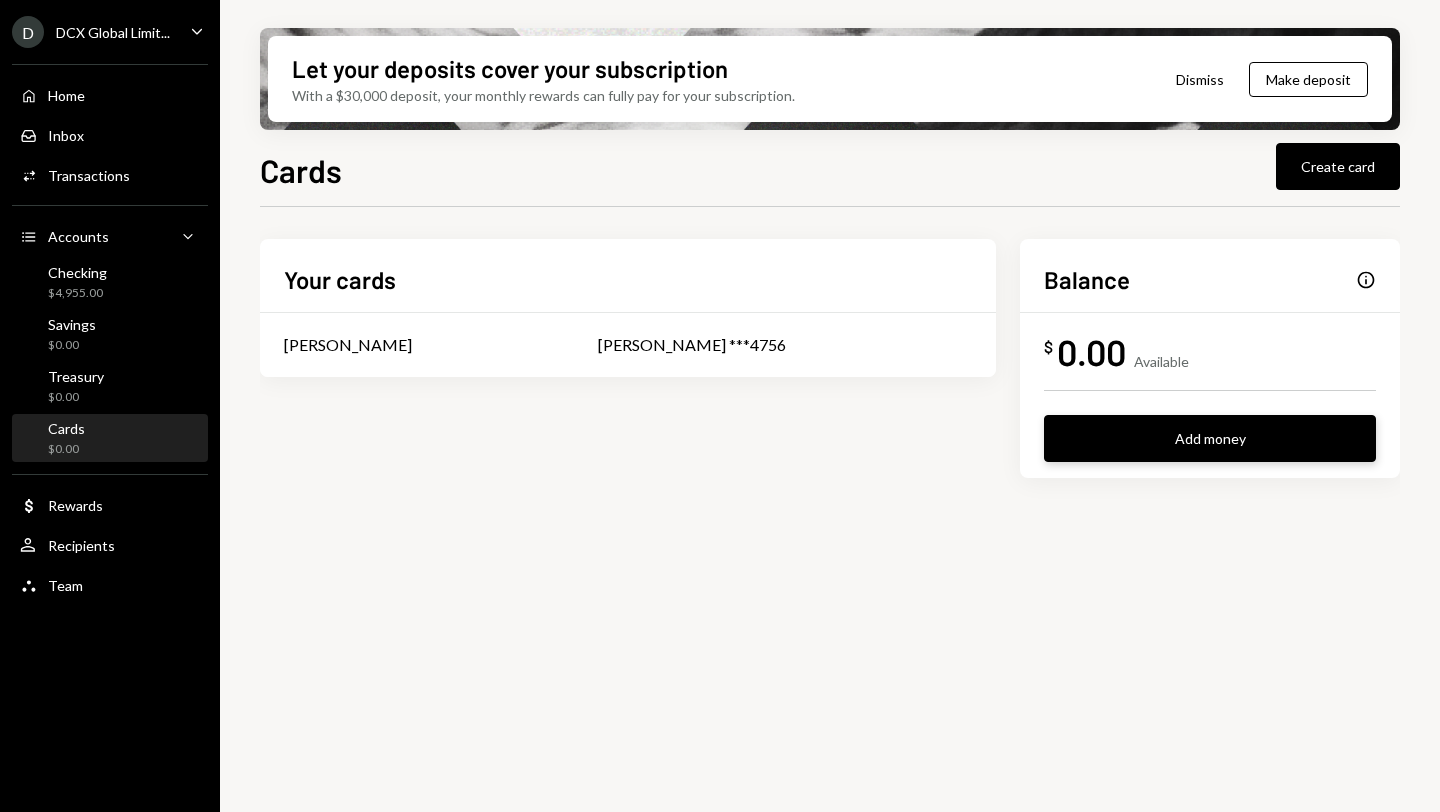 click on "Add money" at bounding box center (1210, 438) 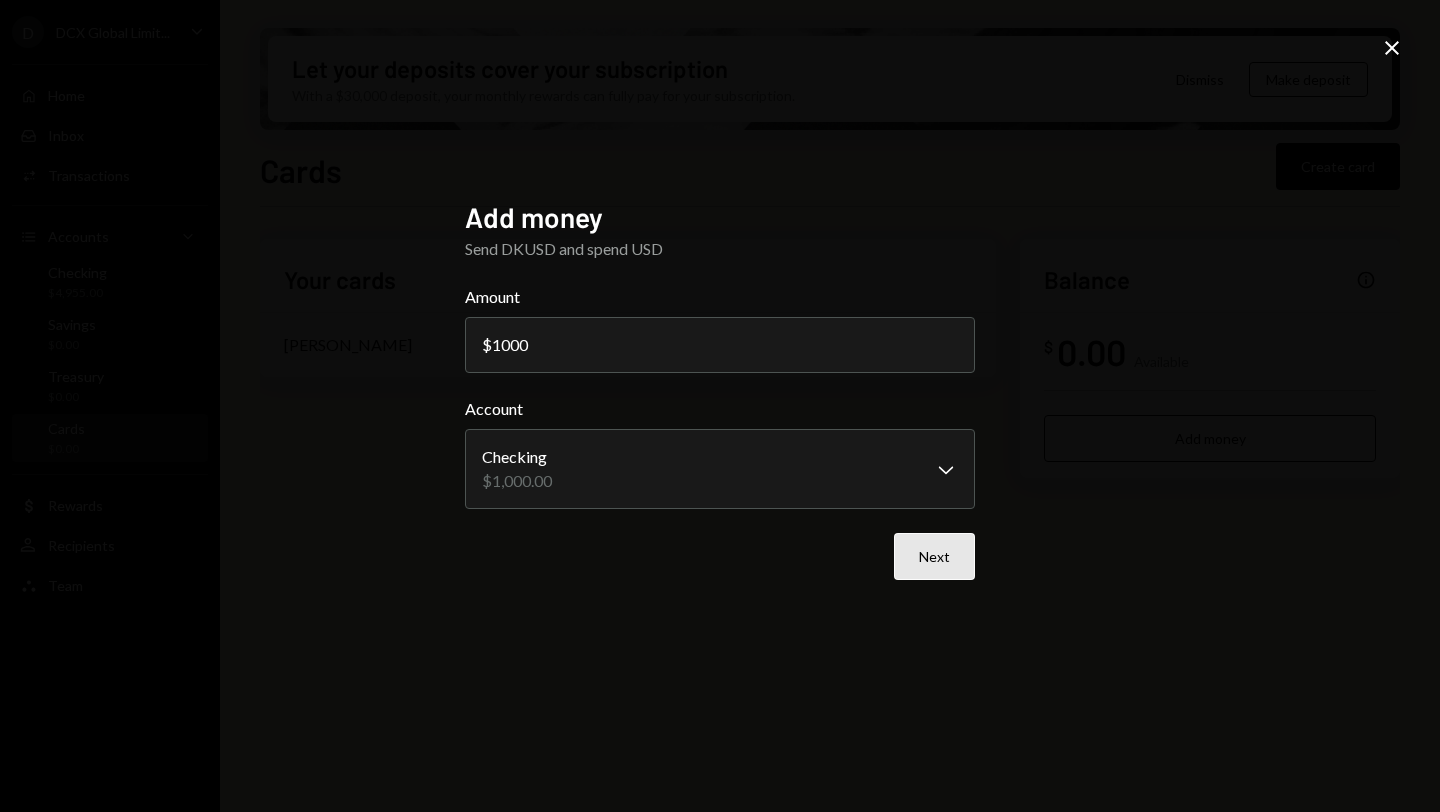 type on "1000" 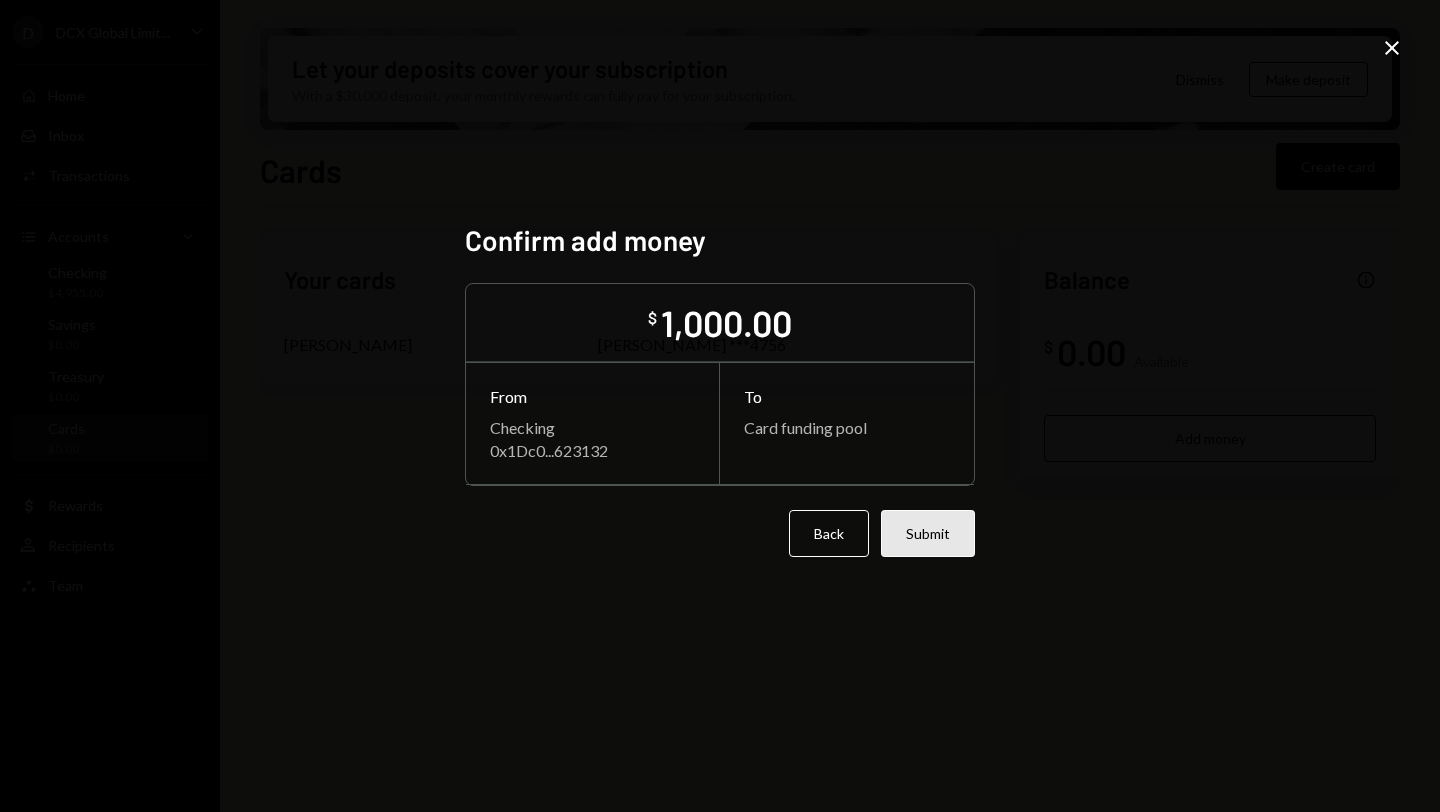 click on "Submit" at bounding box center (928, 533) 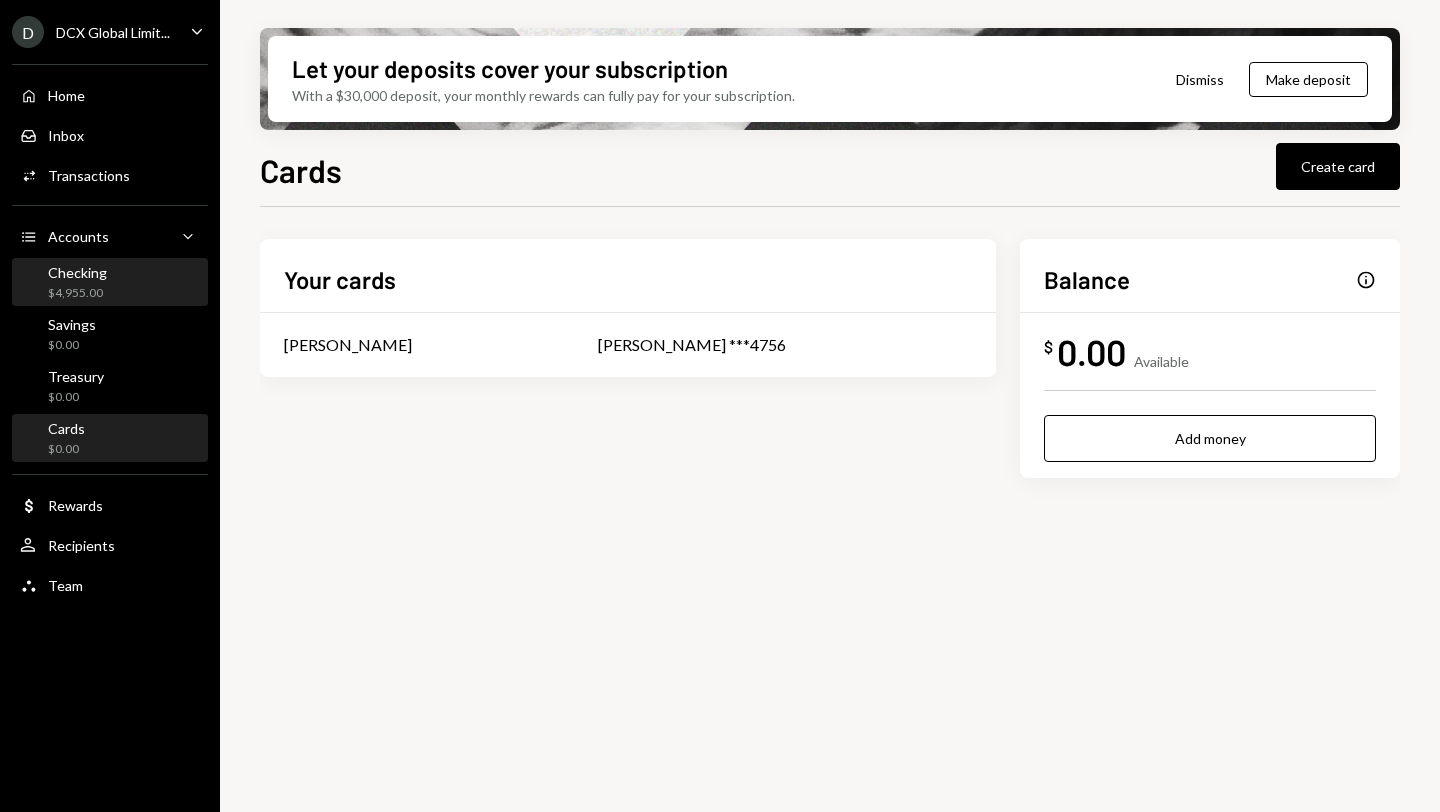 click on "$4,955.00" at bounding box center (77, 293) 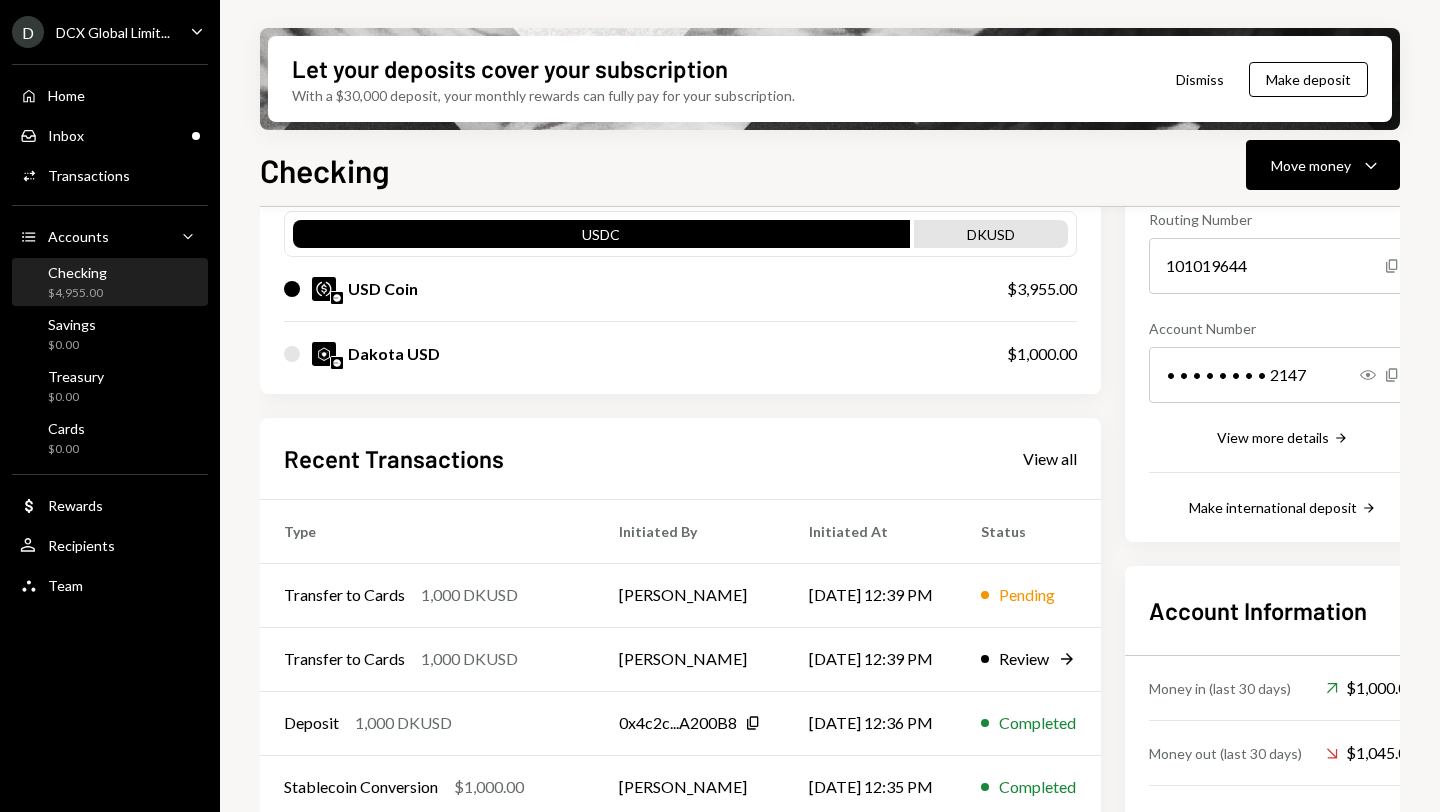 scroll, scrollTop: 0, scrollLeft: 0, axis: both 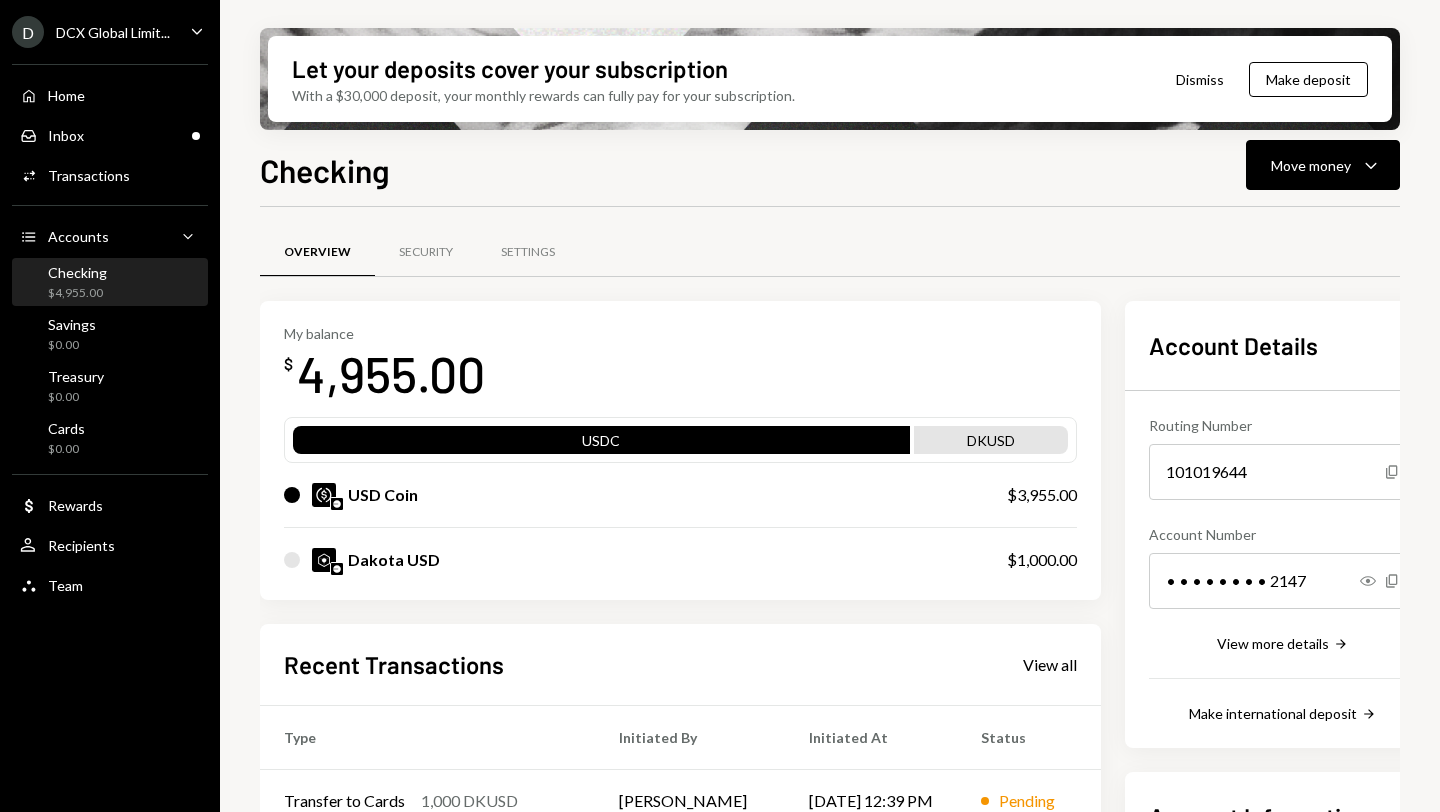 click on "$4,955.00" at bounding box center (77, 293) 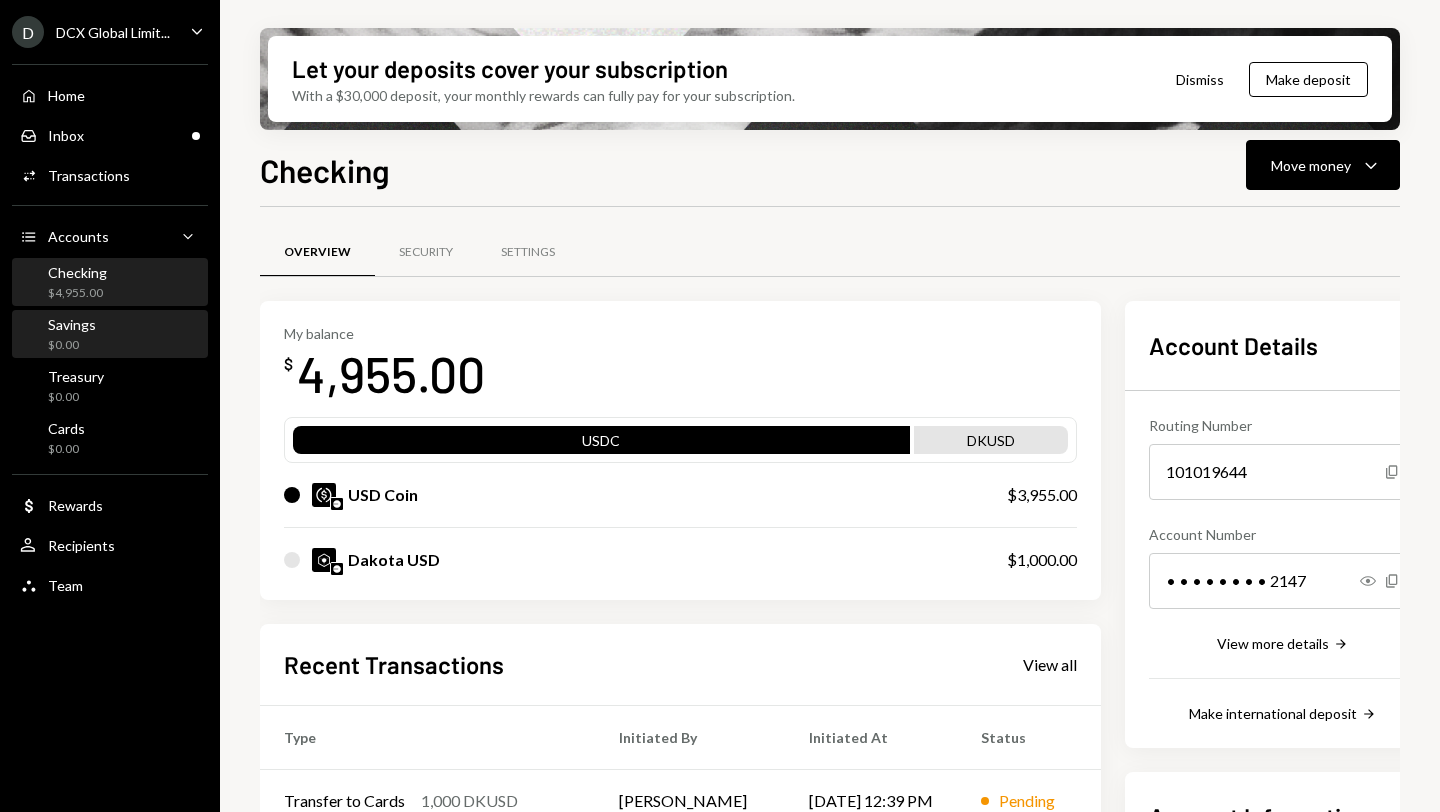 click on "Savings" at bounding box center [72, 324] 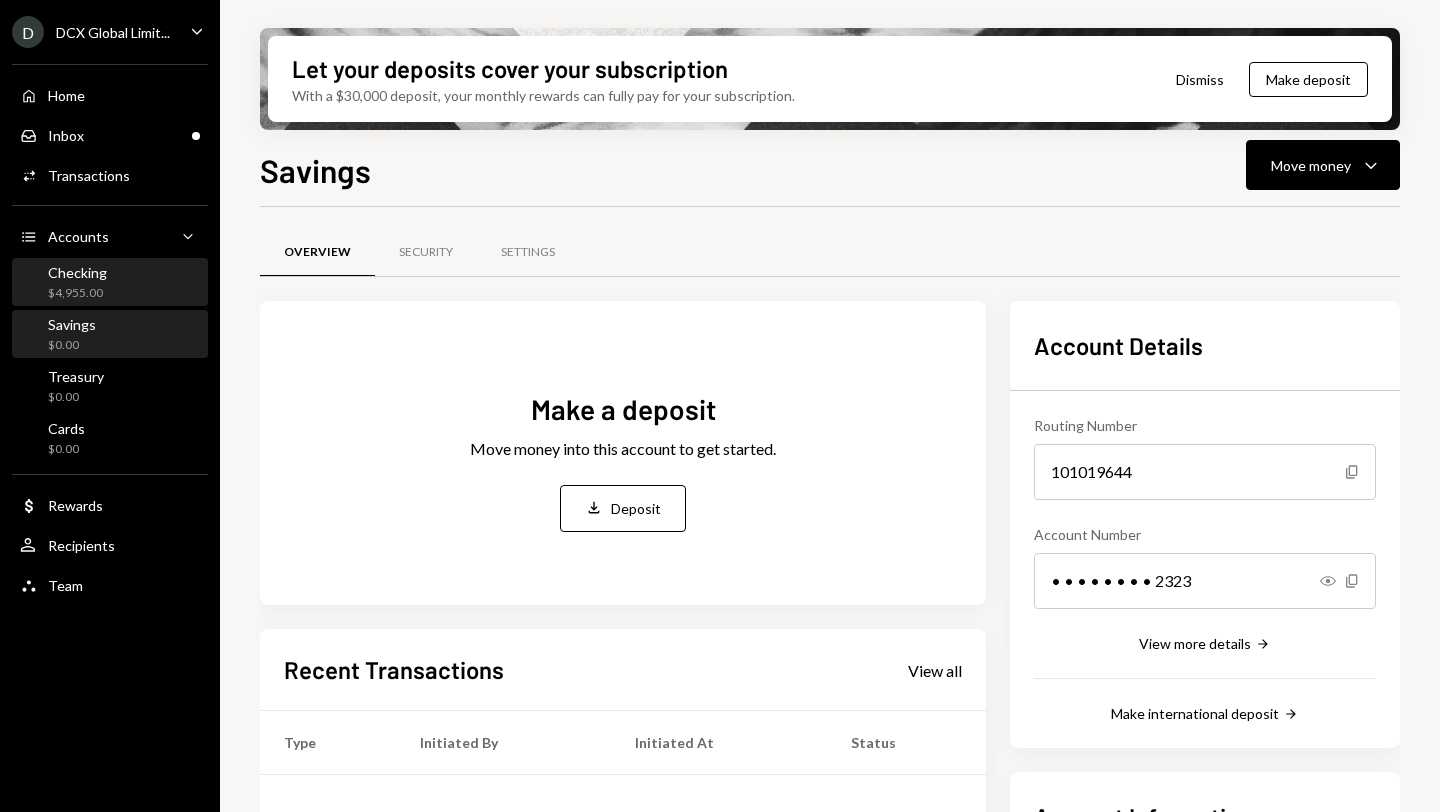 click on "Checking $4,955.00" at bounding box center (77, 283) 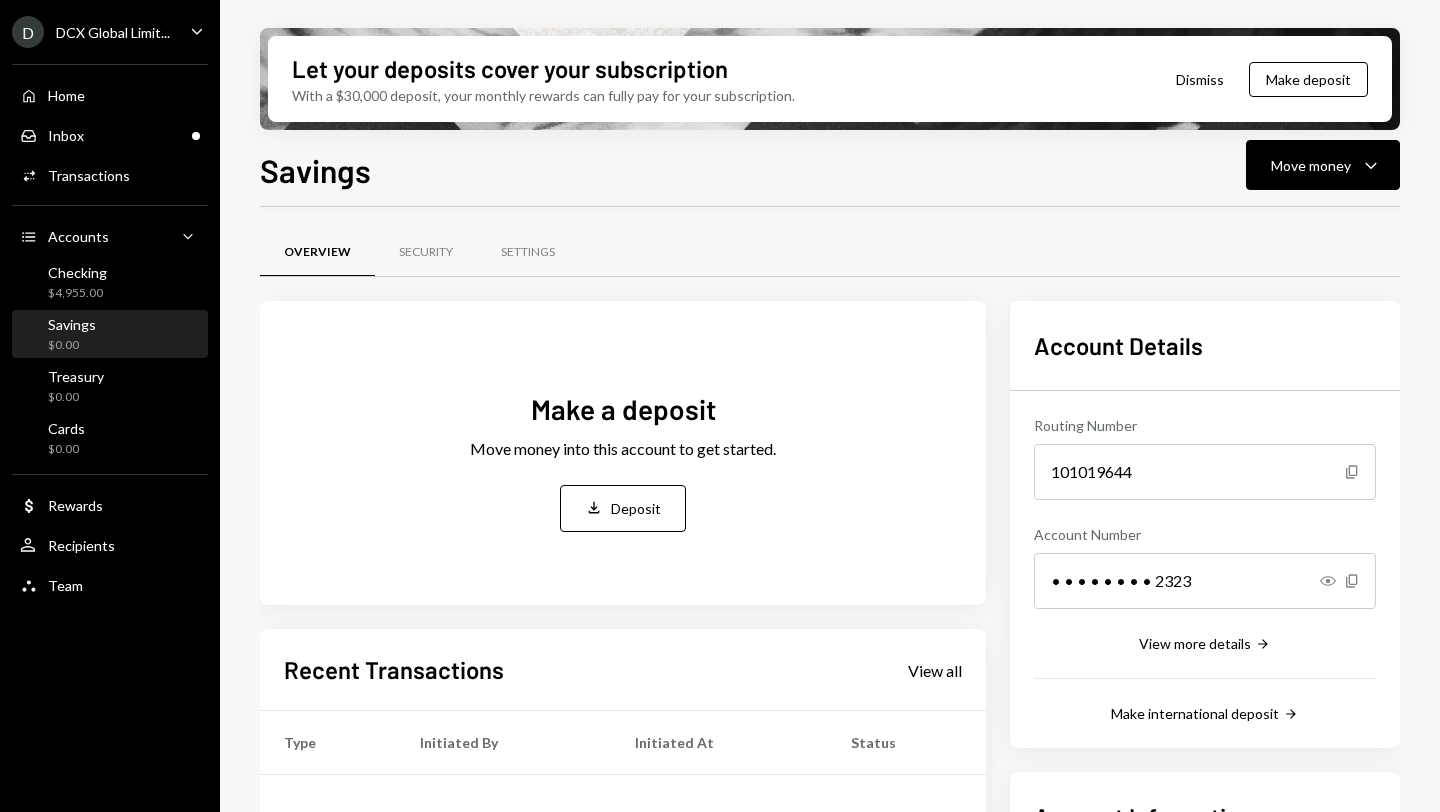 scroll, scrollTop: 0, scrollLeft: 0, axis: both 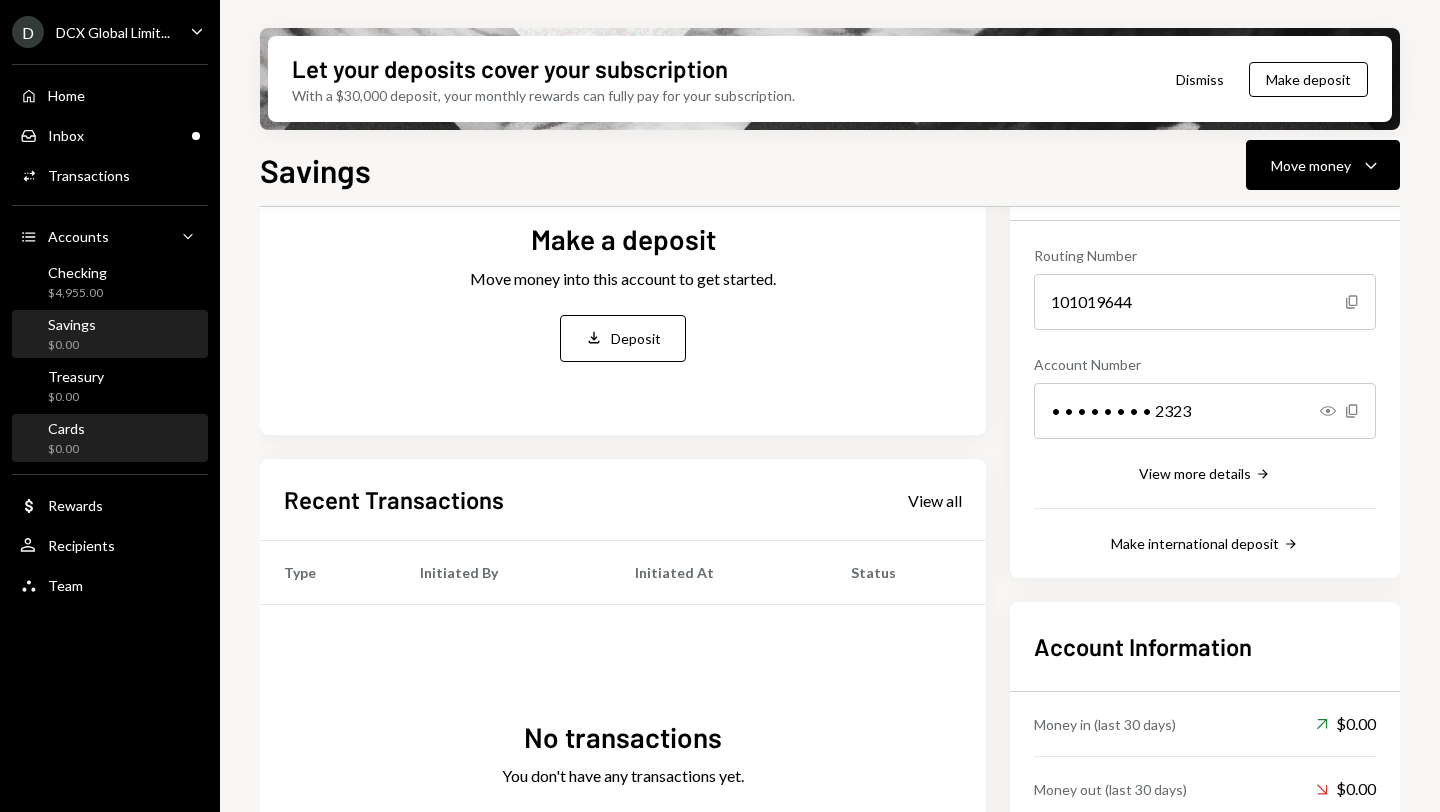 click on "Cards $0.00" at bounding box center [110, 439] 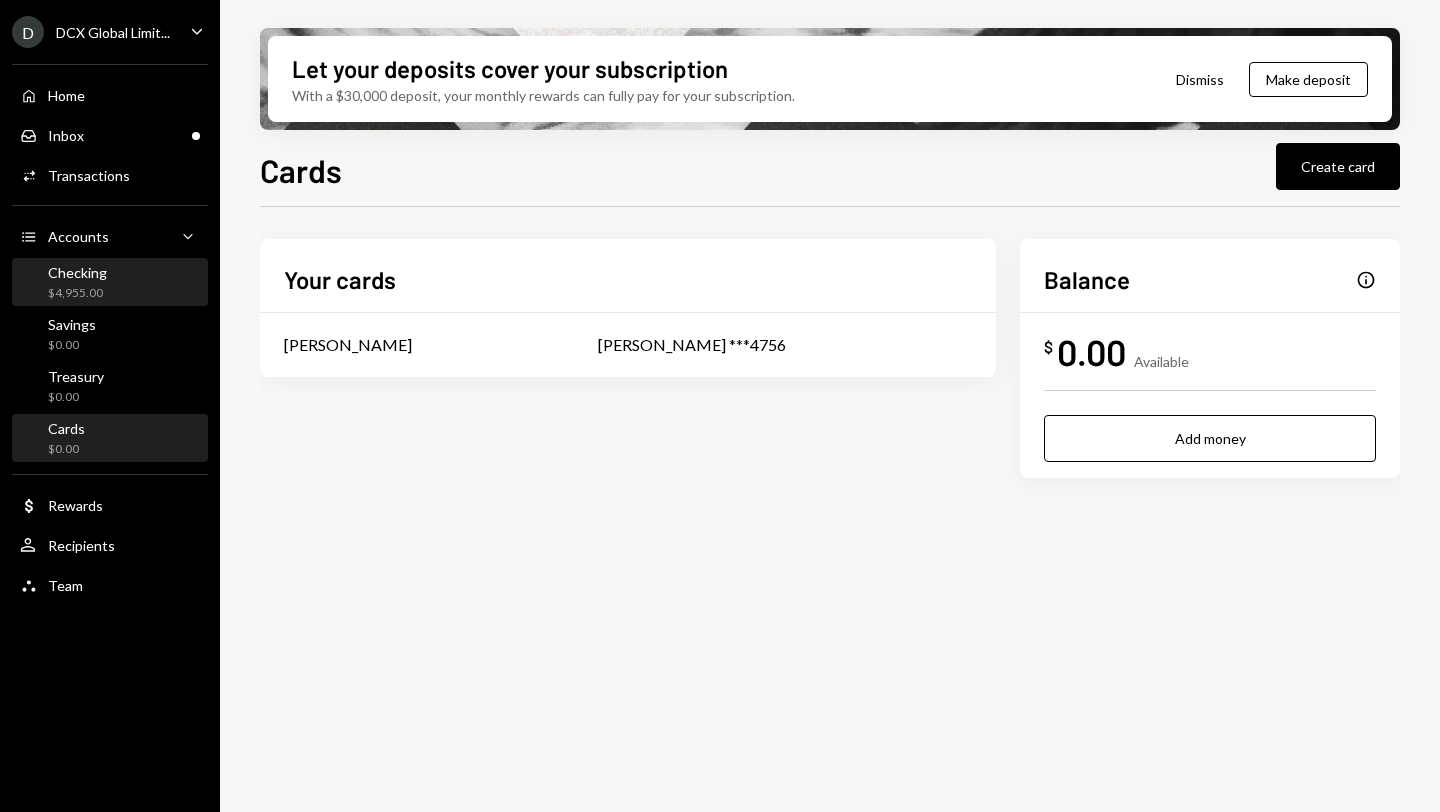 click on "Checking" at bounding box center [77, 272] 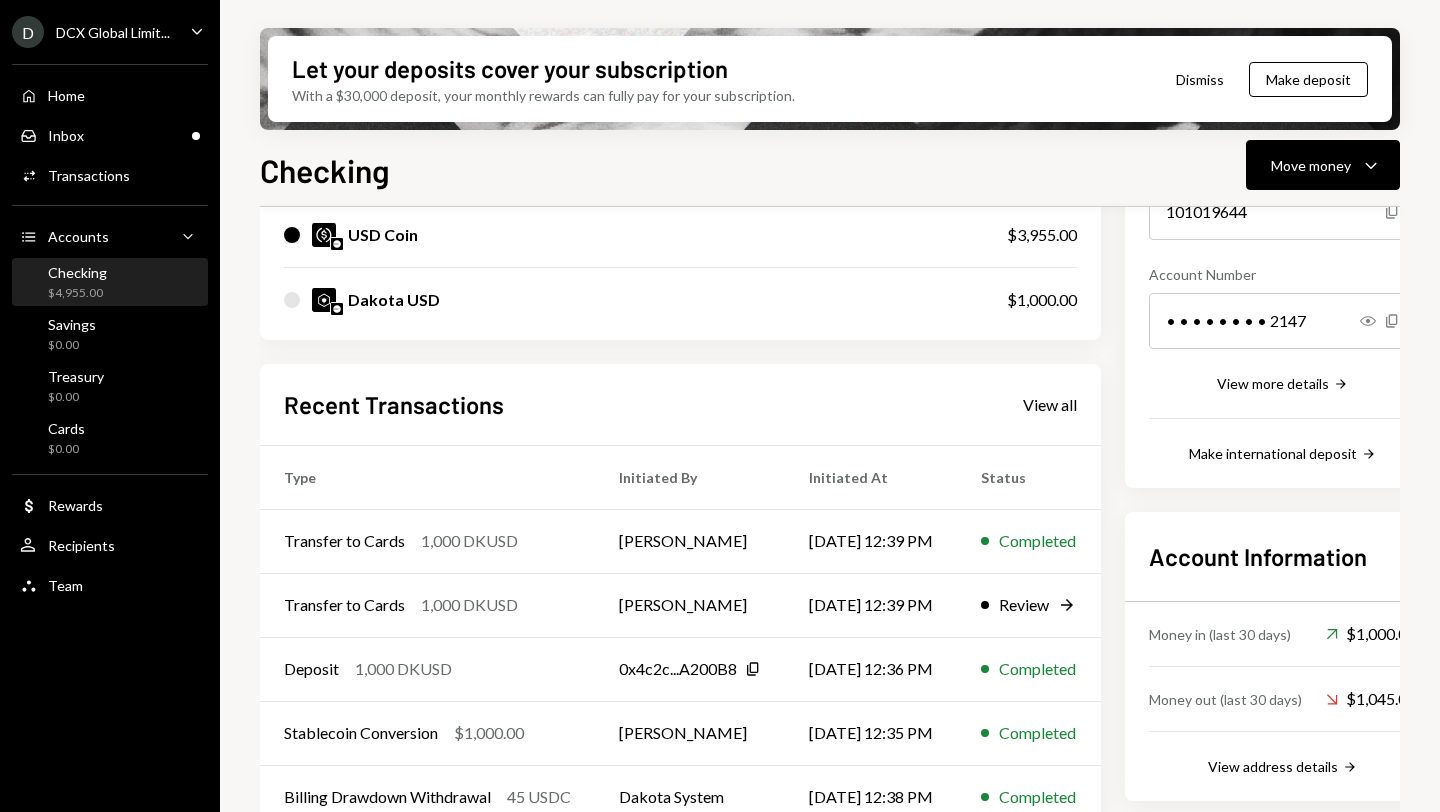 scroll, scrollTop: 261, scrollLeft: 0, axis: vertical 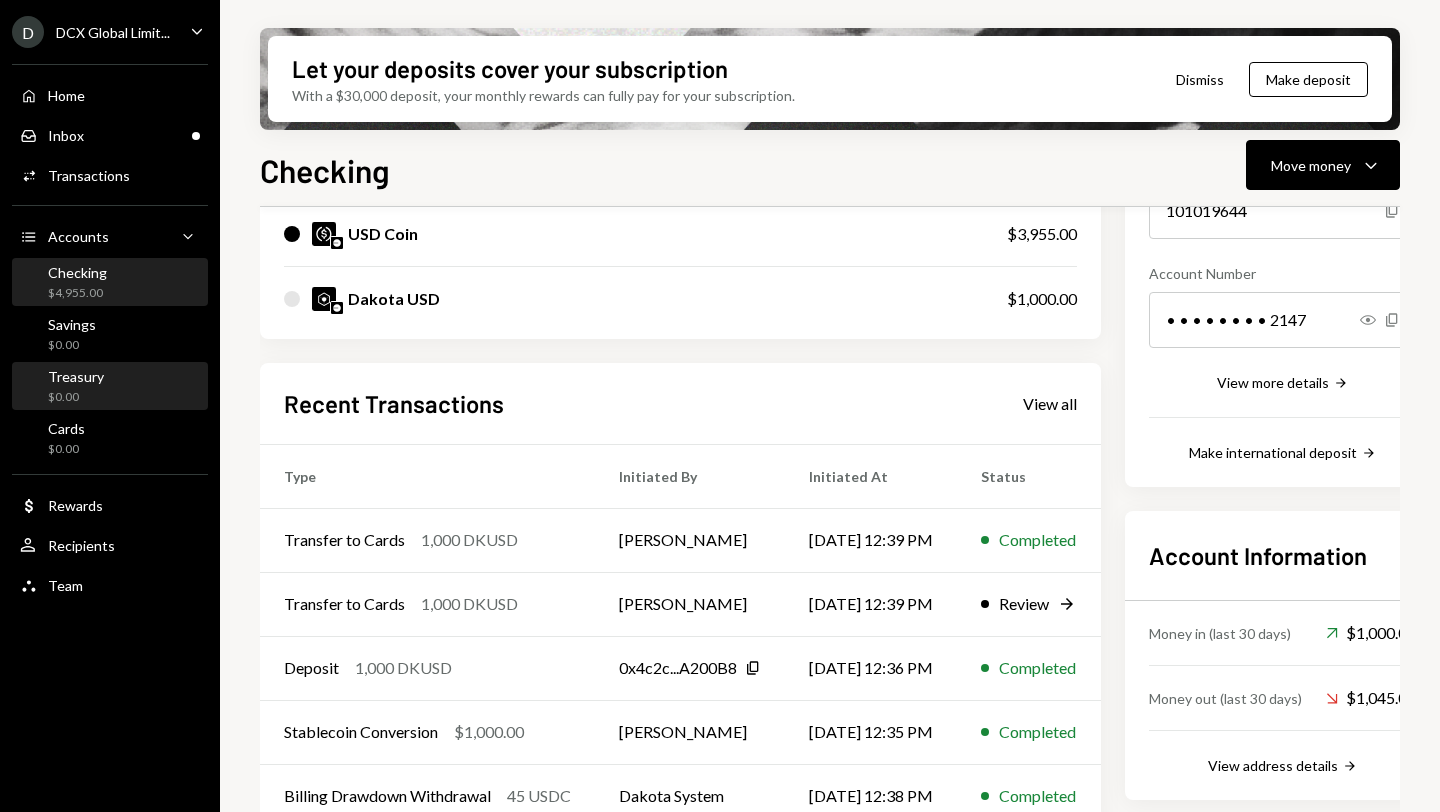 click on "Treasury $0.00" at bounding box center [110, 387] 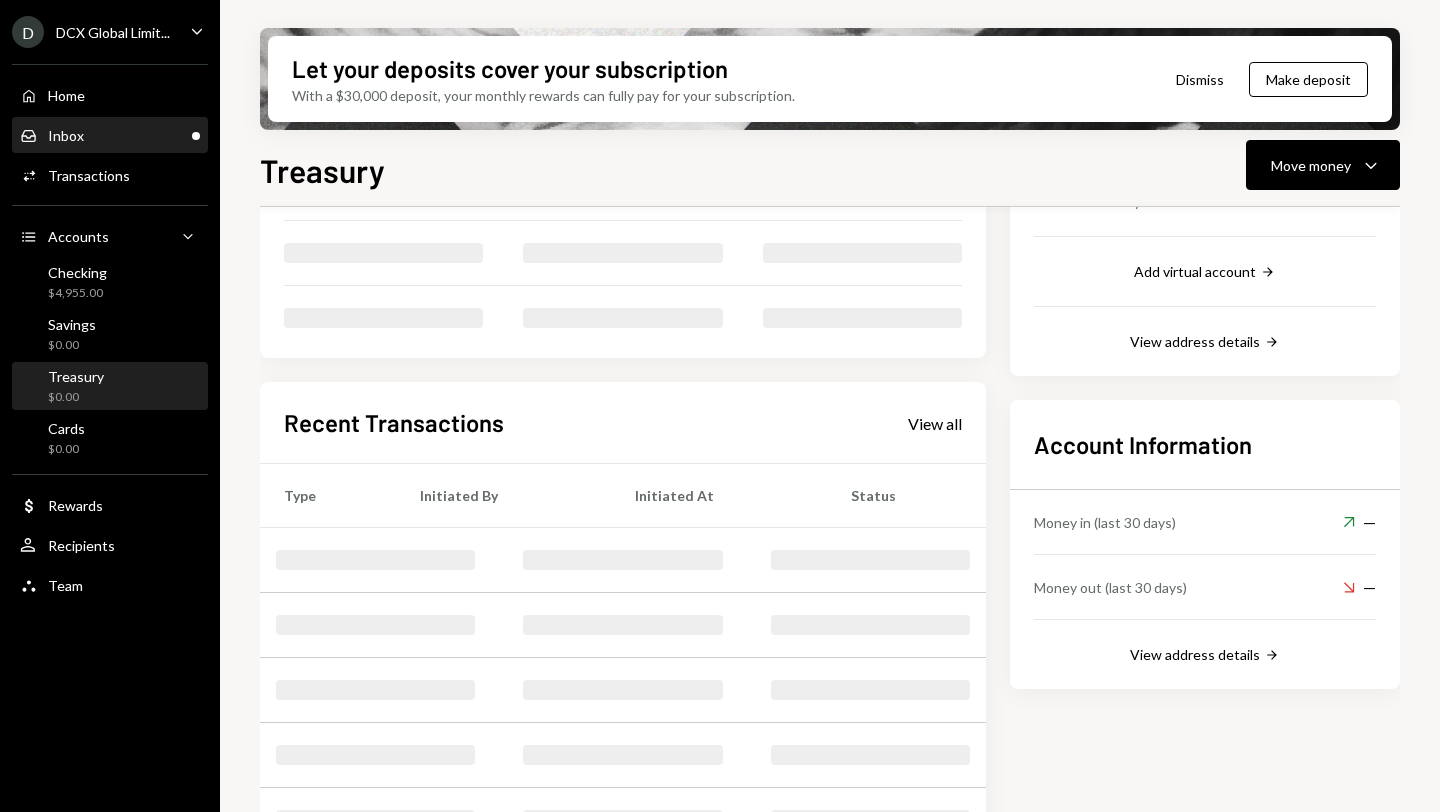 scroll, scrollTop: 181, scrollLeft: 0, axis: vertical 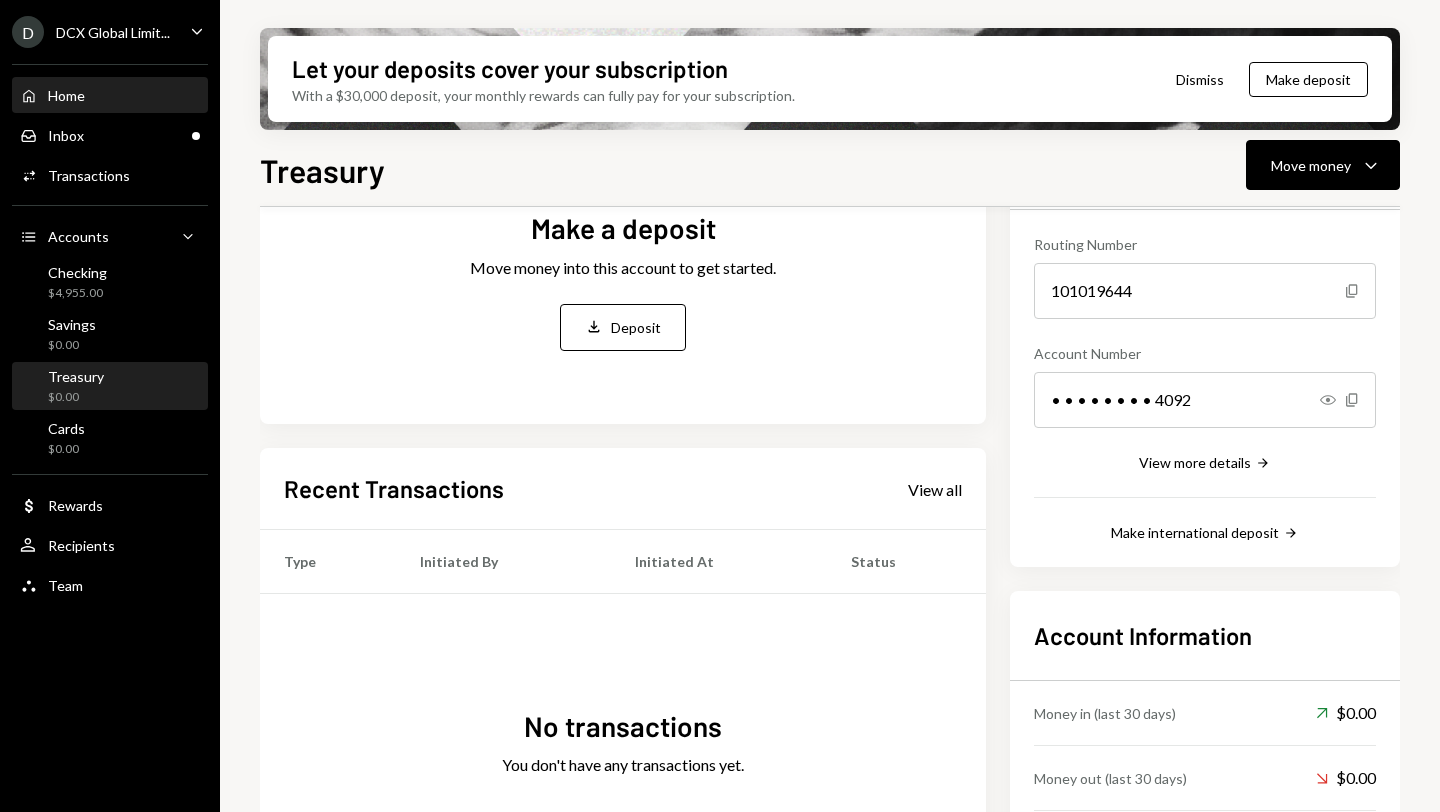 click on "Home" at bounding box center [66, 95] 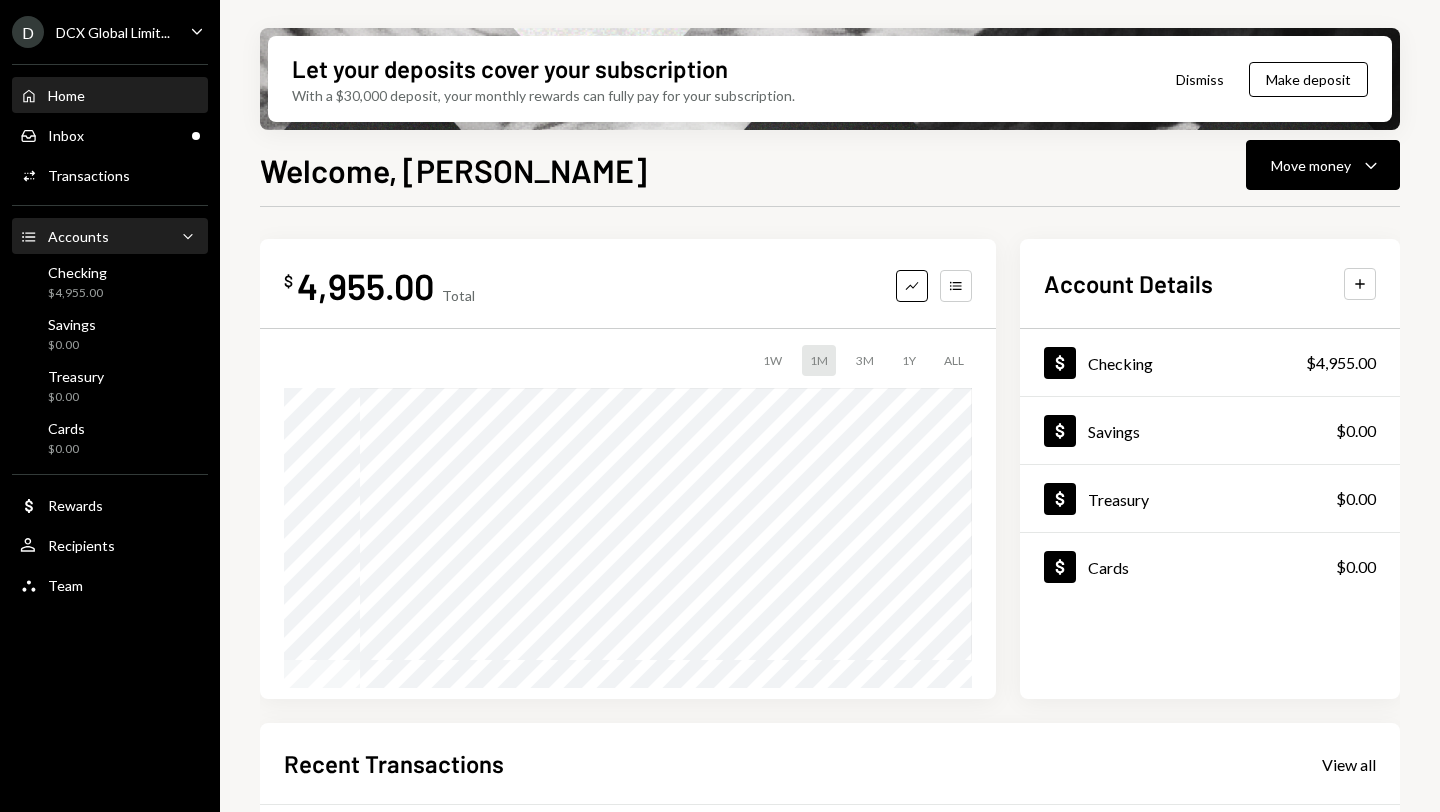 click on "Accounts Accounts Caret Down" at bounding box center (110, 237) 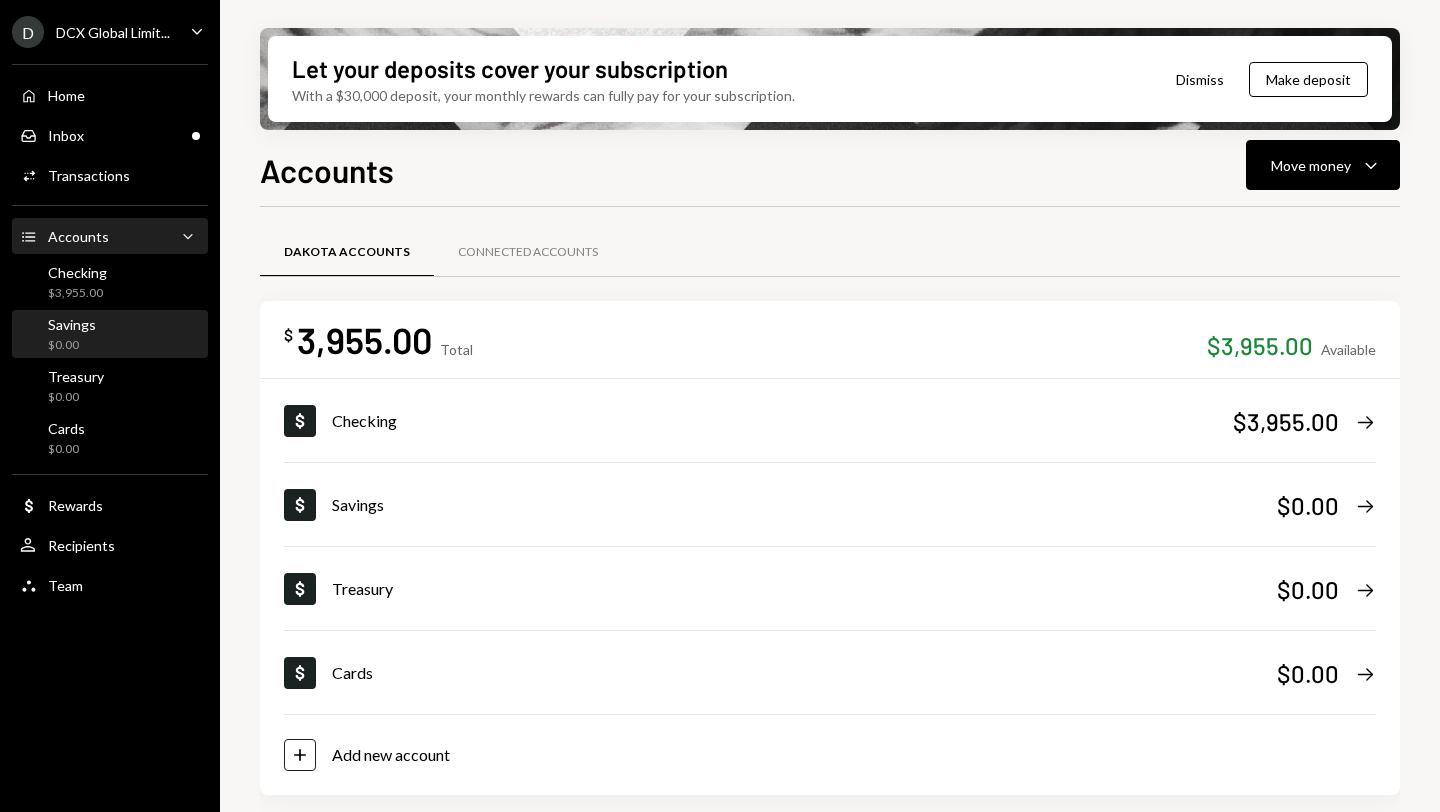 click on "Savings $0.00" at bounding box center [110, 335] 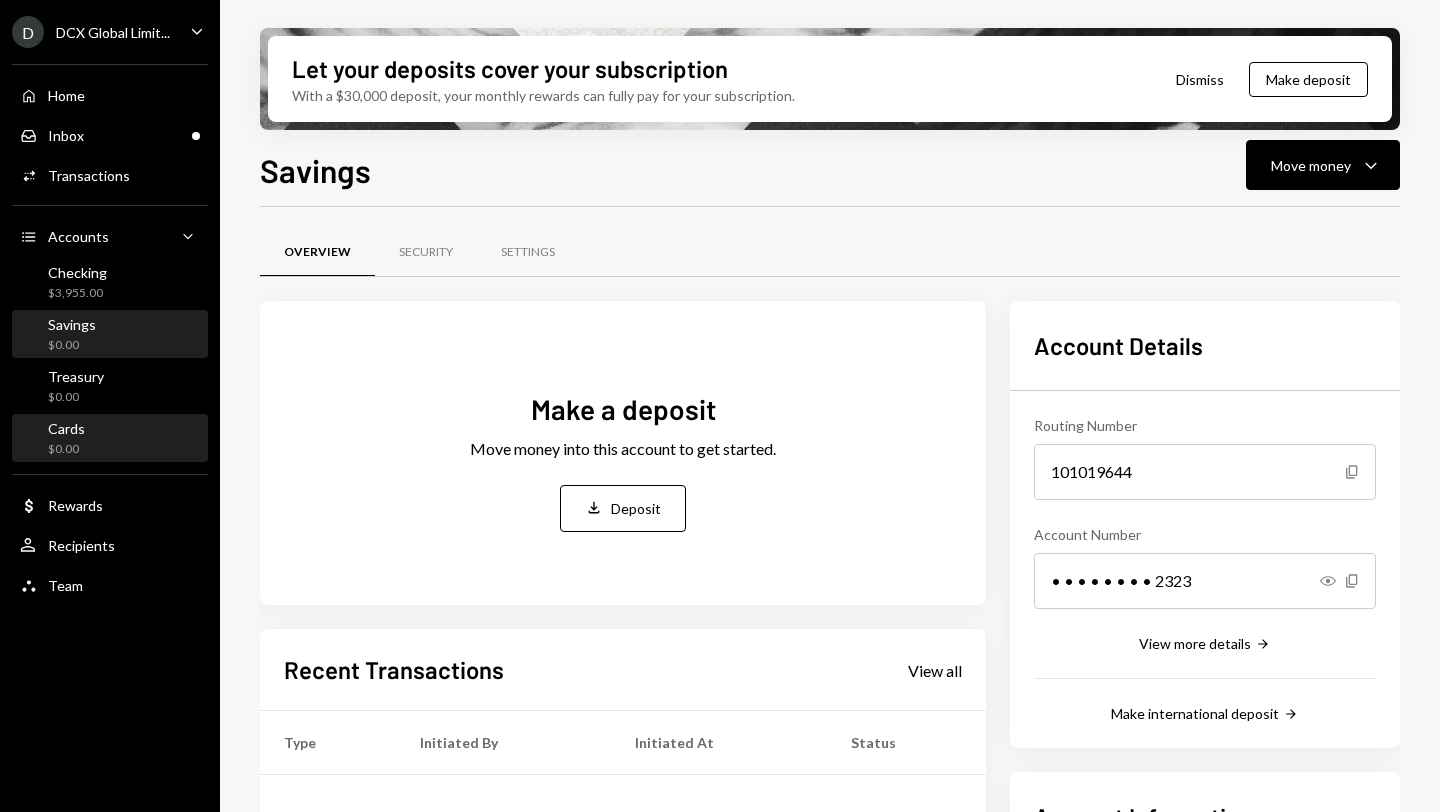 click on "Cards $0.00" at bounding box center [110, 439] 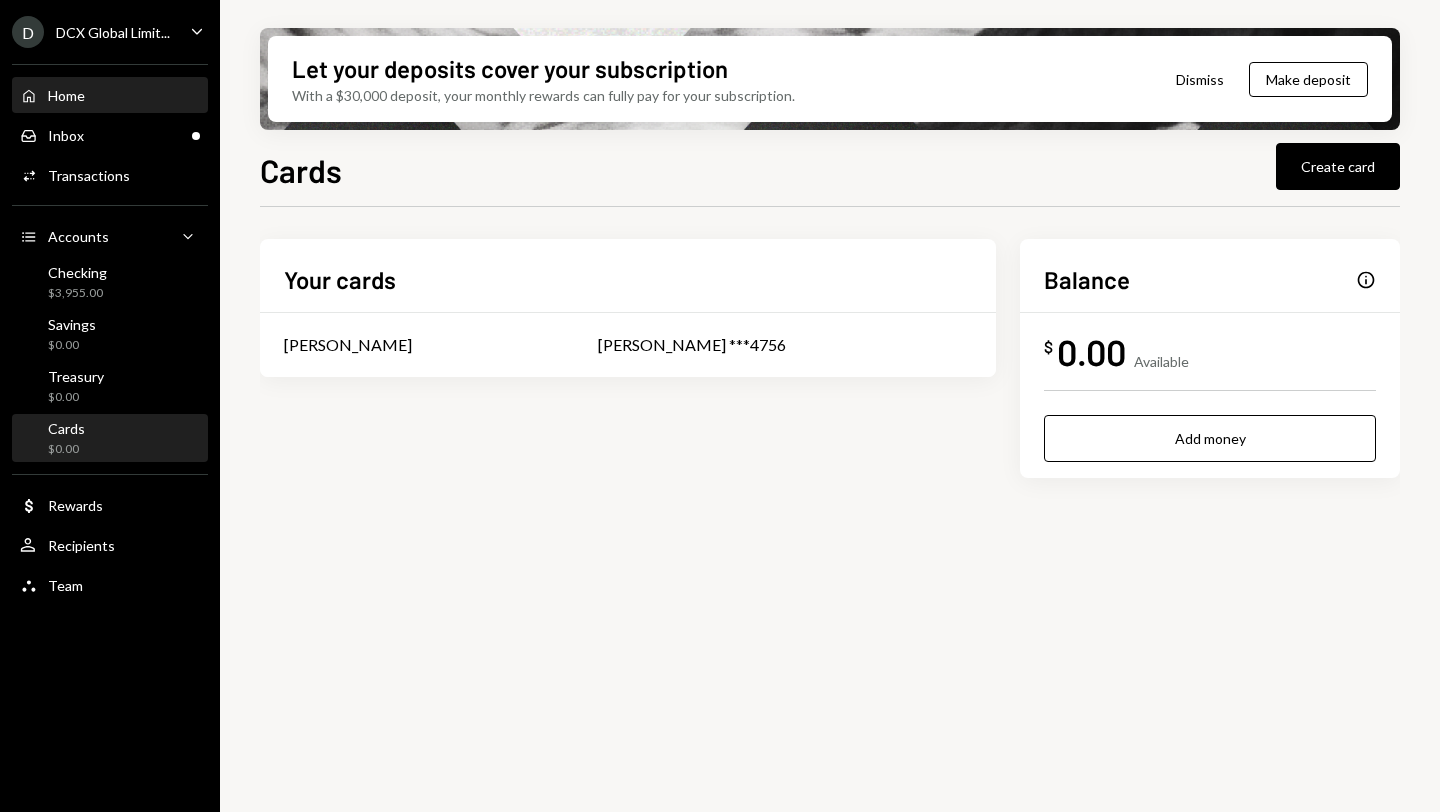 click on "Home" at bounding box center [66, 95] 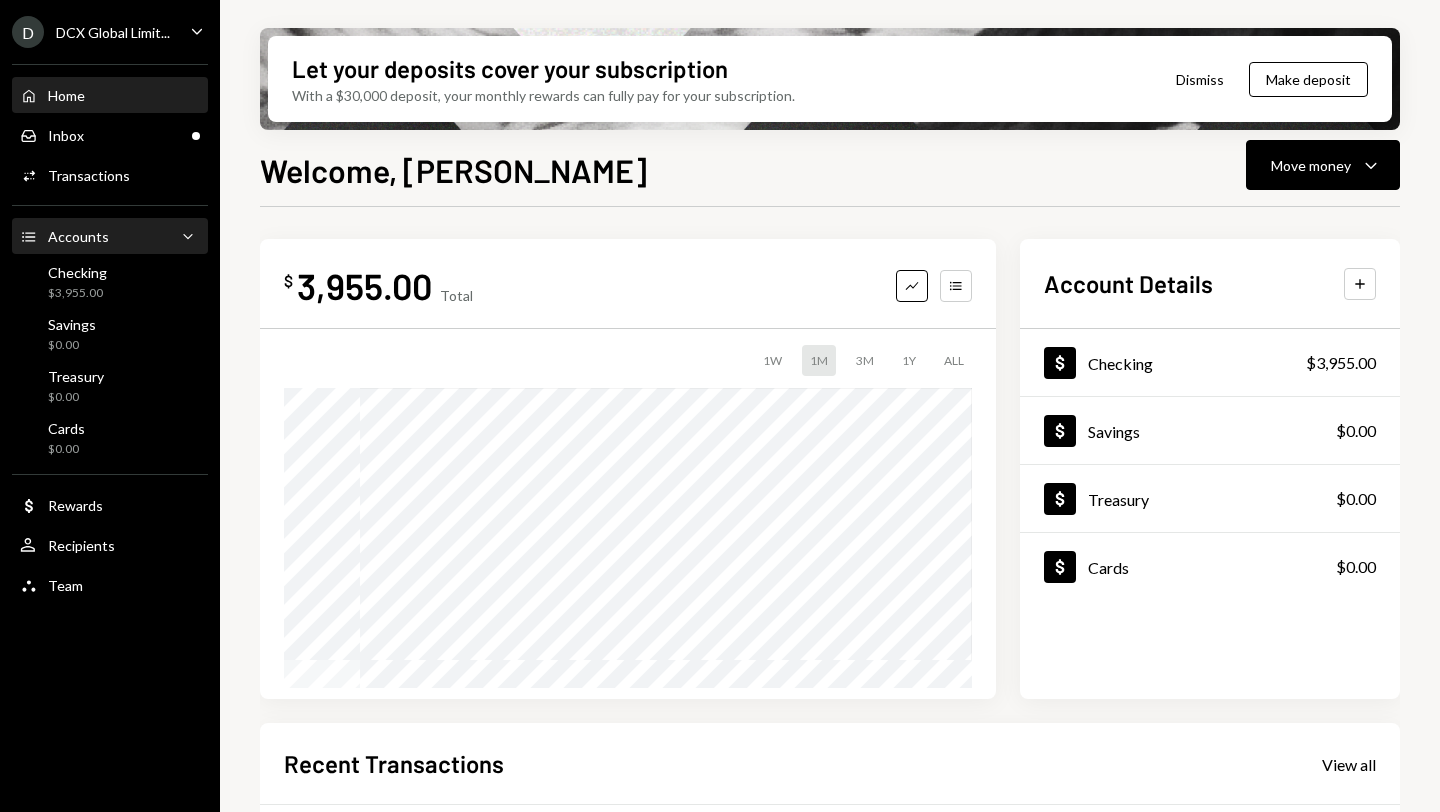 click on "Accounts" at bounding box center (78, 236) 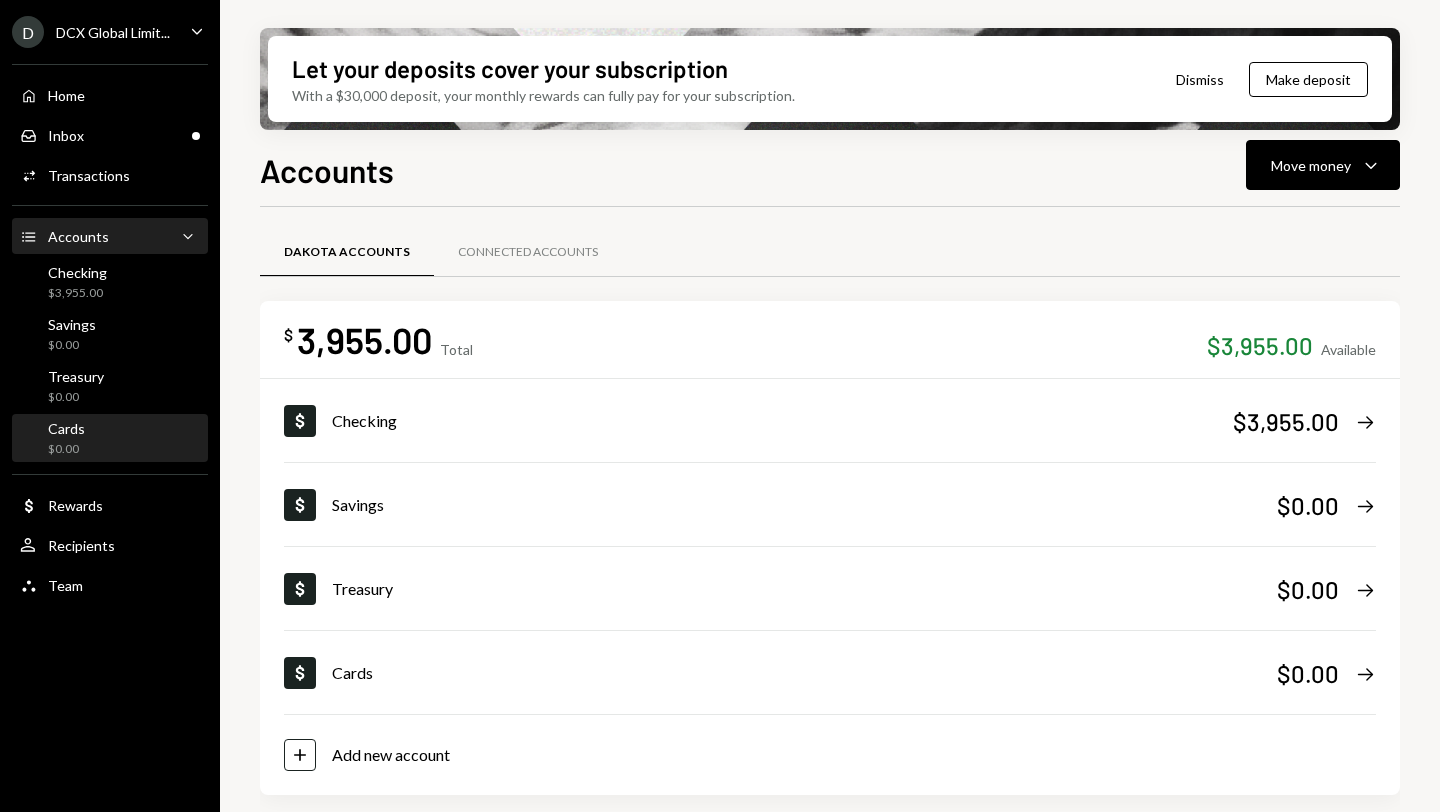 click on "Cards" at bounding box center (66, 428) 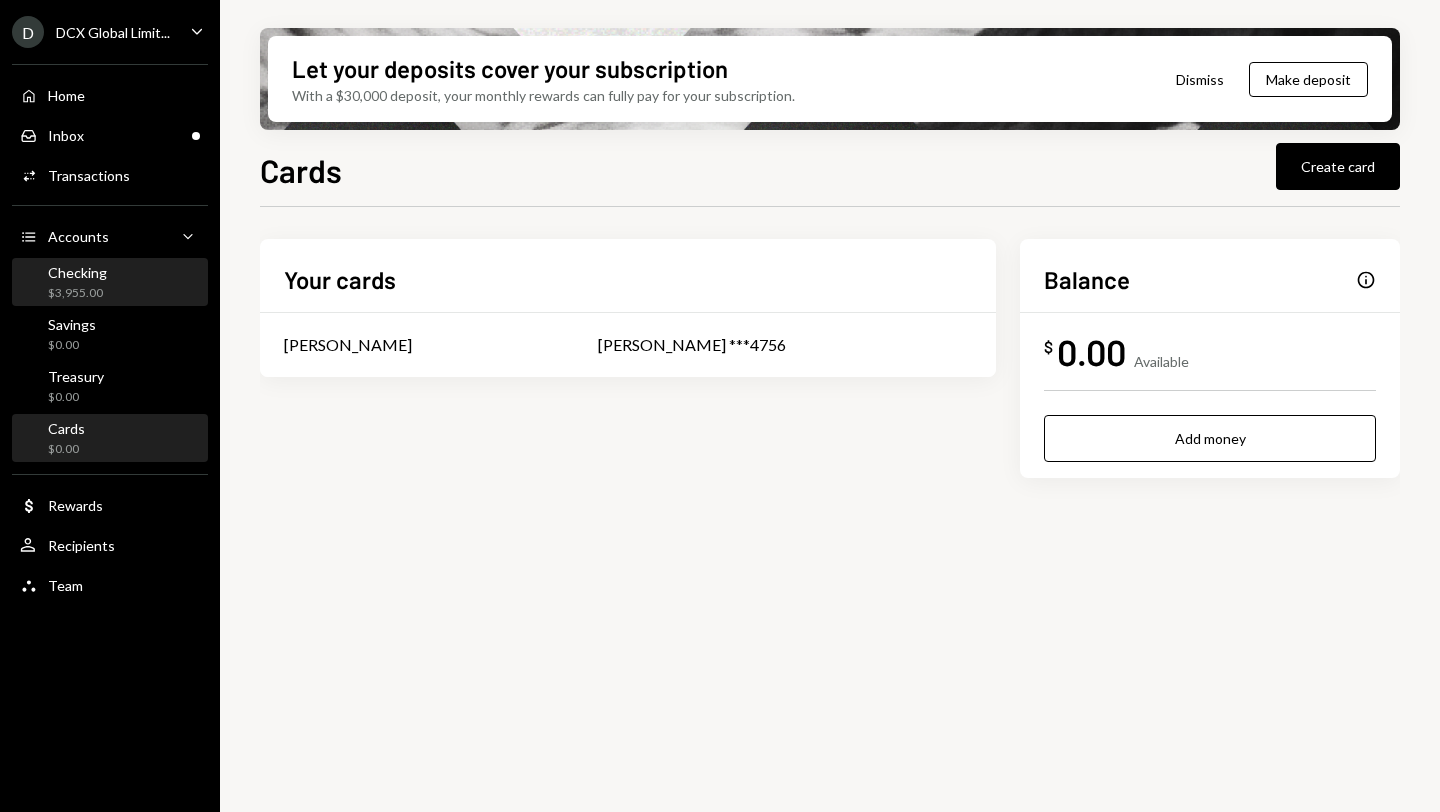 click on "$3,955.00" at bounding box center (77, 293) 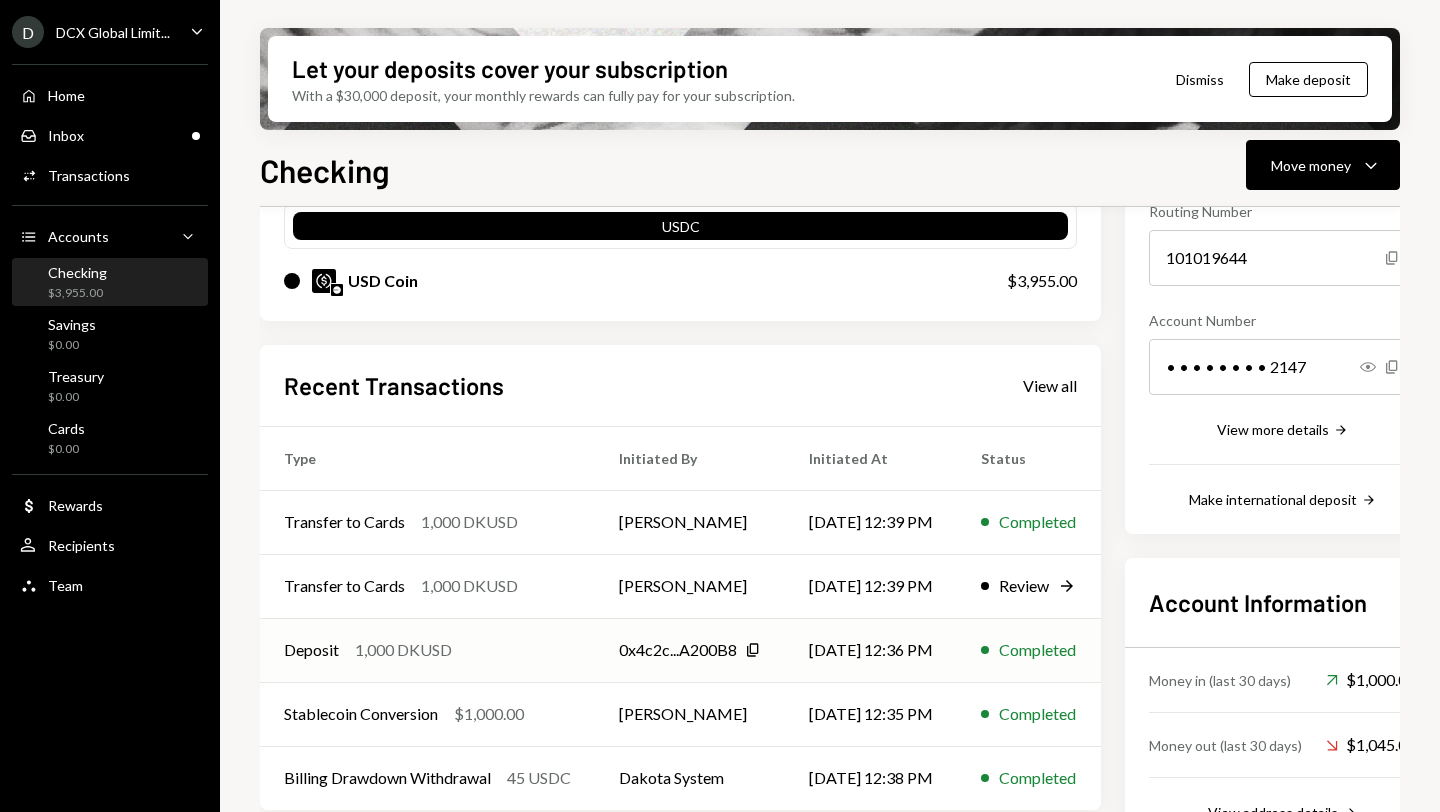 scroll, scrollTop: 252, scrollLeft: 0, axis: vertical 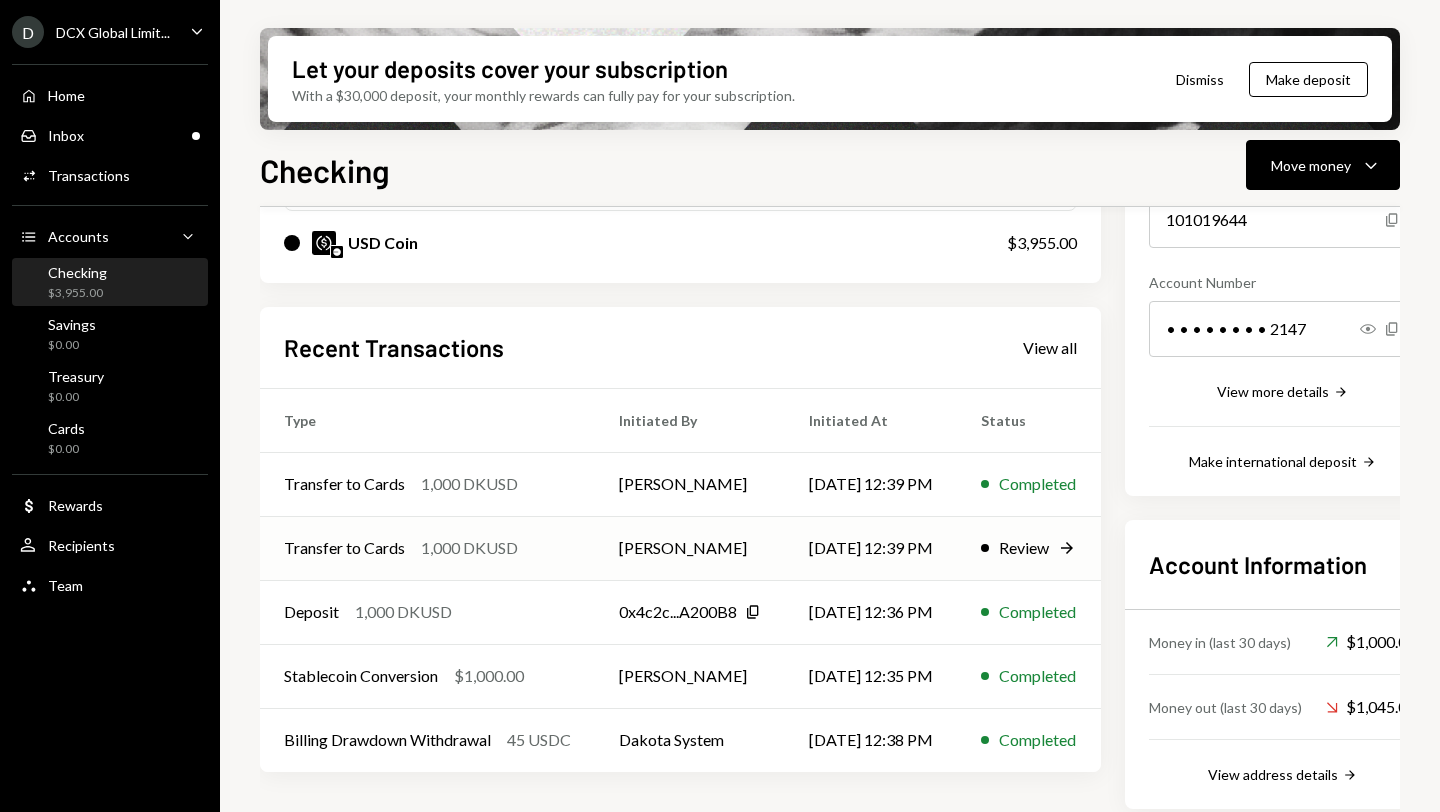 click on "Review Right Arrow" at bounding box center (1029, 548) 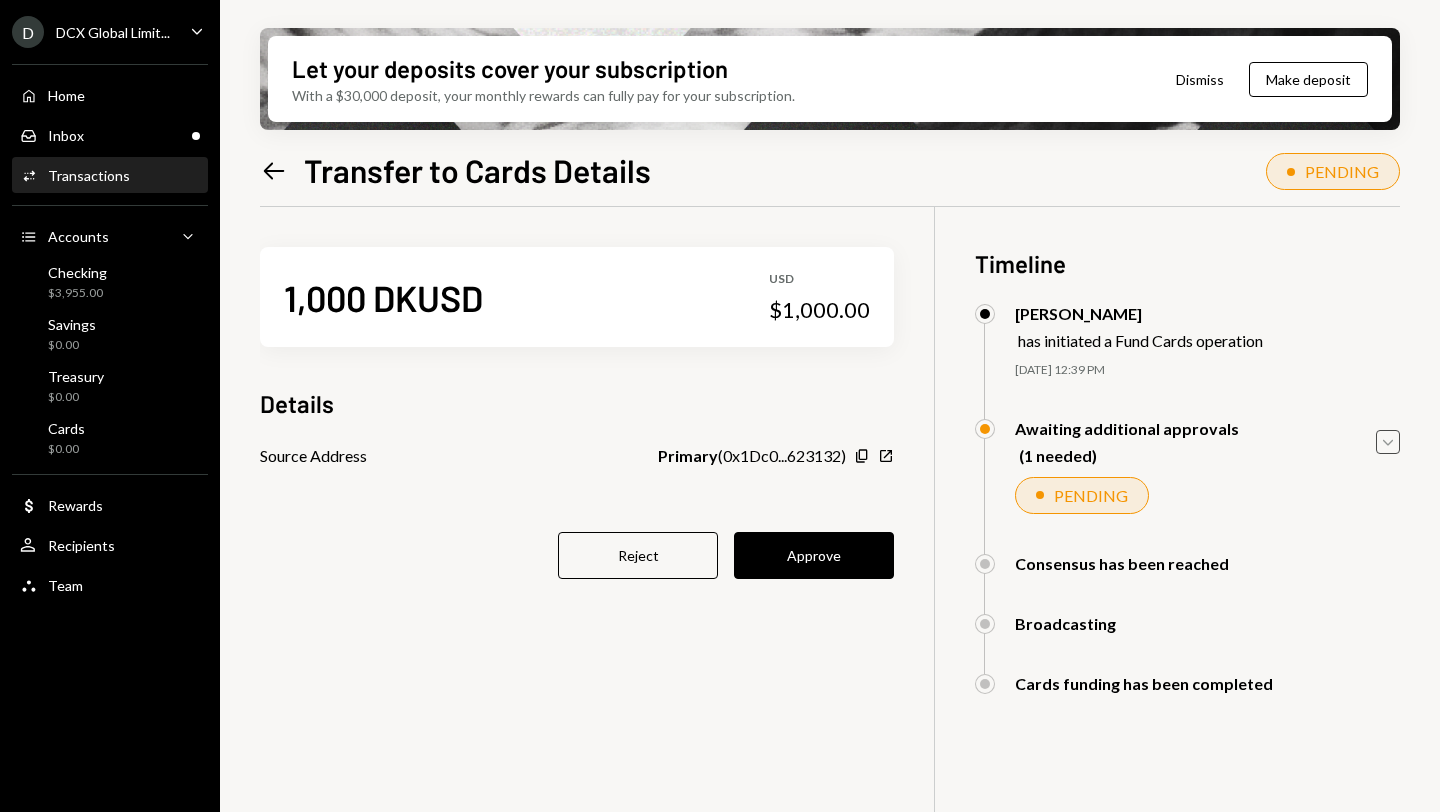 click 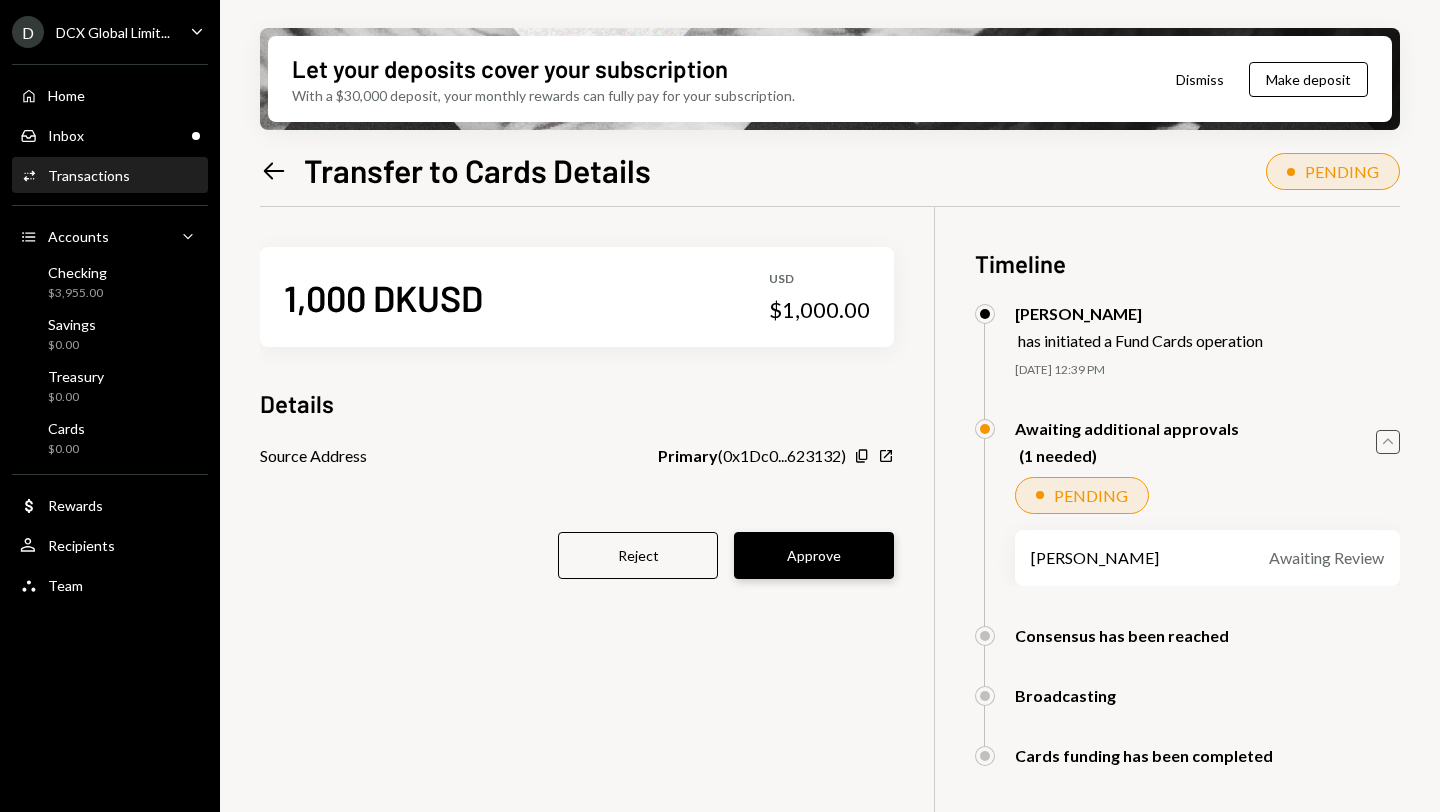 click on "Approve" at bounding box center (814, 555) 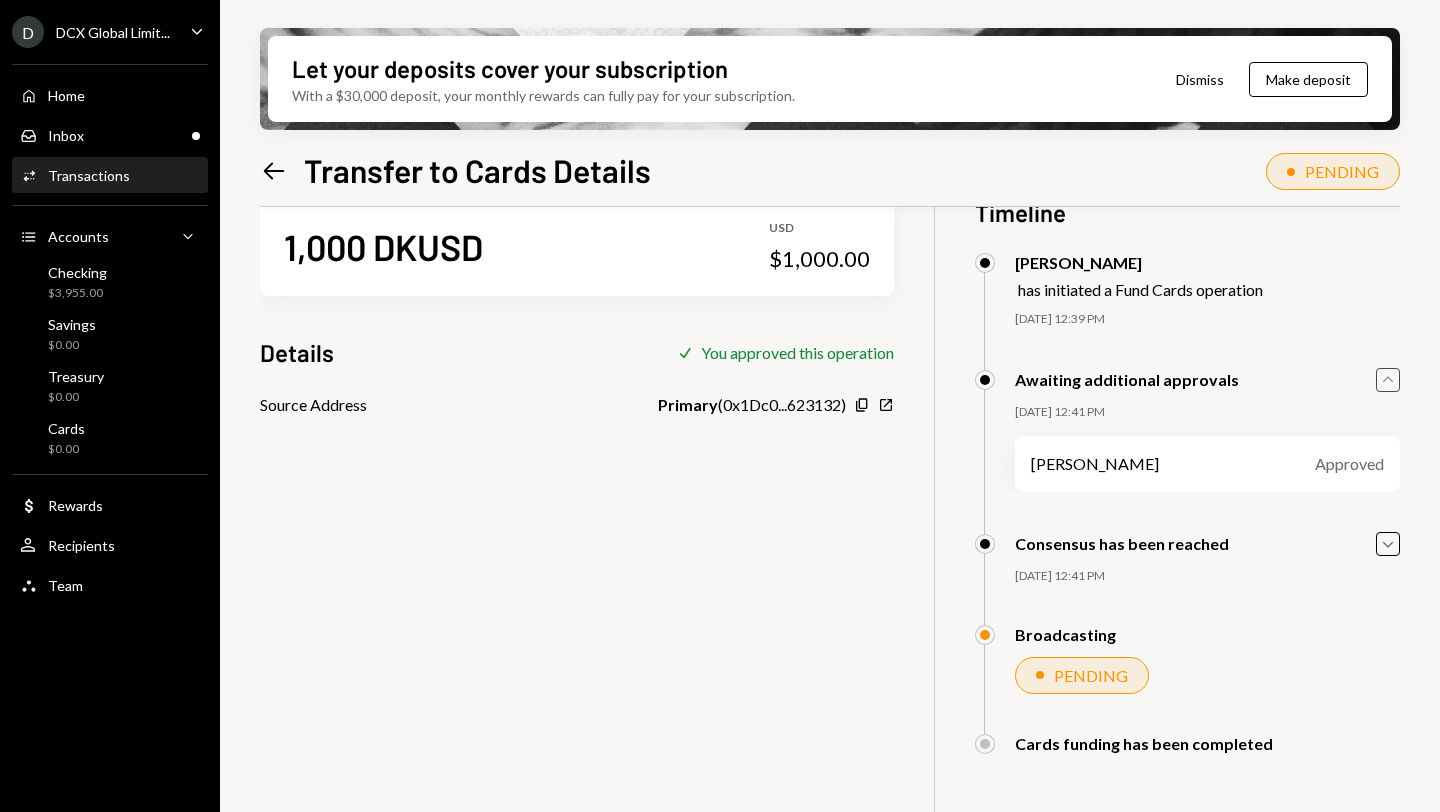 scroll, scrollTop: 110, scrollLeft: 0, axis: vertical 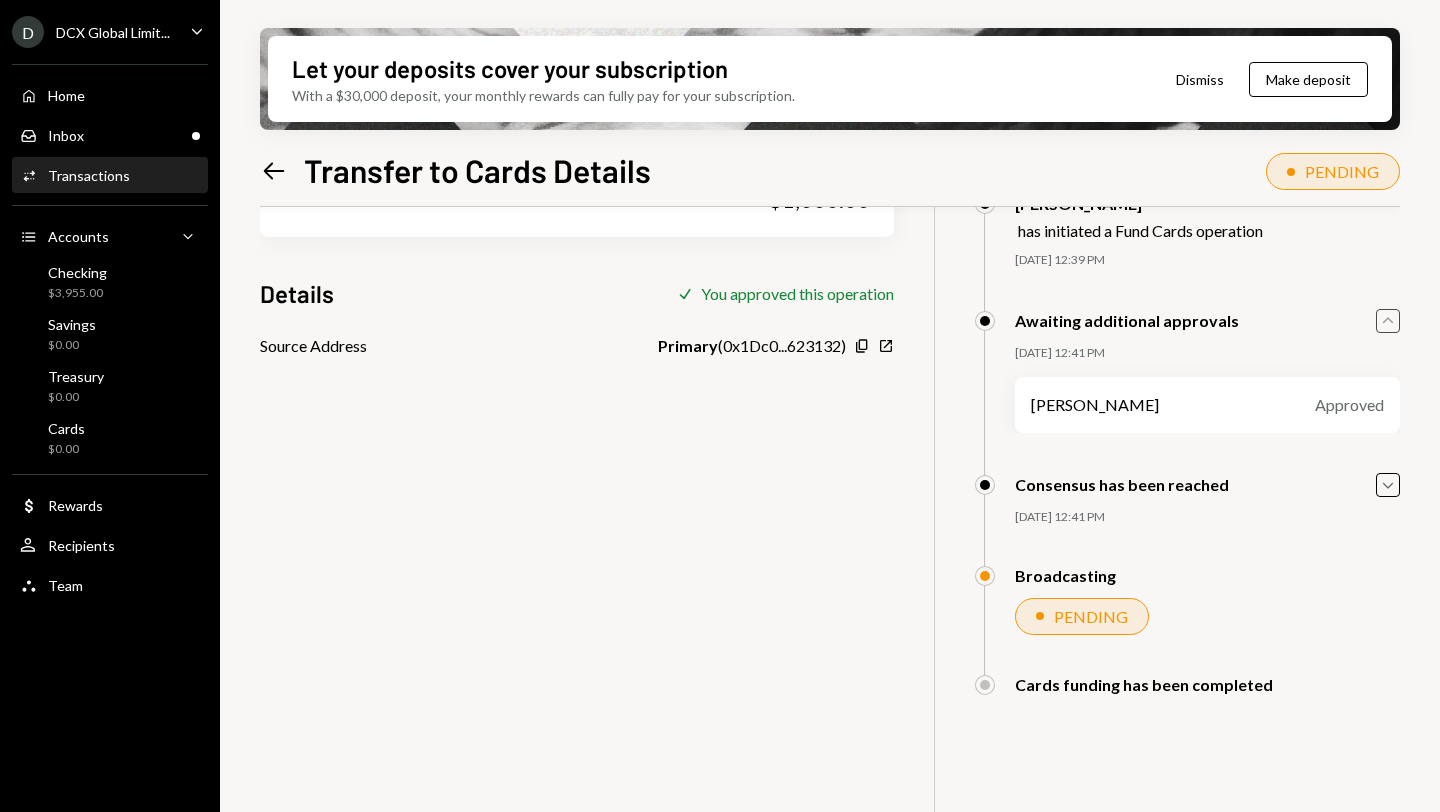 click on "PENDING" at bounding box center [1082, 616] 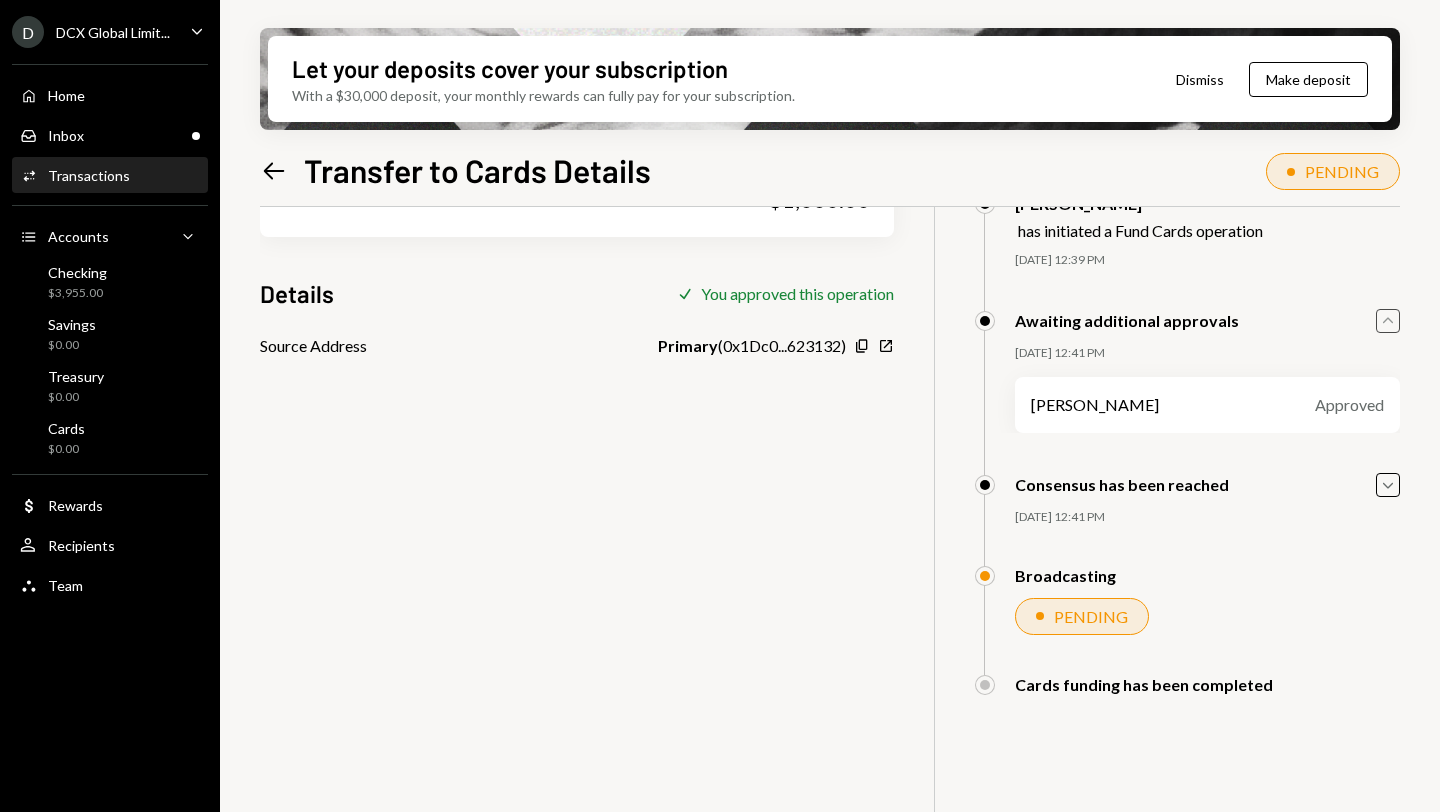 scroll, scrollTop: 0, scrollLeft: 0, axis: both 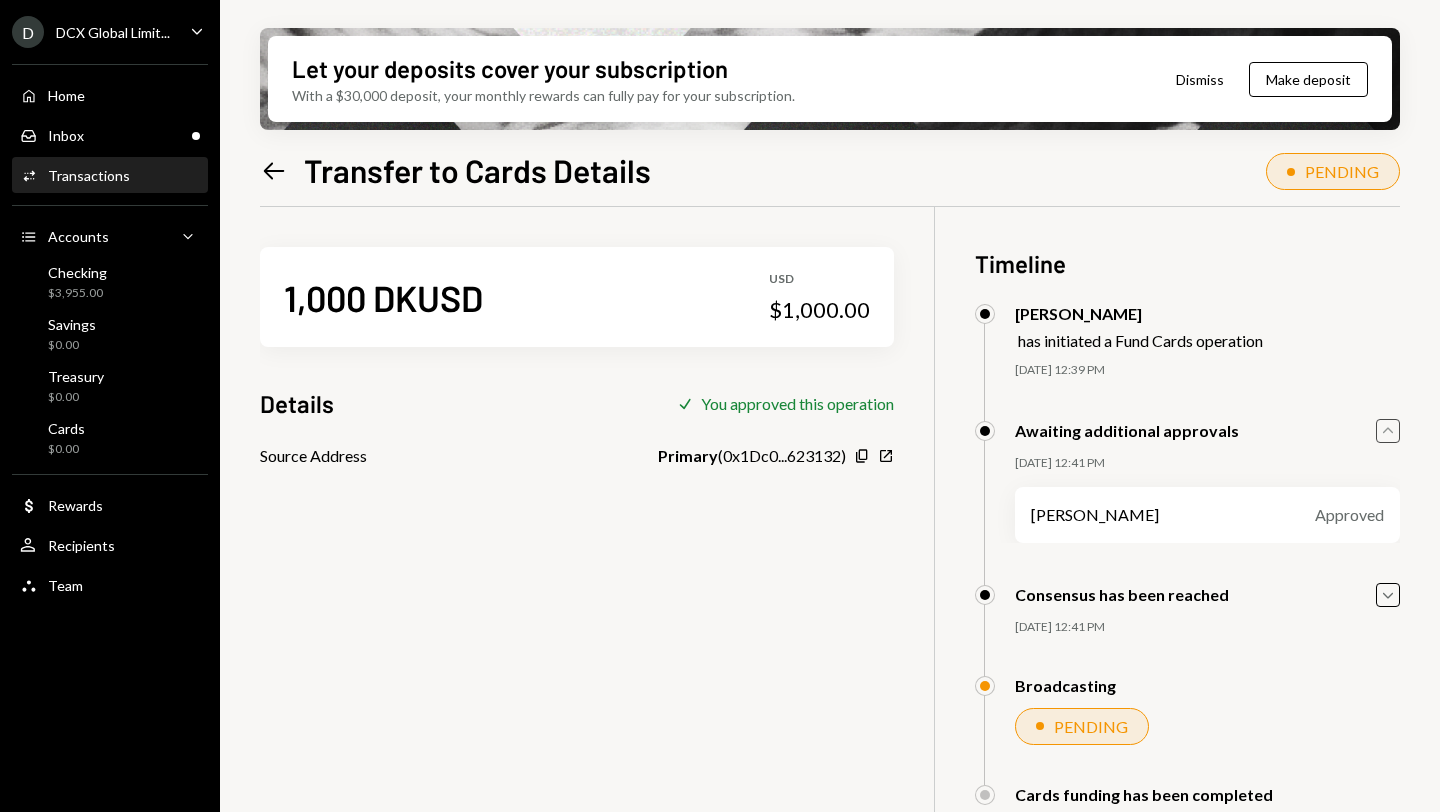 click on "Left Arrow" 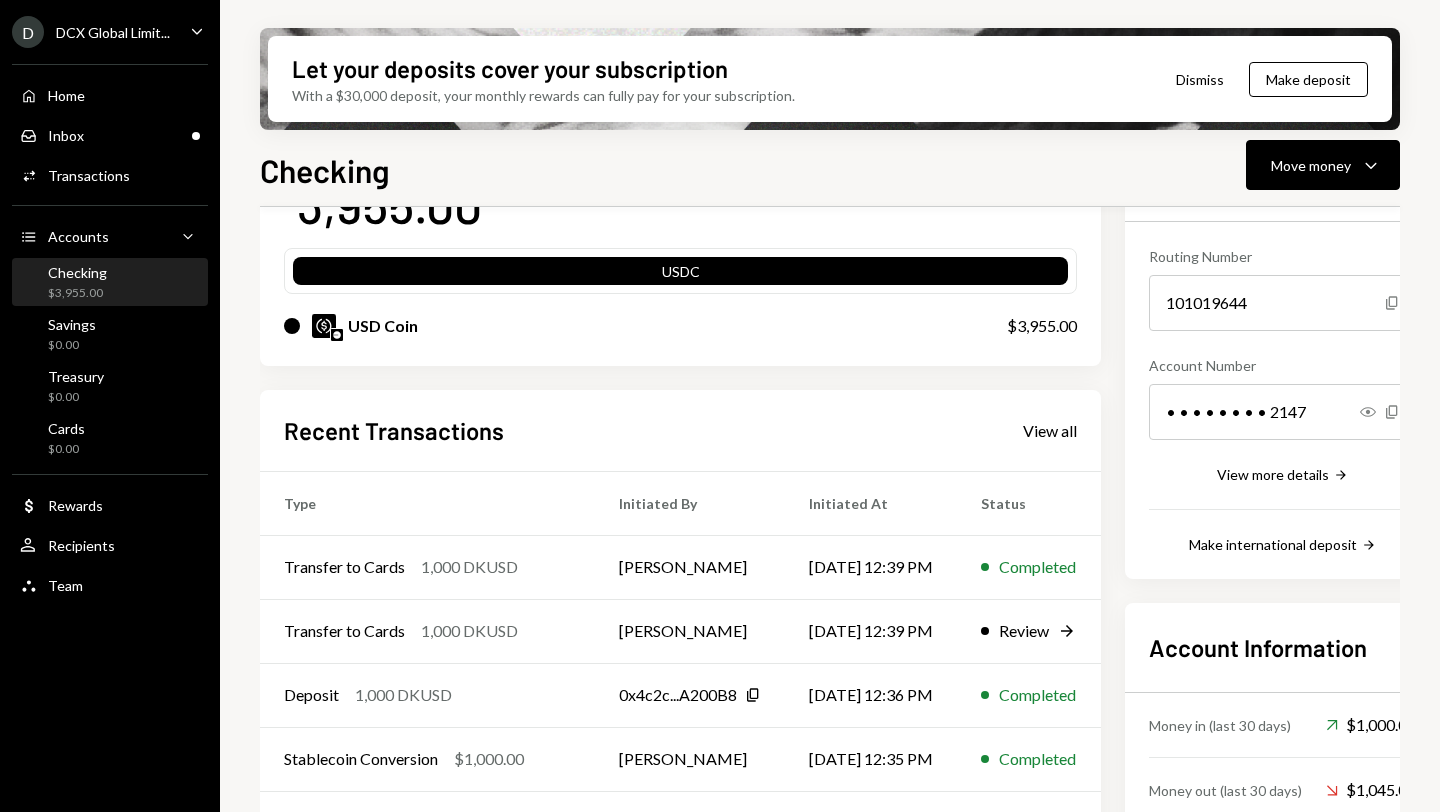 scroll, scrollTop: 0, scrollLeft: 0, axis: both 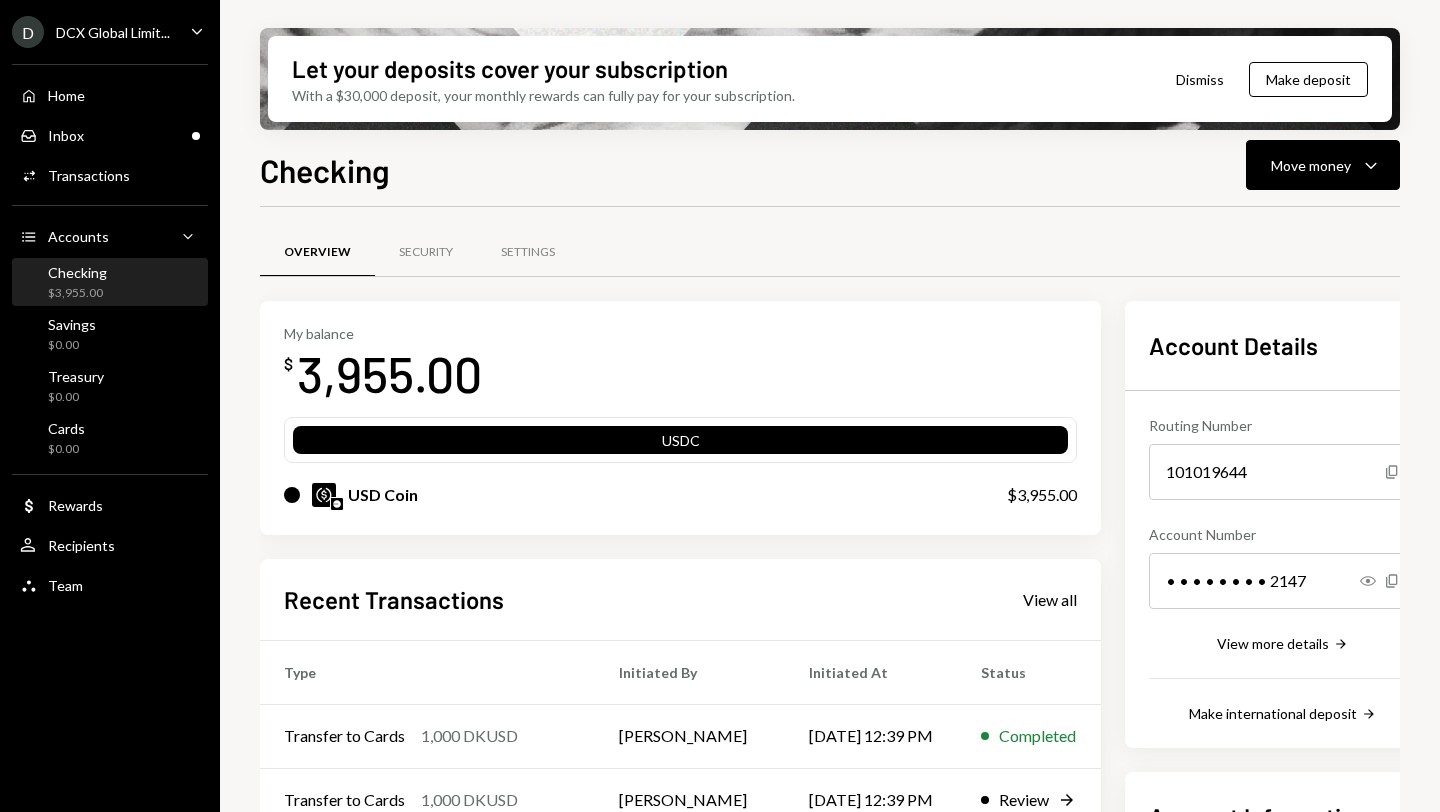 click on "$3,955.00" at bounding box center [77, 293] 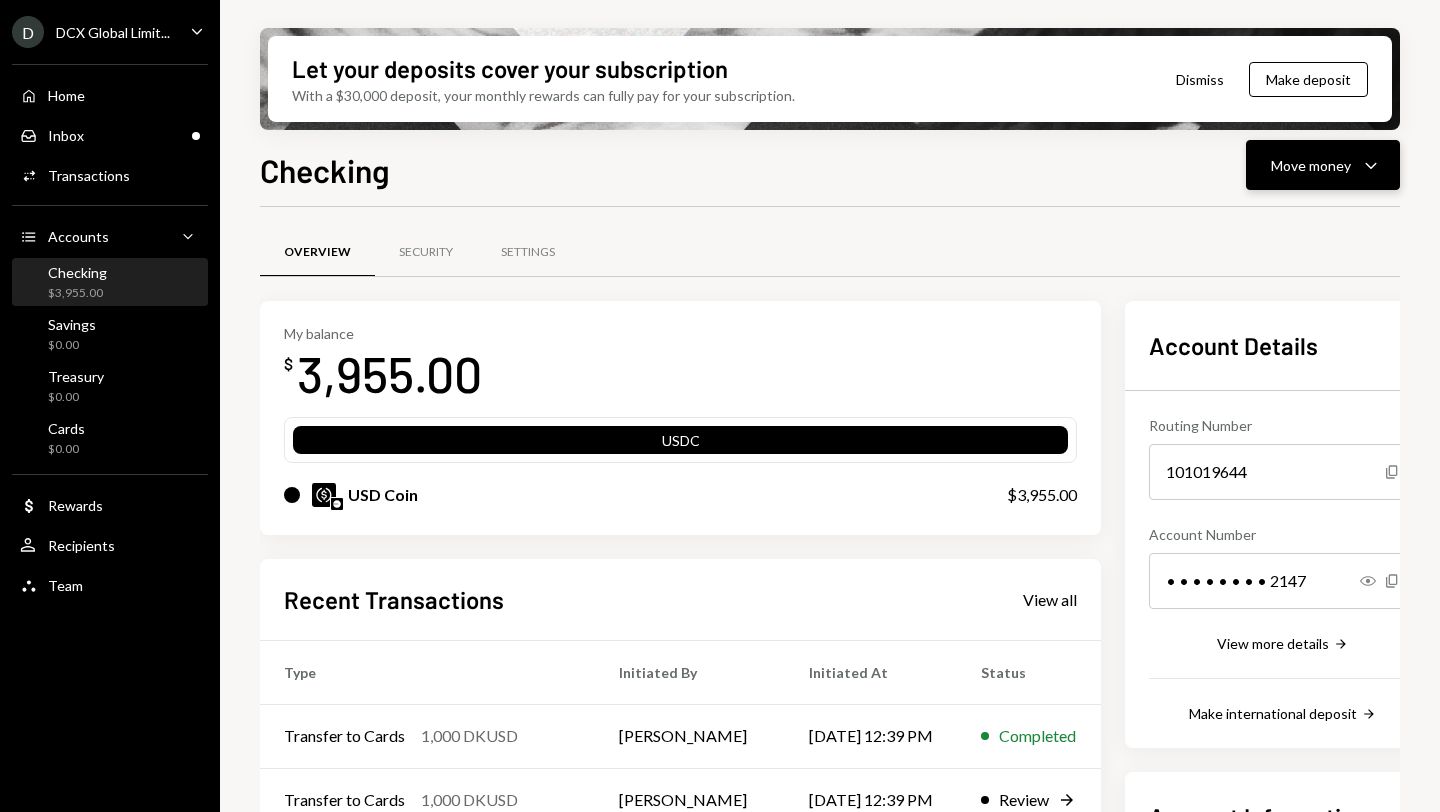 click on "Move money" at bounding box center (1311, 165) 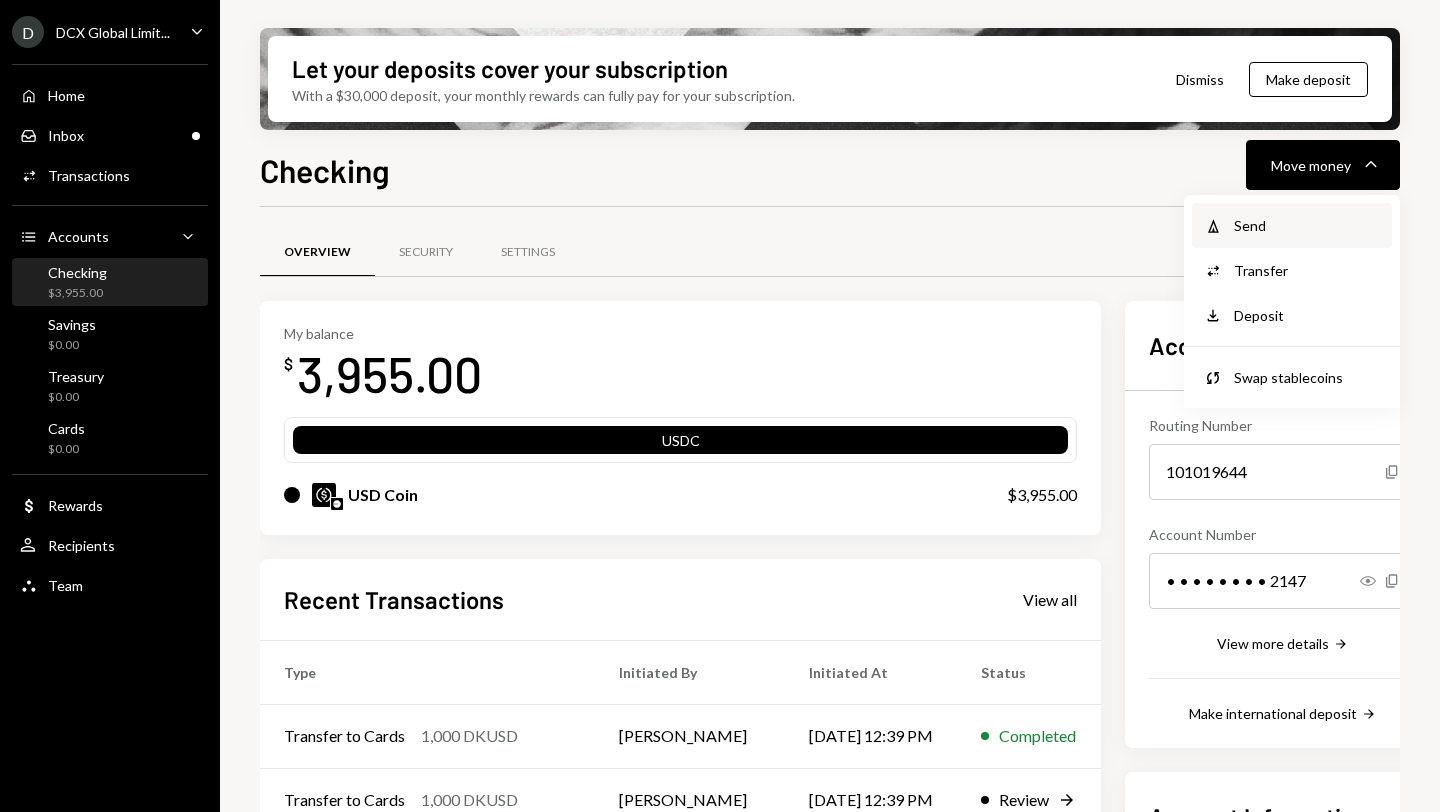 click on "Withdraw Send" at bounding box center [1292, 225] 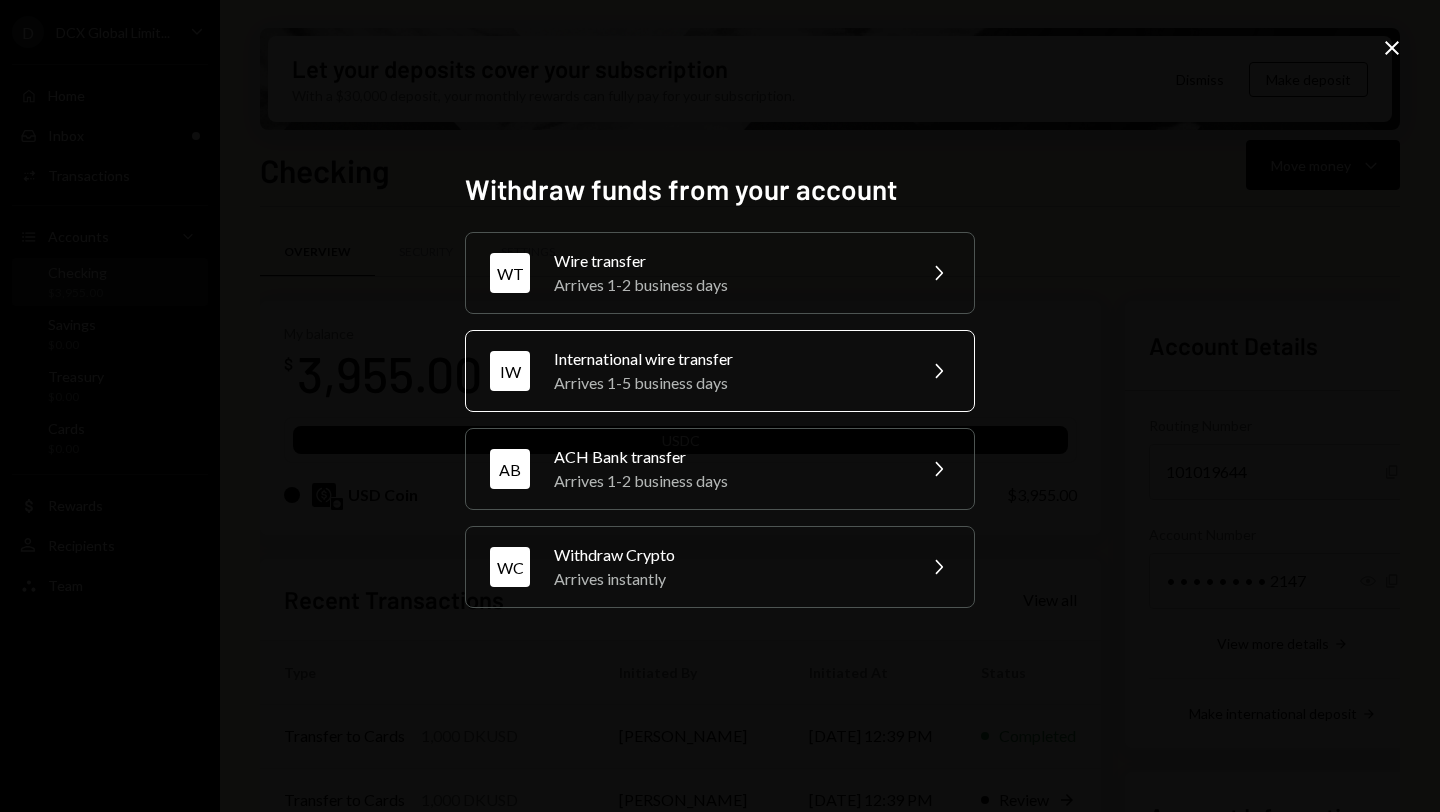 click on "Arrives 1-5 business days" at bounding box center [728, 383] 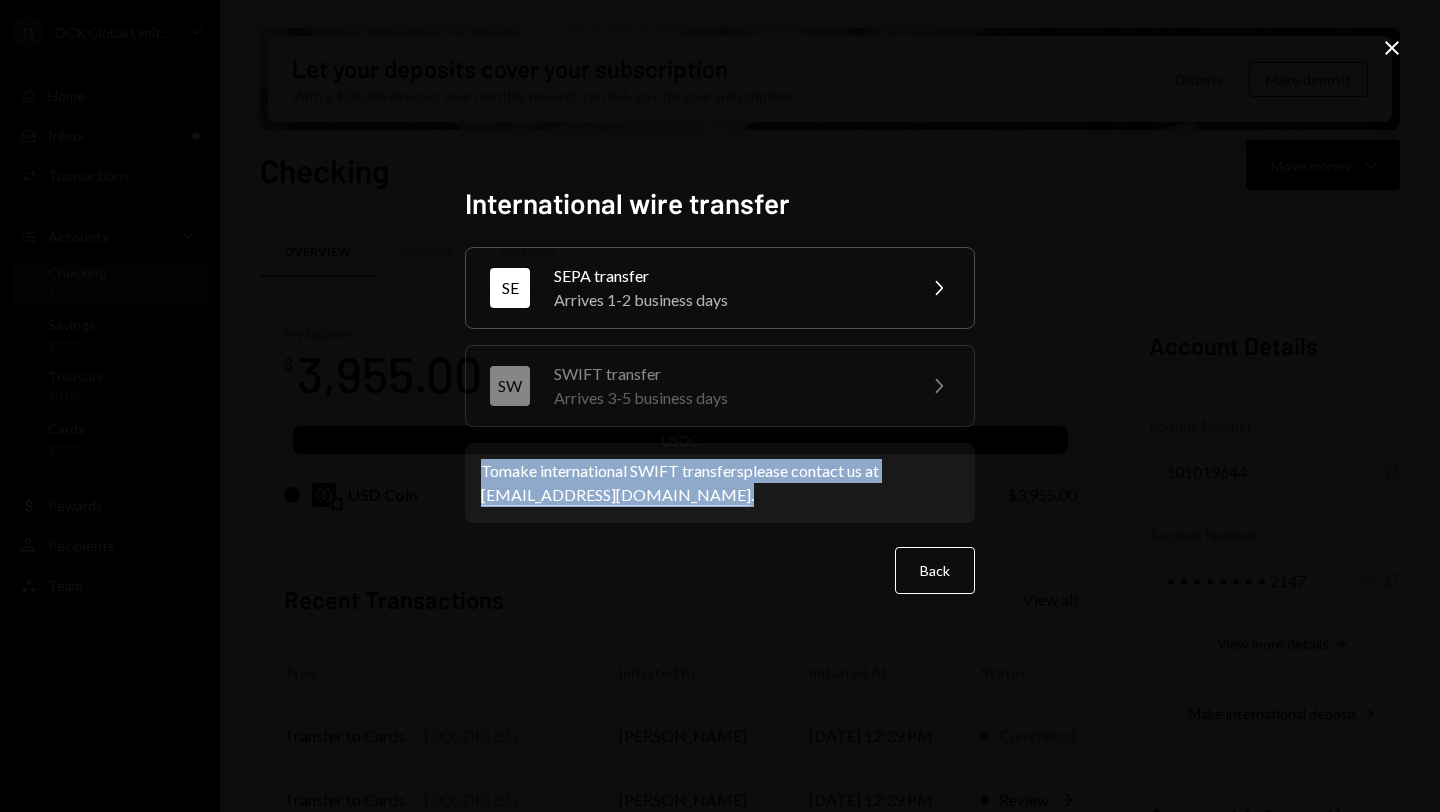 drag, startPoint x: 476, startPoint y: 473, endPoint x: 658, endPoint y: 500, distance: 183.99185 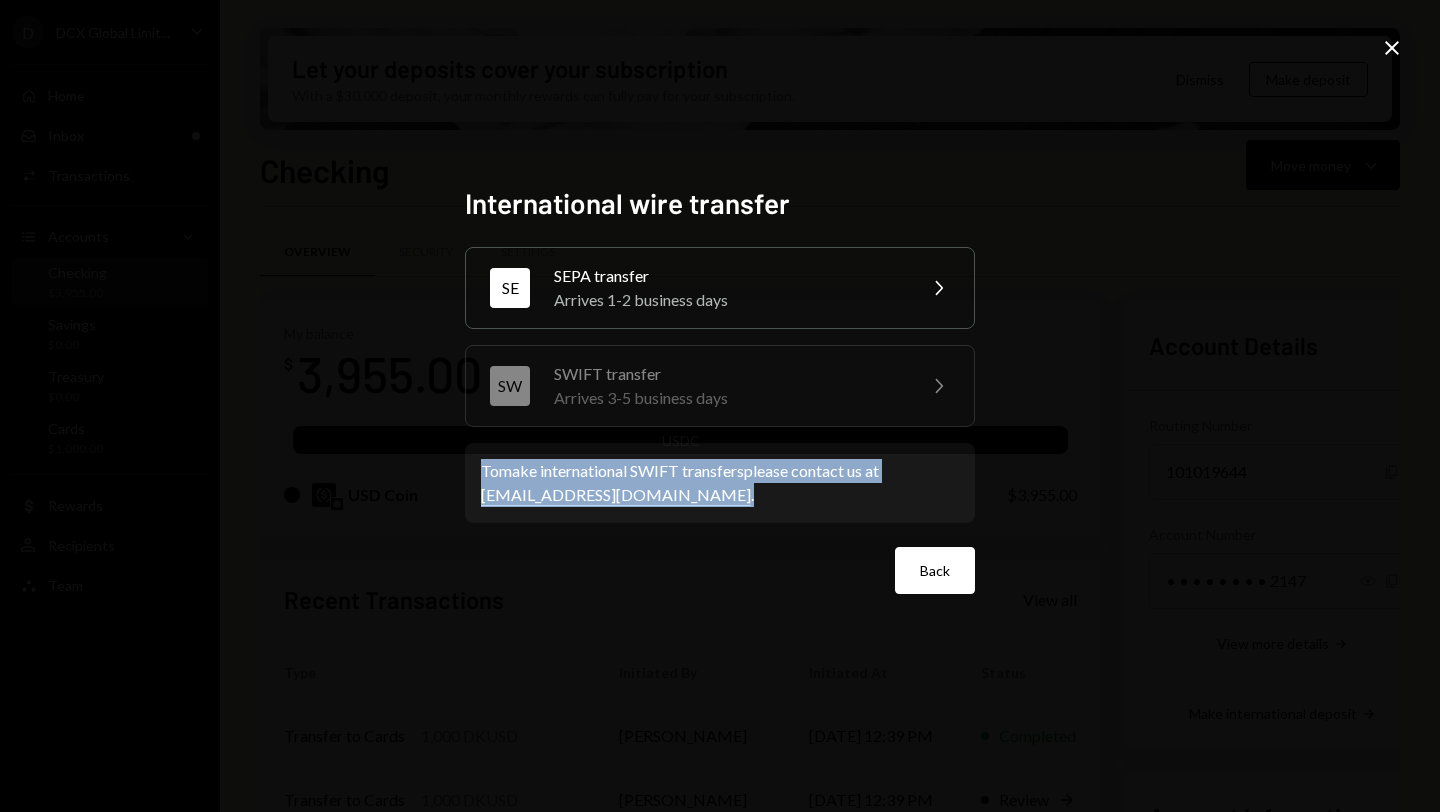 click on "Back" at bounding box center [935, 570] 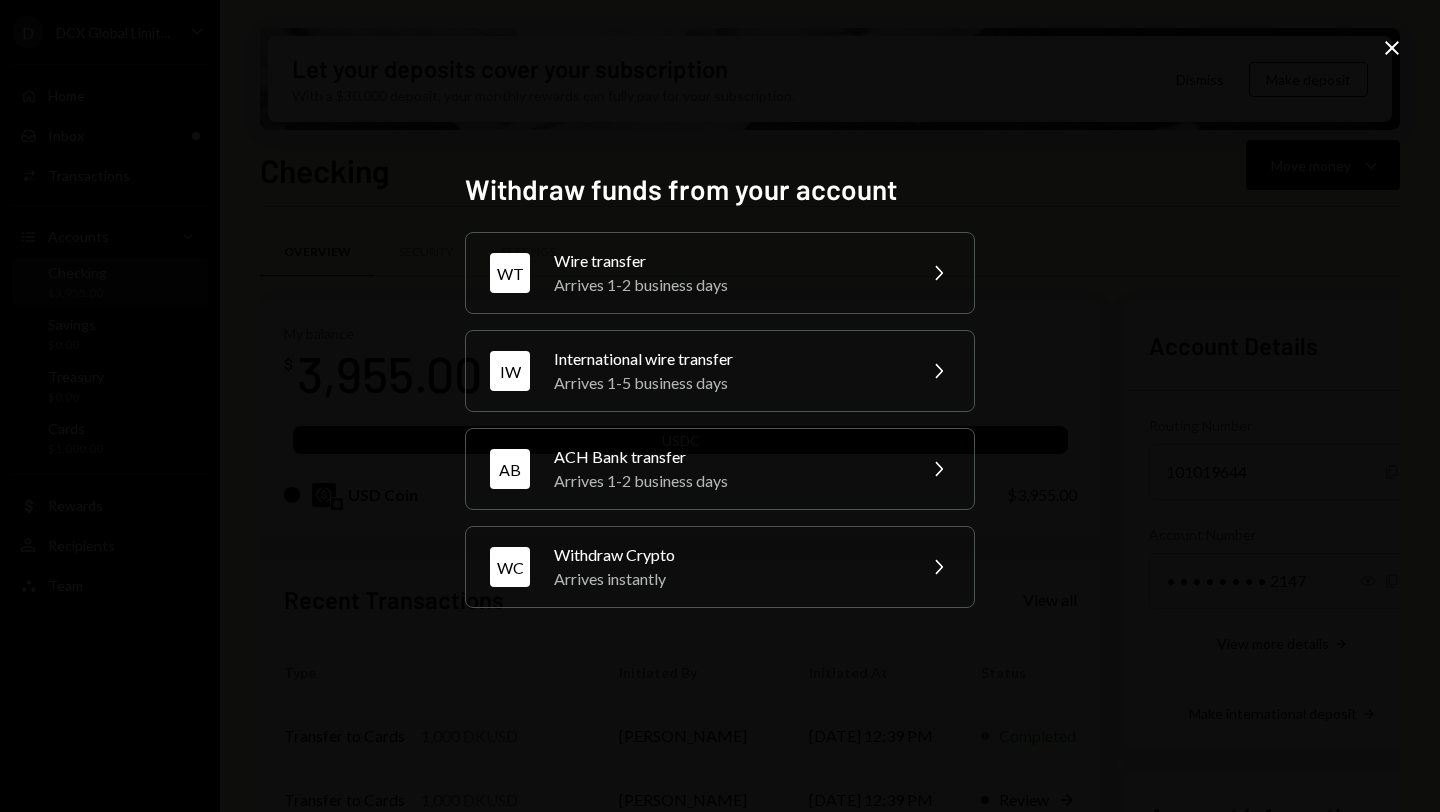 click on "Close" 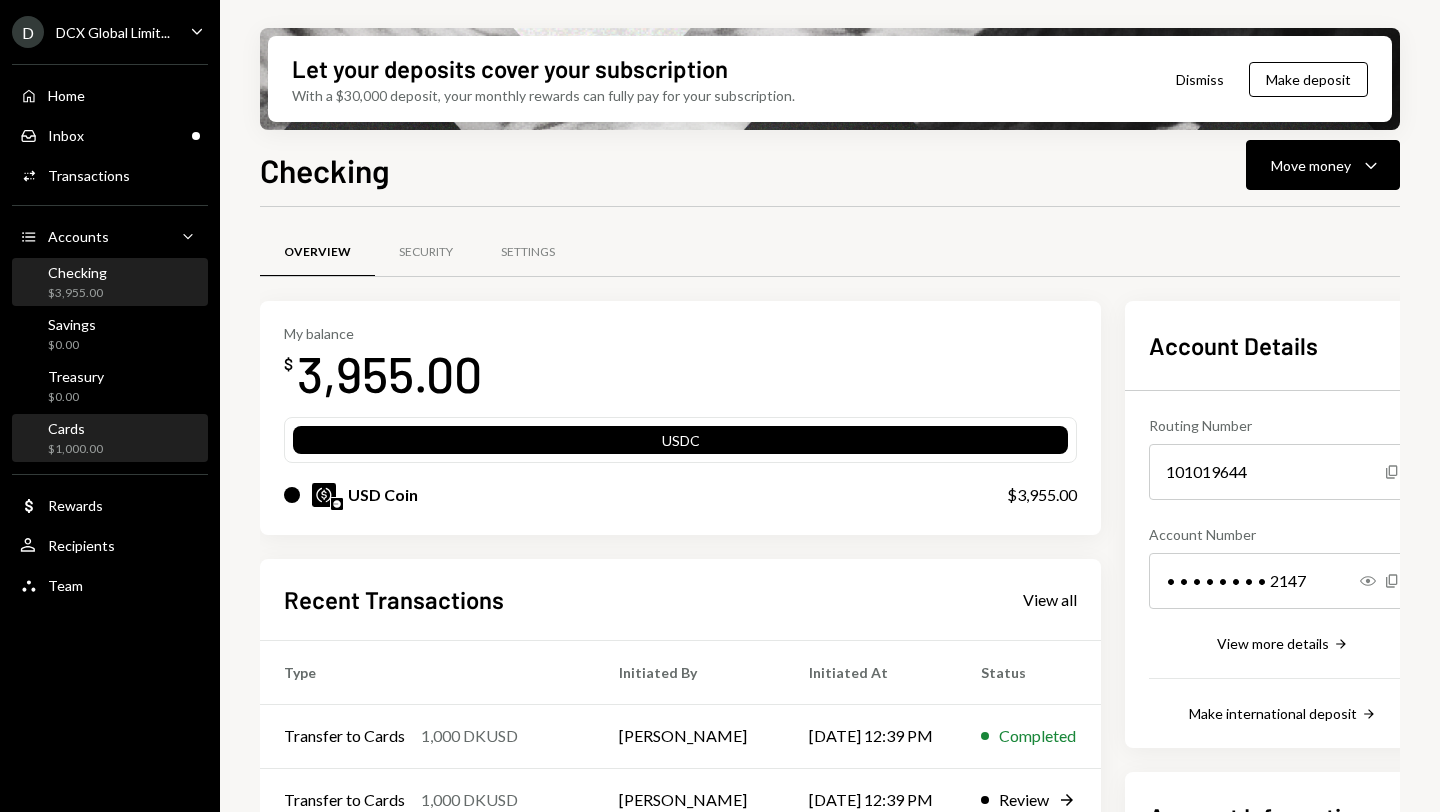click on "$1,000.00" at bounding box center (75, 449) 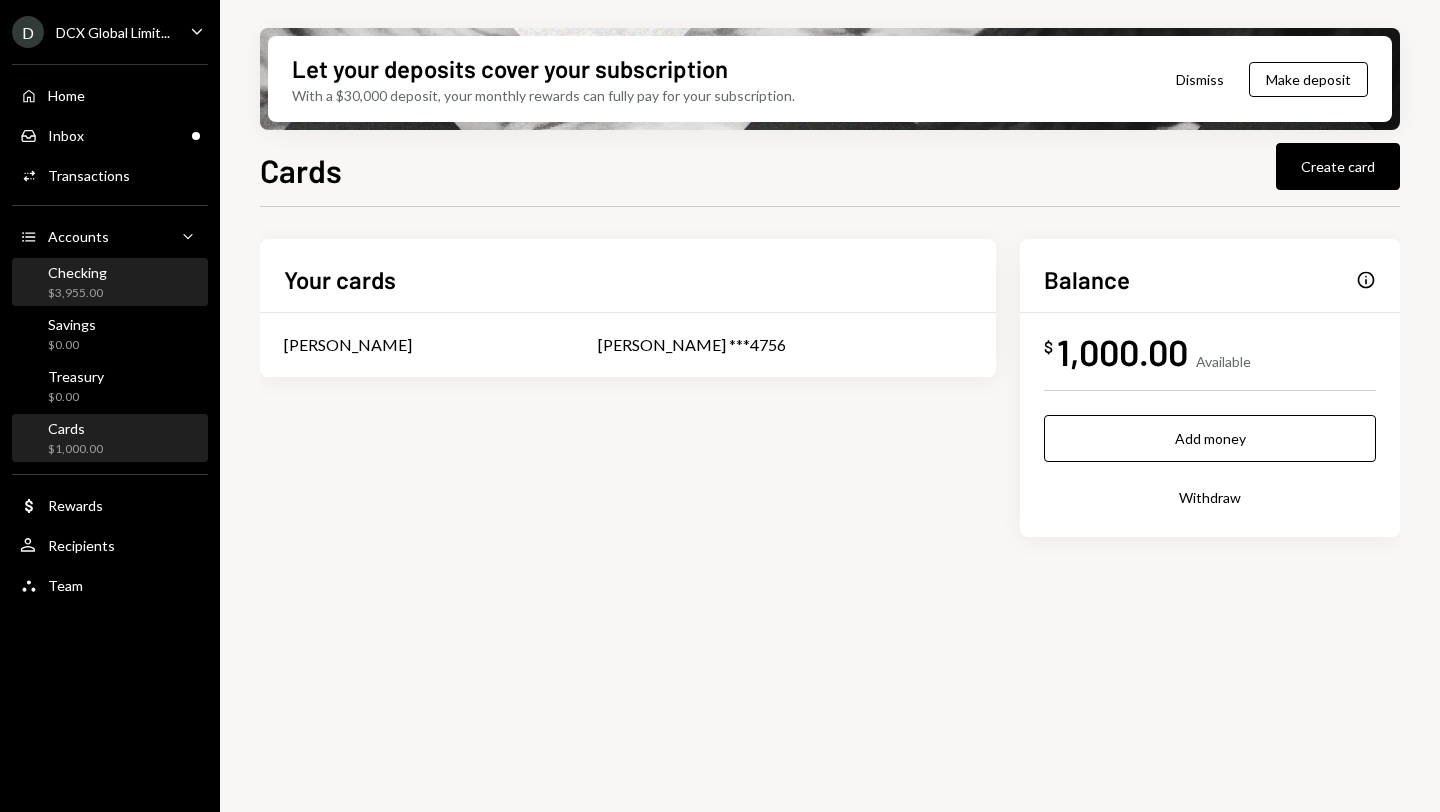 click on "$3,955.00" at bounding box center [77, 293] 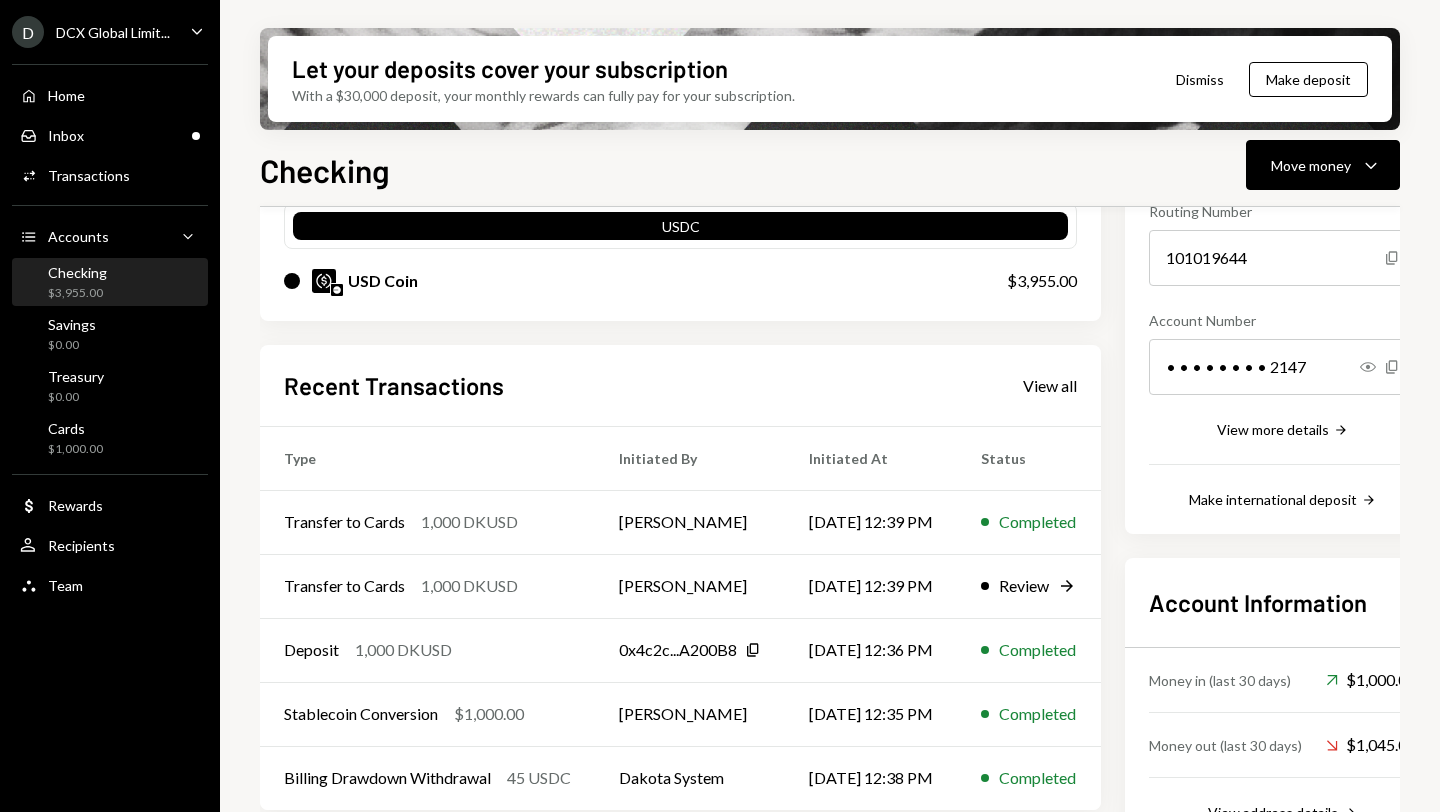 scroll, scrollTop: 0, scrollLeft: 0, axis: both 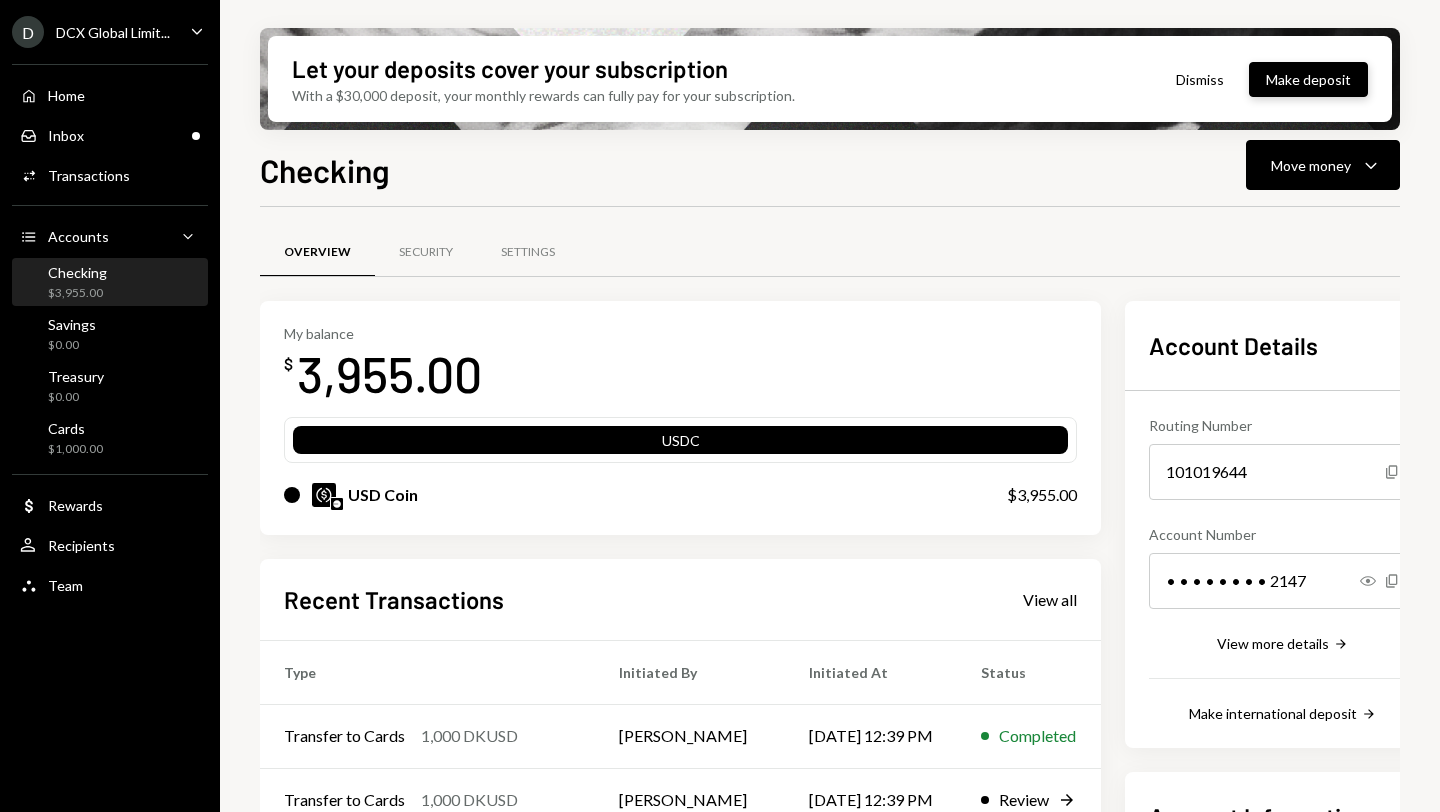 click on "Make deposit" at bounding box center [1308, 79] 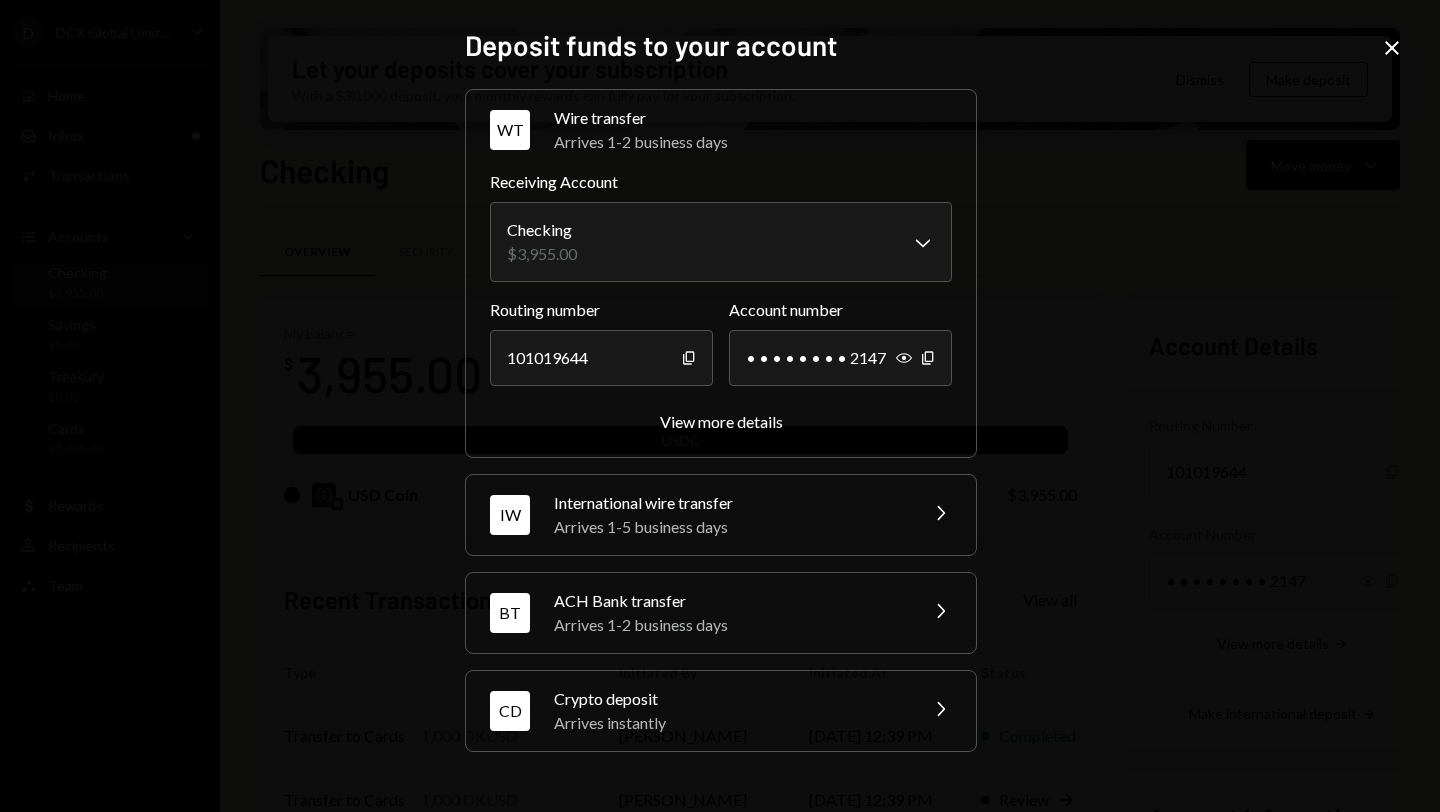 click on "IW International wire transfer Arrives 1-5 business days Chevron Right" at bounding box center (721, 515) 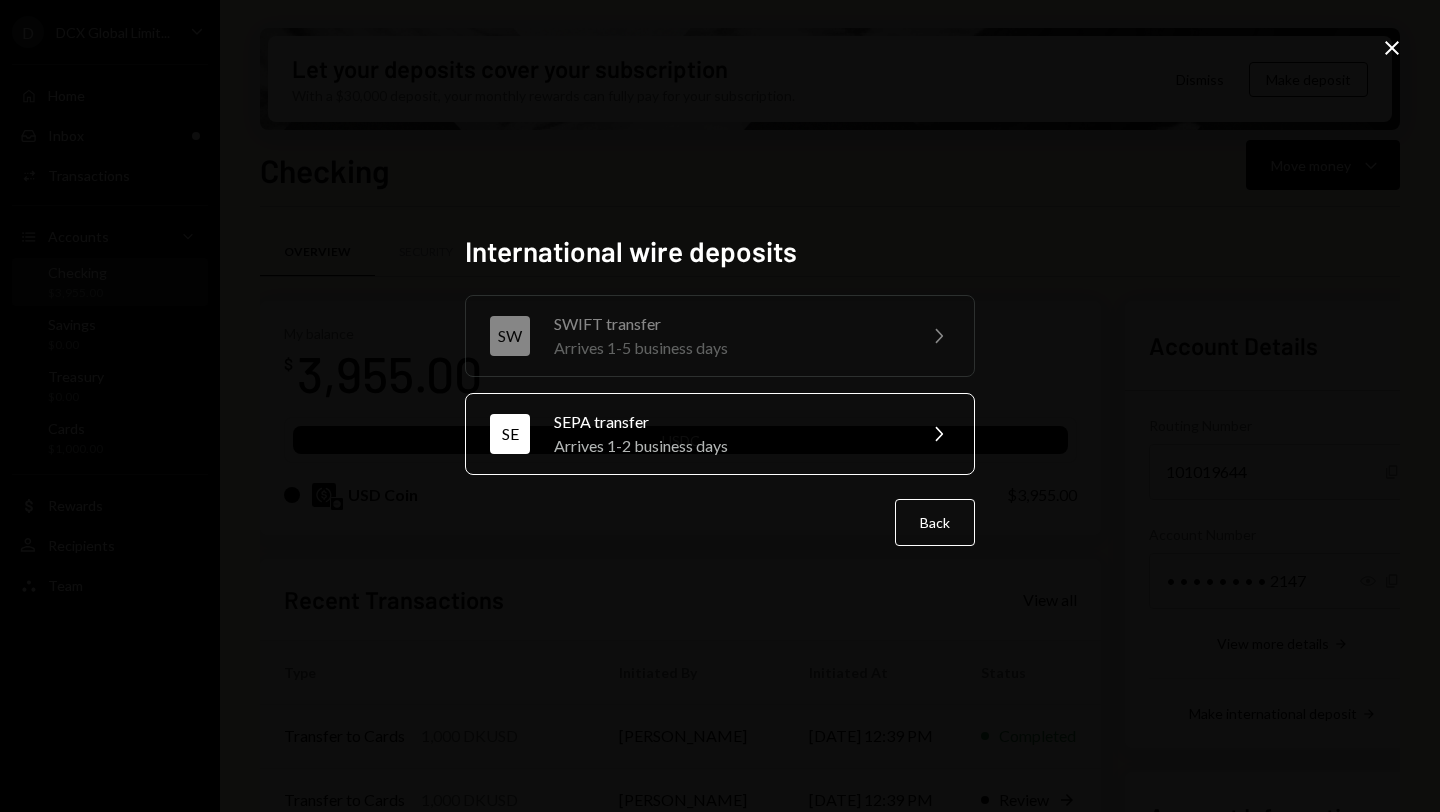 click on "SEPA transfer" at bounding box center [728, 422] 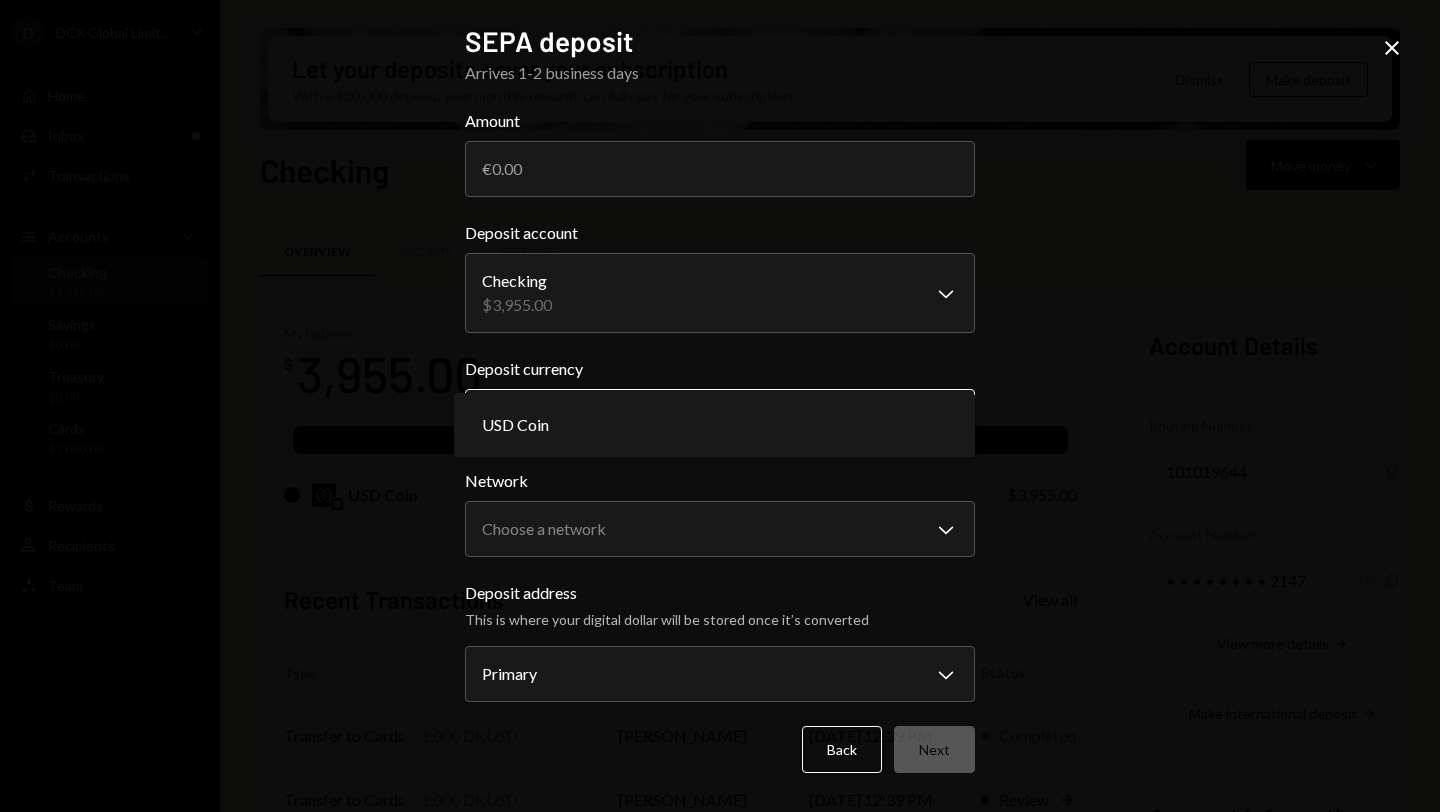 click on "D DCX Global Limit... Caret Down Home Home Inbox Inbox Activities Transactions Accounts Accounts Caret Down Checking $3,955.00 Savings $0.00 Treasury $0.00 Cards $1,000.00 Dollar Rewards User Recipients Team Team Let your deposits cover your subscription With a $30,000 deposit, your monthly rewards can fully pay for your subscription. Dismiss Make deposit Checking Move money Caret Down Overview Security Settings My balance $ 3,955.00 USDC USD Coin $3,955.00 Recent Transactions View all Type Initiated By Initiated At Status Transfer to Cards 1,000  DKUSD Yatish Rai 07/02/25 12:39 PM Completed Transfer to Cards 1,000  DKUSD Yatish Rai 07/02/25 12:39 PM Review Right Arrow Deposit 1,000  DKUSD 0x4c2c...A200B8 Copy 07/02/25 12:36 PM Completed Stablecoin Conversion $1,000.00 Yatish Rai 07/02/25 12:35 PM Completed Billing Drawdown Withdrawal 45  USDC Dakota System 06/20/25 12:38 PM Completed Account Details Routing Number 101019644 Copy Account Number • • • • • • • •  2147 Show Copy View more details" at bounding box center [720, 406] 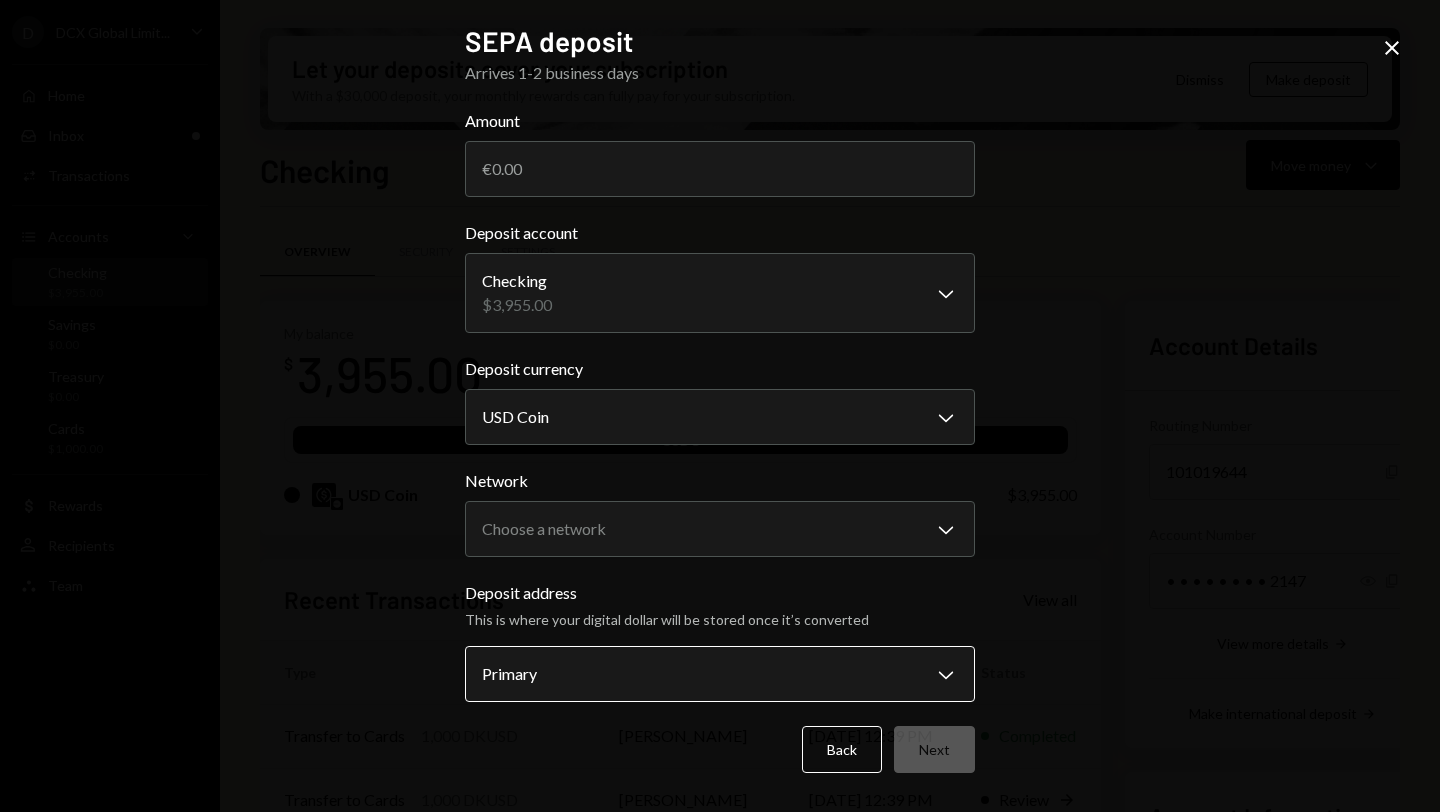 click on "D DCX Global Limit... Caret Down Home Home Inbox Inbox Activities Transactions Accounts Accounts Caret Down Checking $3,955.00 Savings $0.00 Treasury $0.00 Cards $1,000.00 Dollar Rewards User Recipients Team Team Let your deposits cover your subscription With a $30,000 deposit, your monthly rewards can fully pay for your subscription. Dismiss Make deposit Checking Move money Caret Down Overview Security Settings My balance $ 3,955.00 USDC USD Coin $3,955.00 Recent Transactions View all Type Initiated By Initiated At Status Transfer to Cards 1,000  DKUSD Yatish Rai 07/02/25 12:39 PM Completed Transfer to Cards 1,000  DKUSD Yatish Rai 07/02/25 12:39 PM Review Right Arrow Deposit 1,000  DKUSD 0x4c2c...A200B8 Copy 07/02/25 12:36 PM Completed Stablecoin Conversion $1,000.00 Yatish Rai 07/02/25 12:35 PM Completed Billing Drawdown Withdrawal 45  USDC Dakota System 06/20/25 12:38 PM Completed Account Details Routing Number 101019644 Copy Account Number • • • • • • • •  2147 Show Copy View more details" at bounding box center (720, 406) 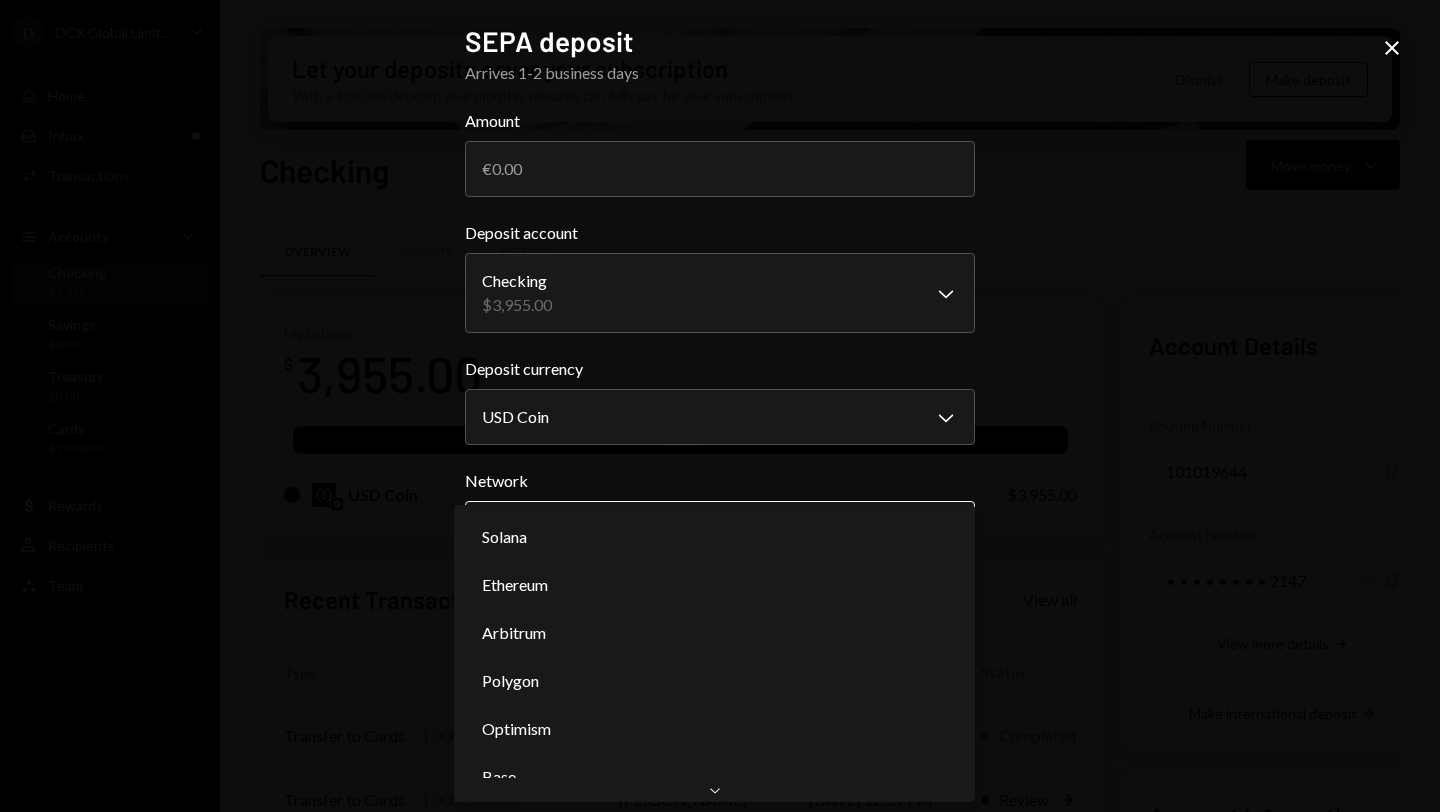 click on "D DCX Global Limit... Caret Down Home Home Inbox Inbox Activities Transactions Accounts Accounts Caret Down Checking $3,955.00 Savings $0.00 Treasury $0.00 Cards $1,000.00 Dollar Rewards User Recipients Team Team Let your deposits cover your subscription With a $30,000 deposit, your monthly rewards can fully pay for your subscription. Dismiss Make deposit Checking Move money Caret Down Overview Security Settings My balance $ 3,955.00 USDC USD Coin $3,955.00 Recent Transactions View all Type Initiated By Initiated At Status Transfer to Cards 1,000  DKUSD Yatish Rai 07/02/25 12:39 PM Completed Transfer to Cards 1,000  DKUSD Yatish Rai 07/02/25 12:39 PM Review Right Arrow Deposit 1,000  DKUSD 0x4c2c...A200B8 Copy 07/02/25 12:36 PM Completed Stablecoin Conversion $1,000.00 Yatish Rai 07/02/25 12:35 PM Completed Billing Drawdown Withdrawal 45  USDC Dakota System 06/20/25 12:38 PM Completed Account Details Routing Number 101019644 Copy Account Number • • • • • • • •  2147 Show Copy View more details" at bounding box center [720, 406] 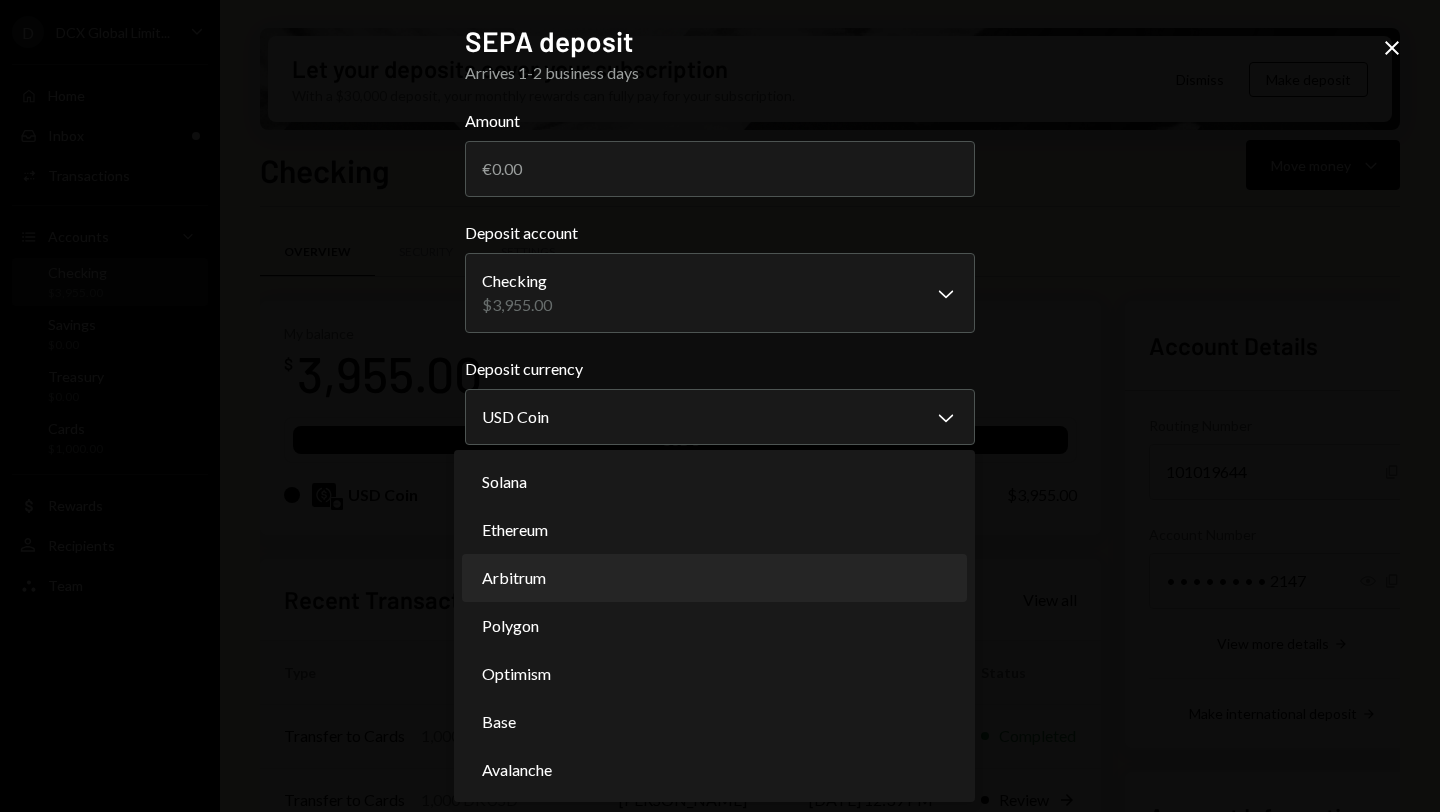 scroll, scrollTop: 0, scrollLeft: 0, axis: both 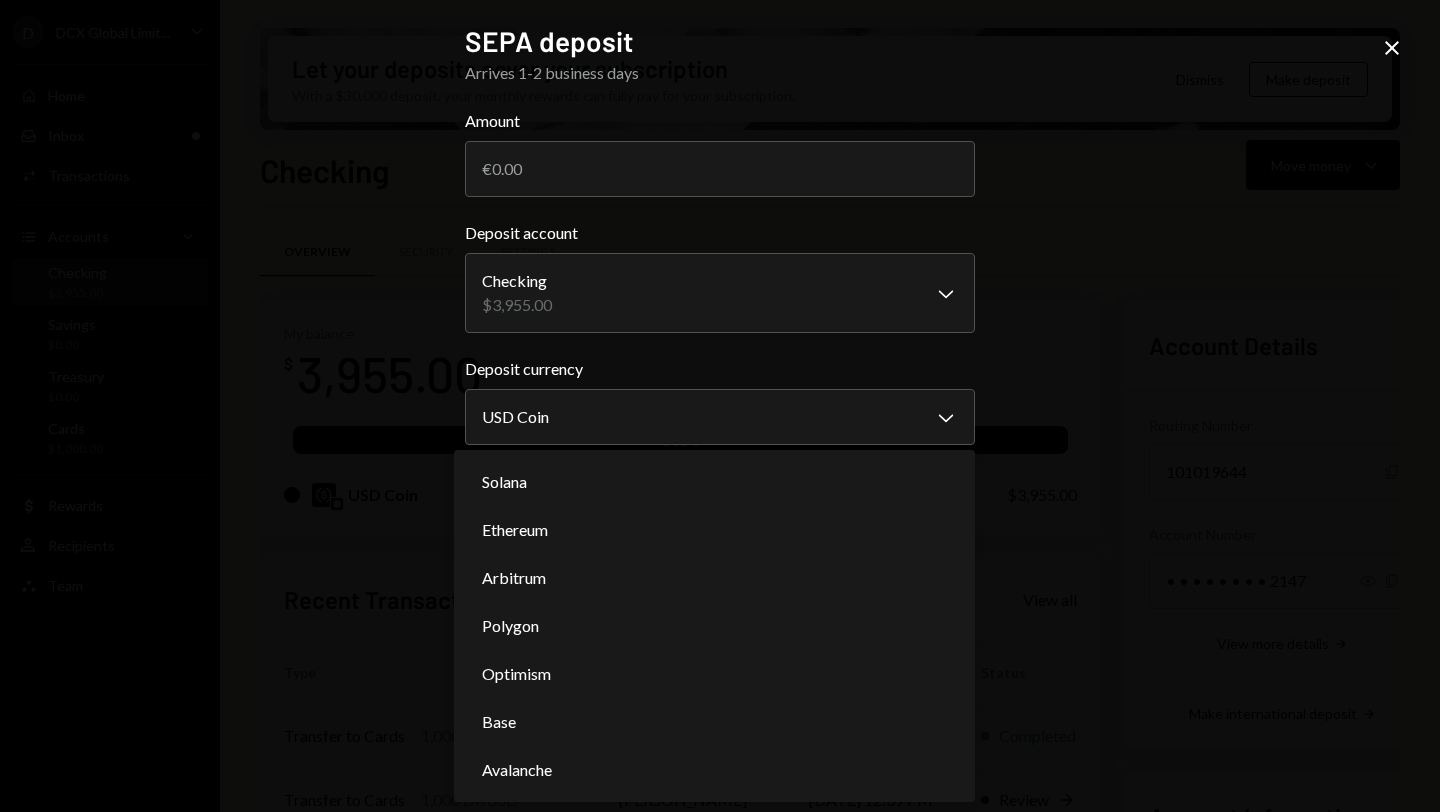 click on "D DCX Global Limit... Caret Down Home Home Inbox Inbox Activities Transactions Accounts Accounts Caret Down Checking $3,955.00 Savings $0.00 Treasury $0.00 Cards $1,000.00 Dollar Rewards User Recipients Team Team Let your deposits cover your subscription With a $30,000 deposit, your monthly rewards can fully pay for your subscription. Dismiss Make deposit Checking Move money Caret Down Overview Security Settings My balance $ 3,955.00 USDC USD Coin $3,955.00 Recent Transactions View all Type Initiated By Initiated At Status Transfer to Cards 1,000  DKUSD Yatish Rai 07/02/25 12:39 PM Completed Transfer to Cards 1,000  DKUSD Yatish Rai 07/02/25 12:39 PM Review Right Arrow Deposit 1,000  DKUSD 0x4c2c...A200B8 Copy 07/02/25 12:36 PM Completed Stablecoin Conversion $1,000.00 Yatish Rai 07/02/25 12:35 PM Completed Billing Drawdown Withdrawal 45  USDC Dakota System 06/20/25 12:38 PM Completed Account Details Routing Number 101019644 Copy Account Number • • • • • • • •  2147 Show Copy View more details" at bounding box center [720, 406] 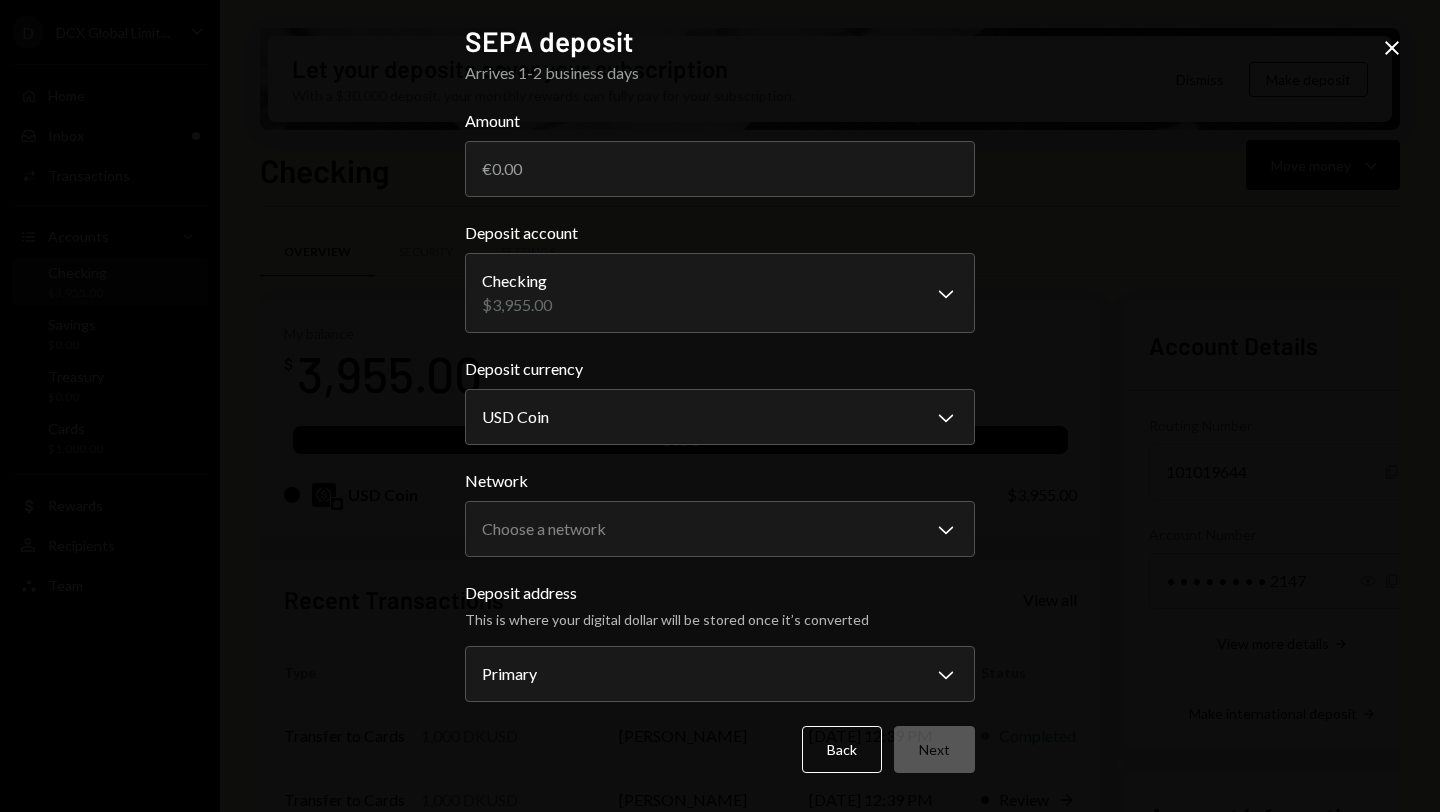 click 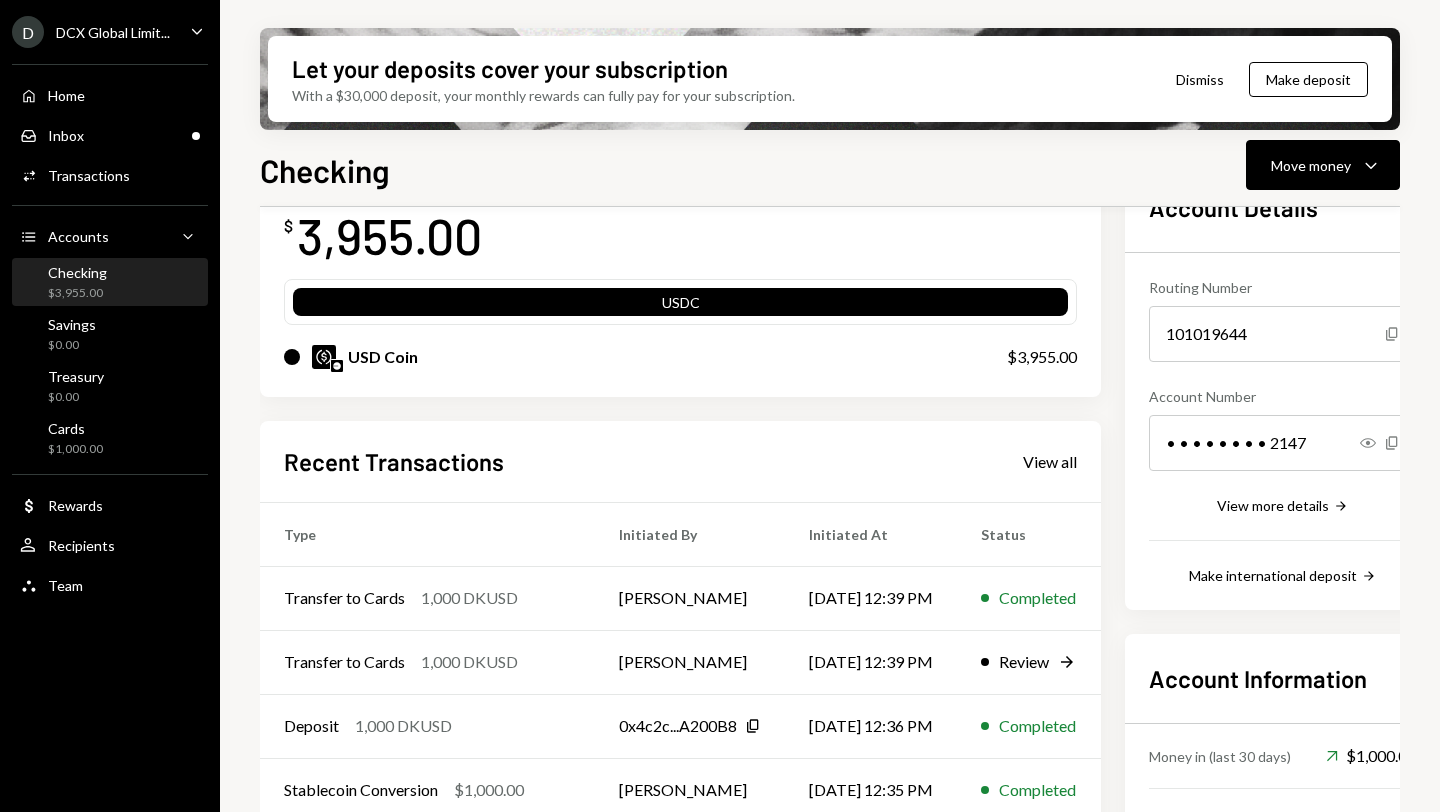 scroll, scrollTop: 0, scrollLeft: 0, axis: both 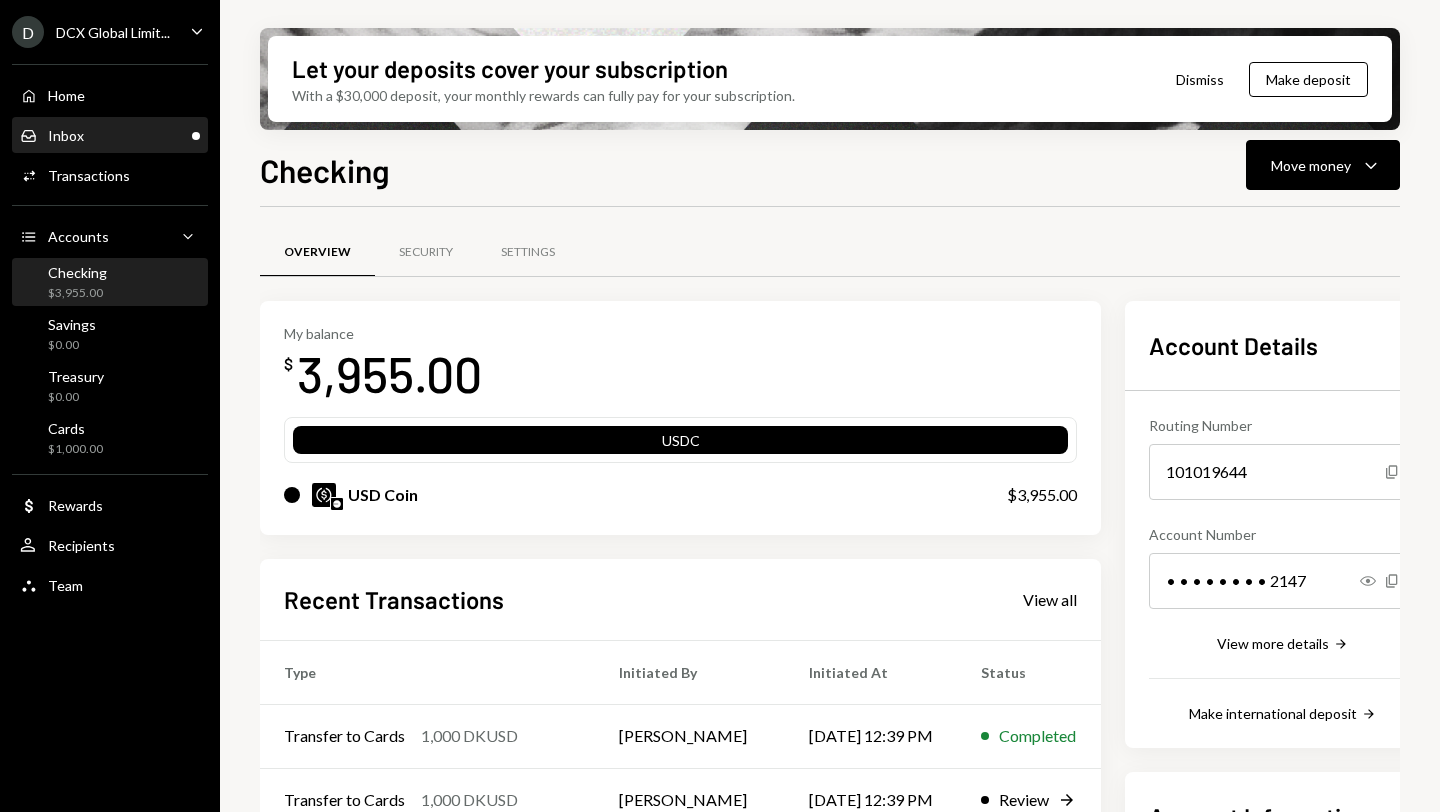 click on "Inbox Inbox" at bounding box center (110, 136) 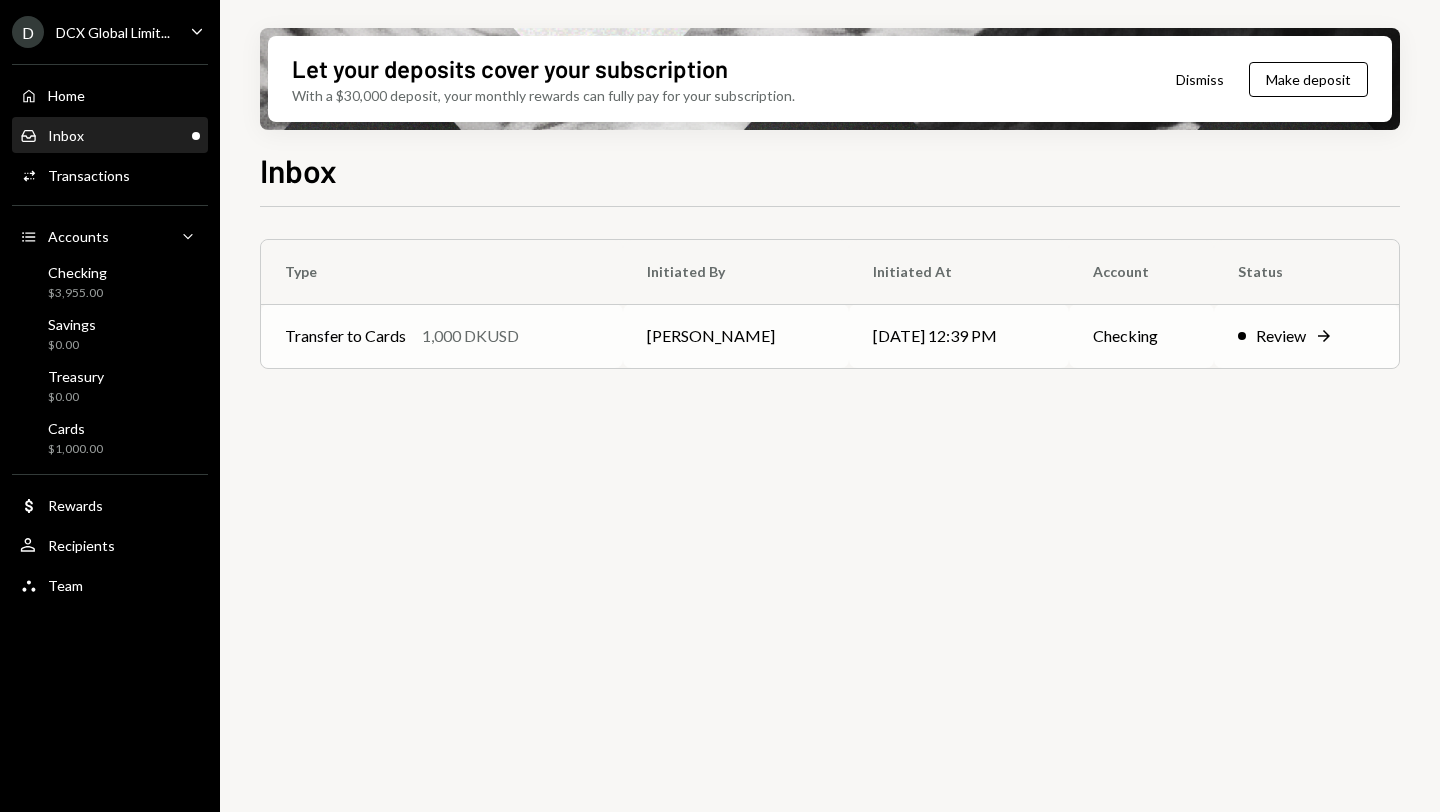 click on "Review Right Arrow" at bounding box center [1306, 336] 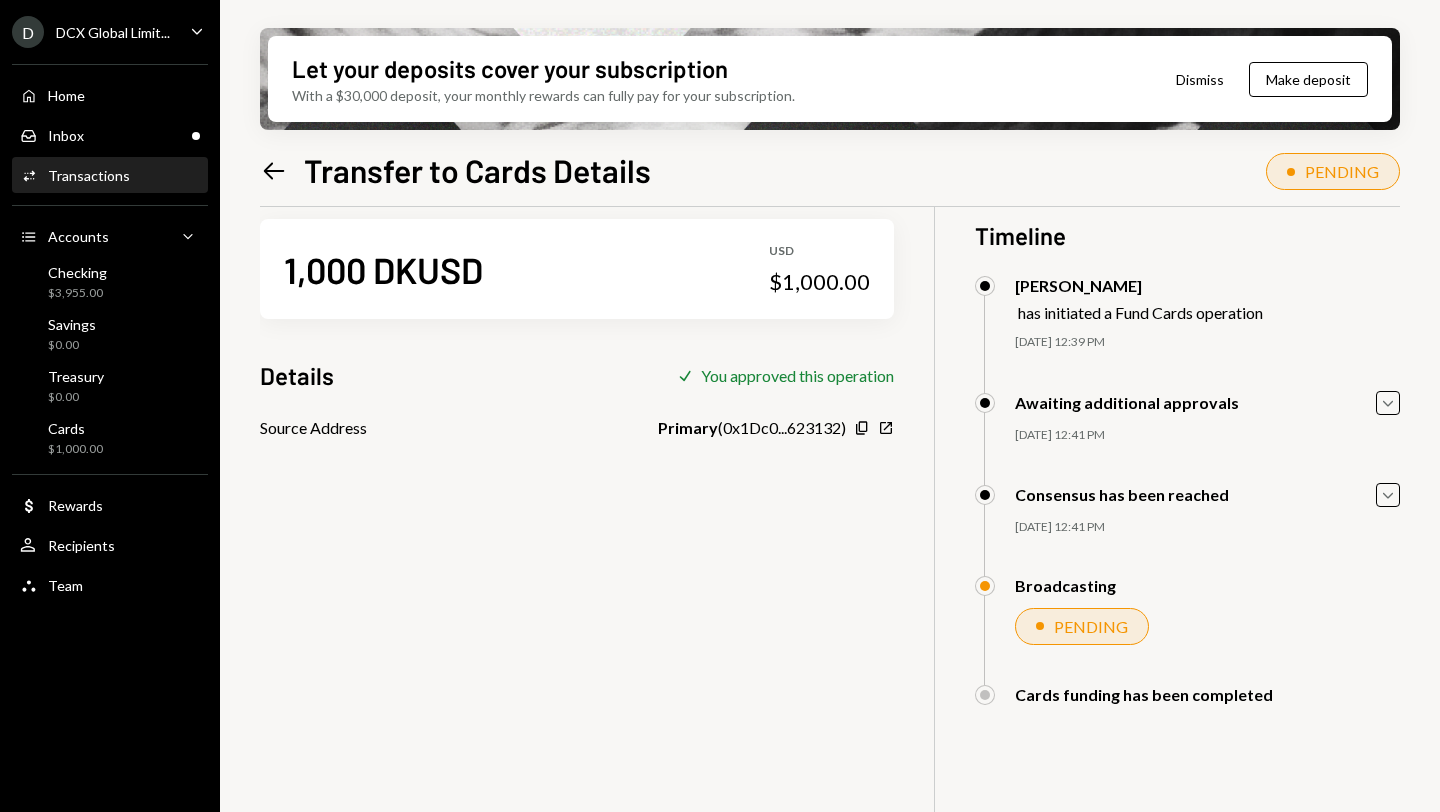scroll, scrollTop: 0, scrollLeft: 0, axis: both 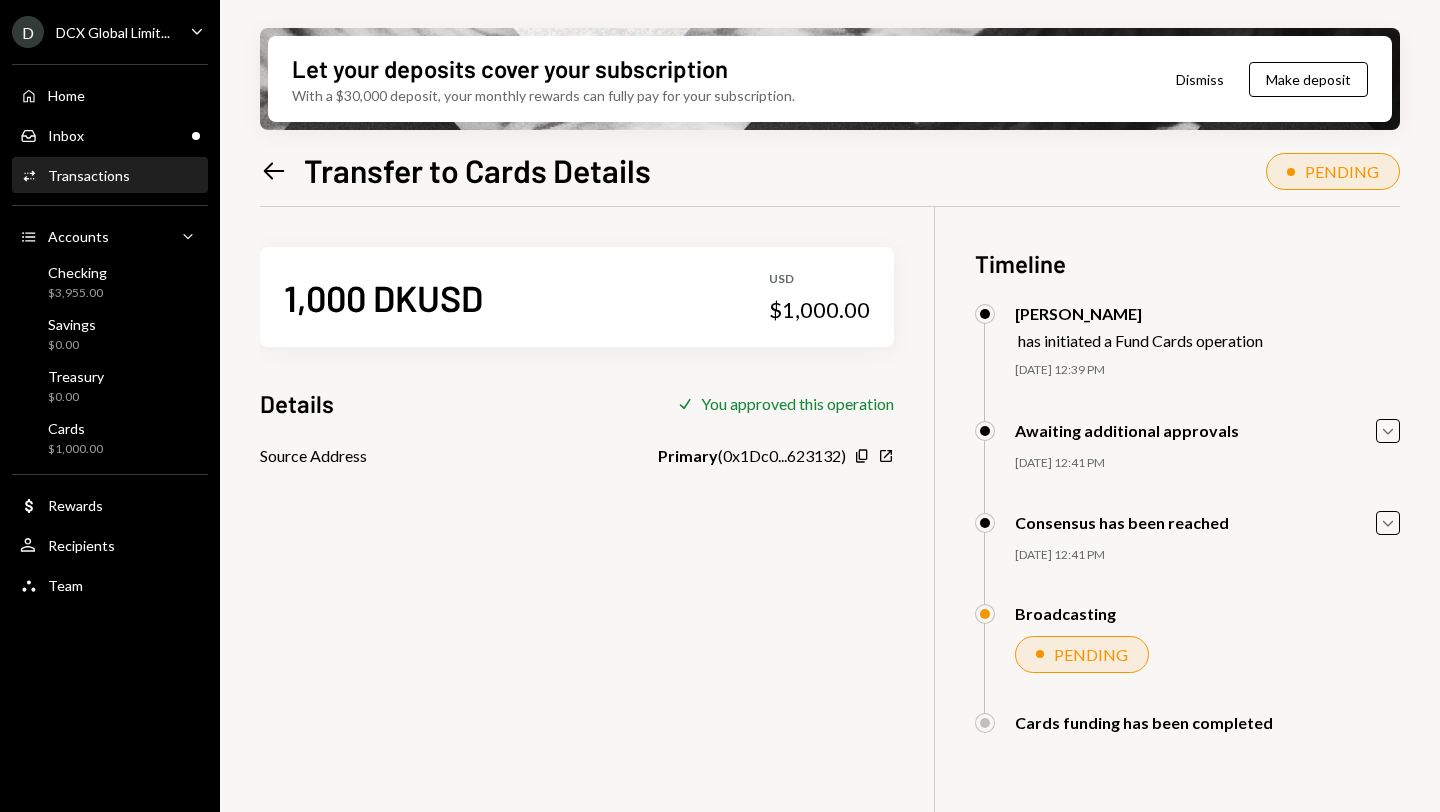 click on "PENDING" at bounding box center [1091, 654] 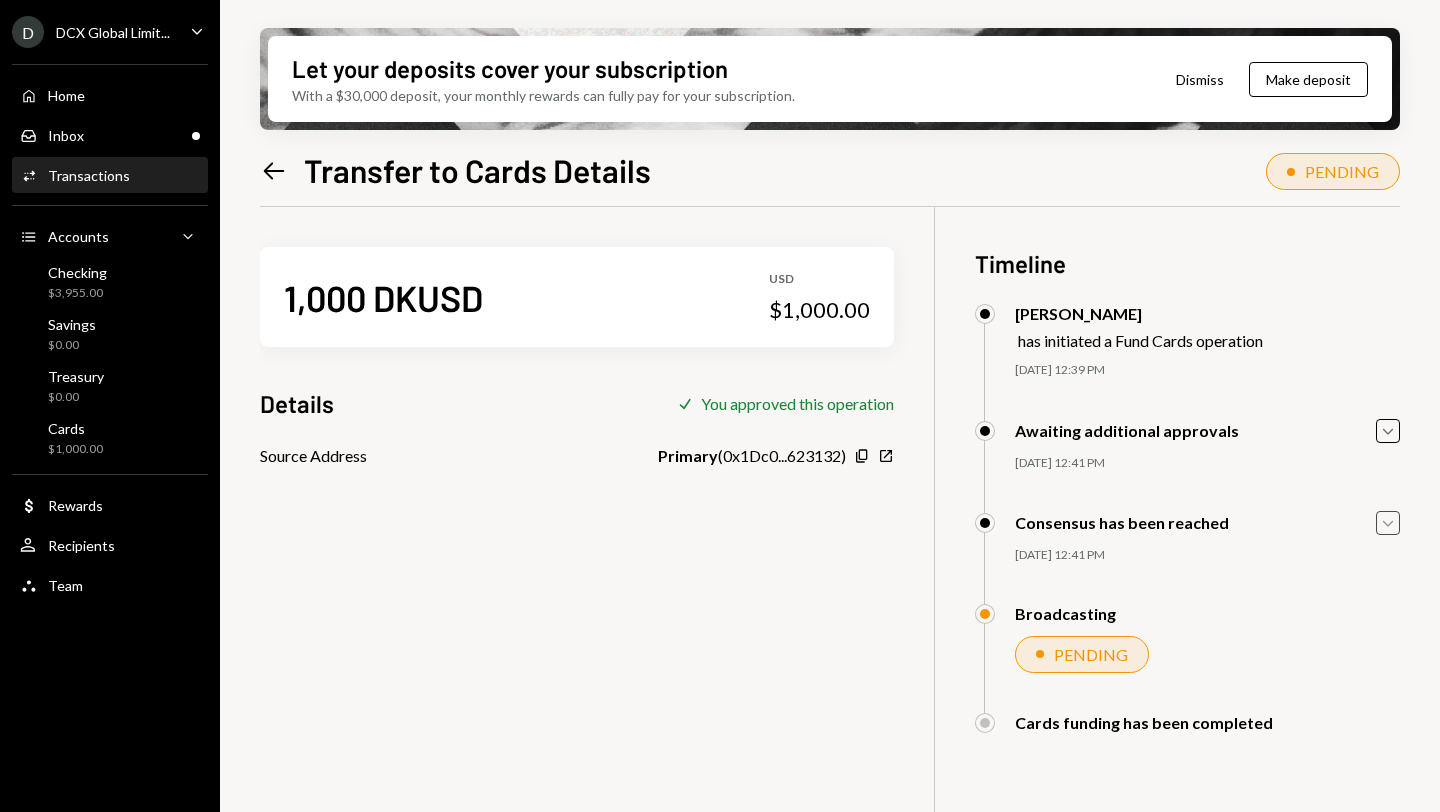click 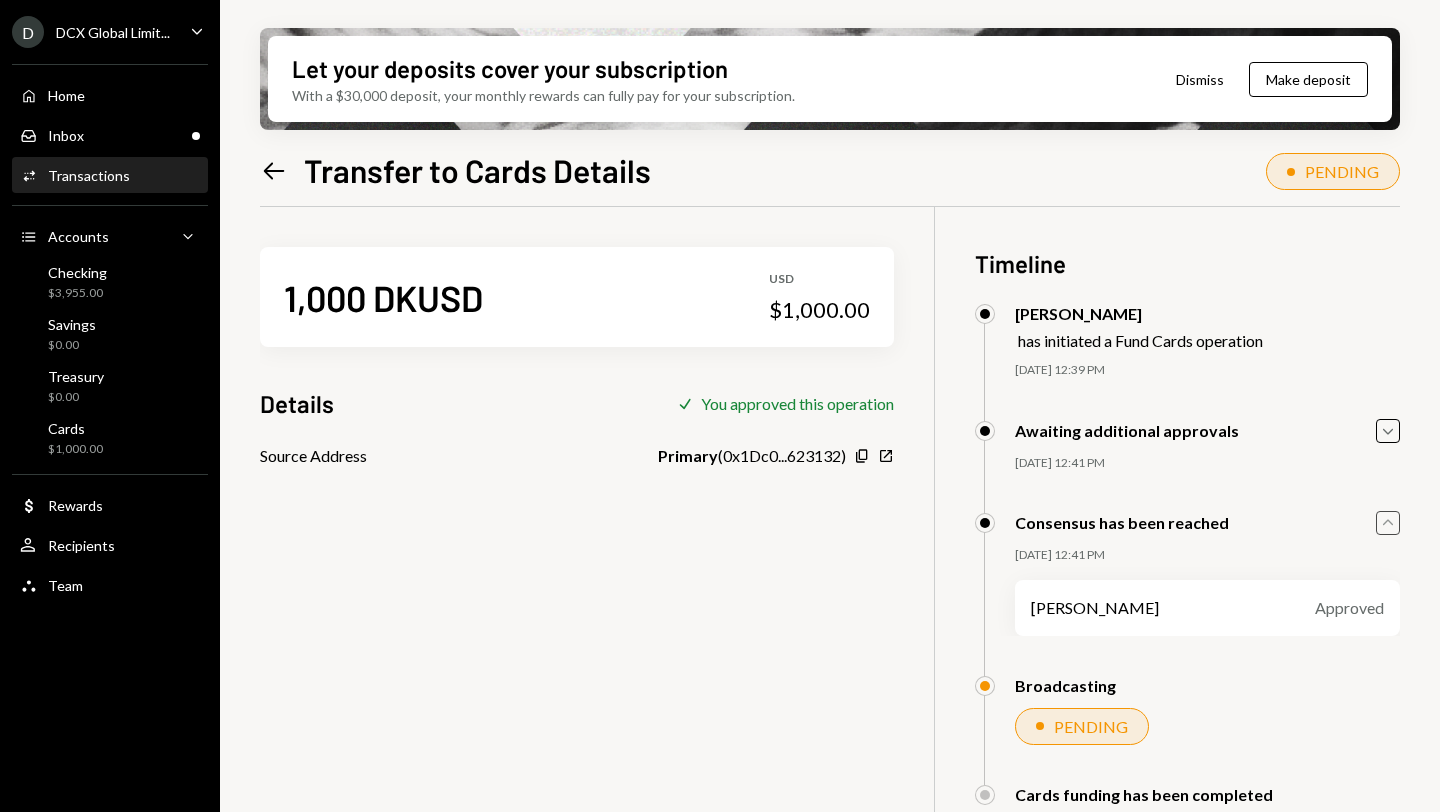 click on "Caret Up" 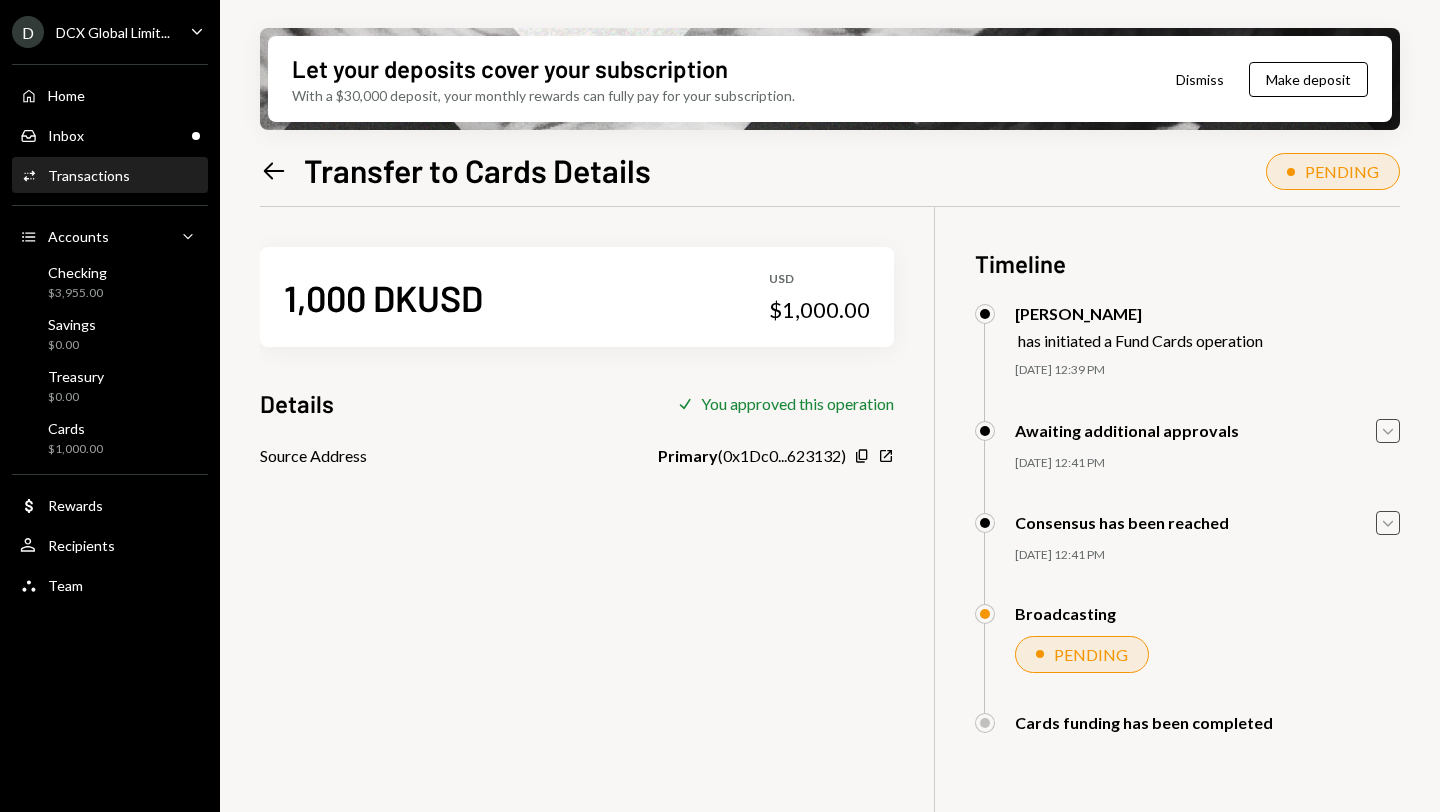 click on "Caret Down" 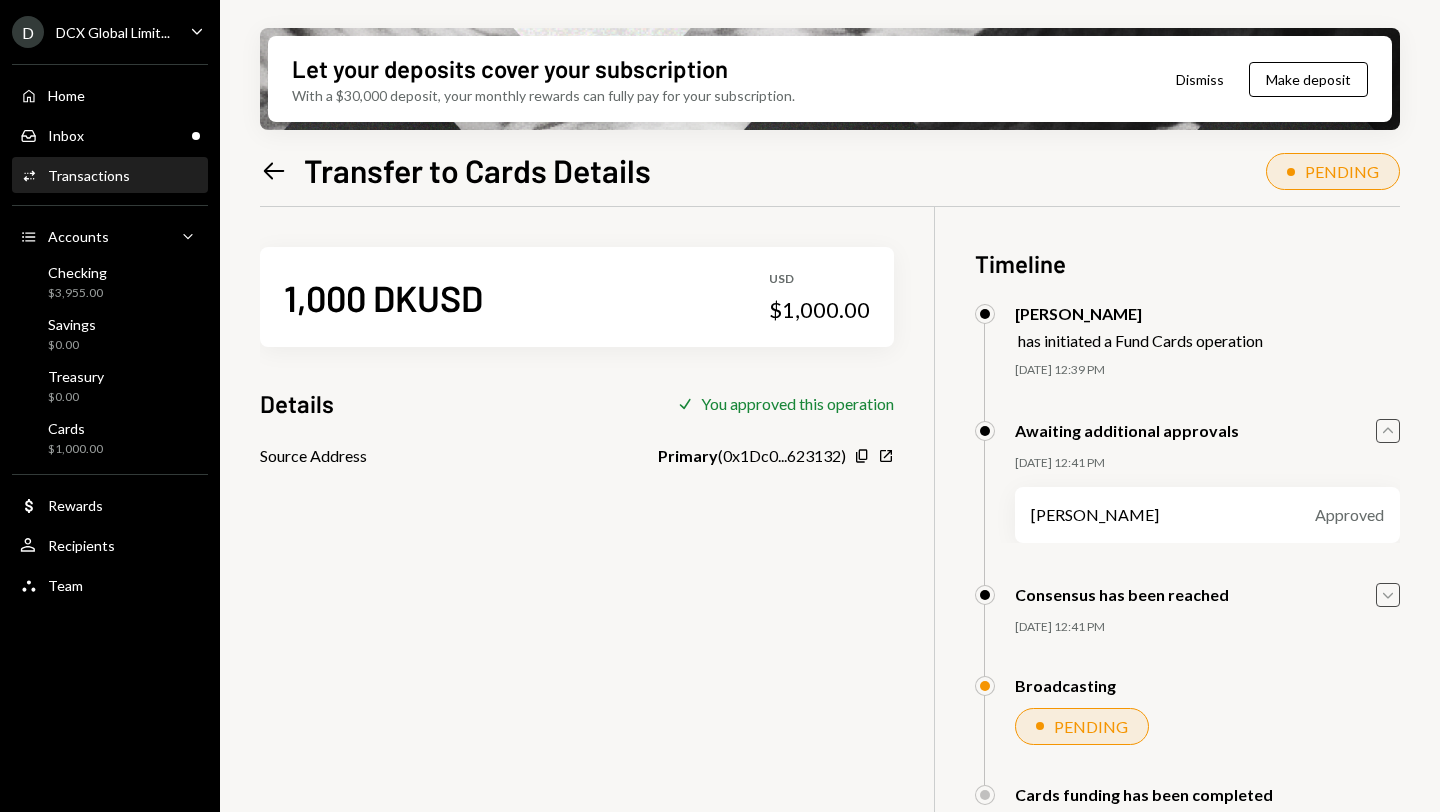 click on "Caret Up" 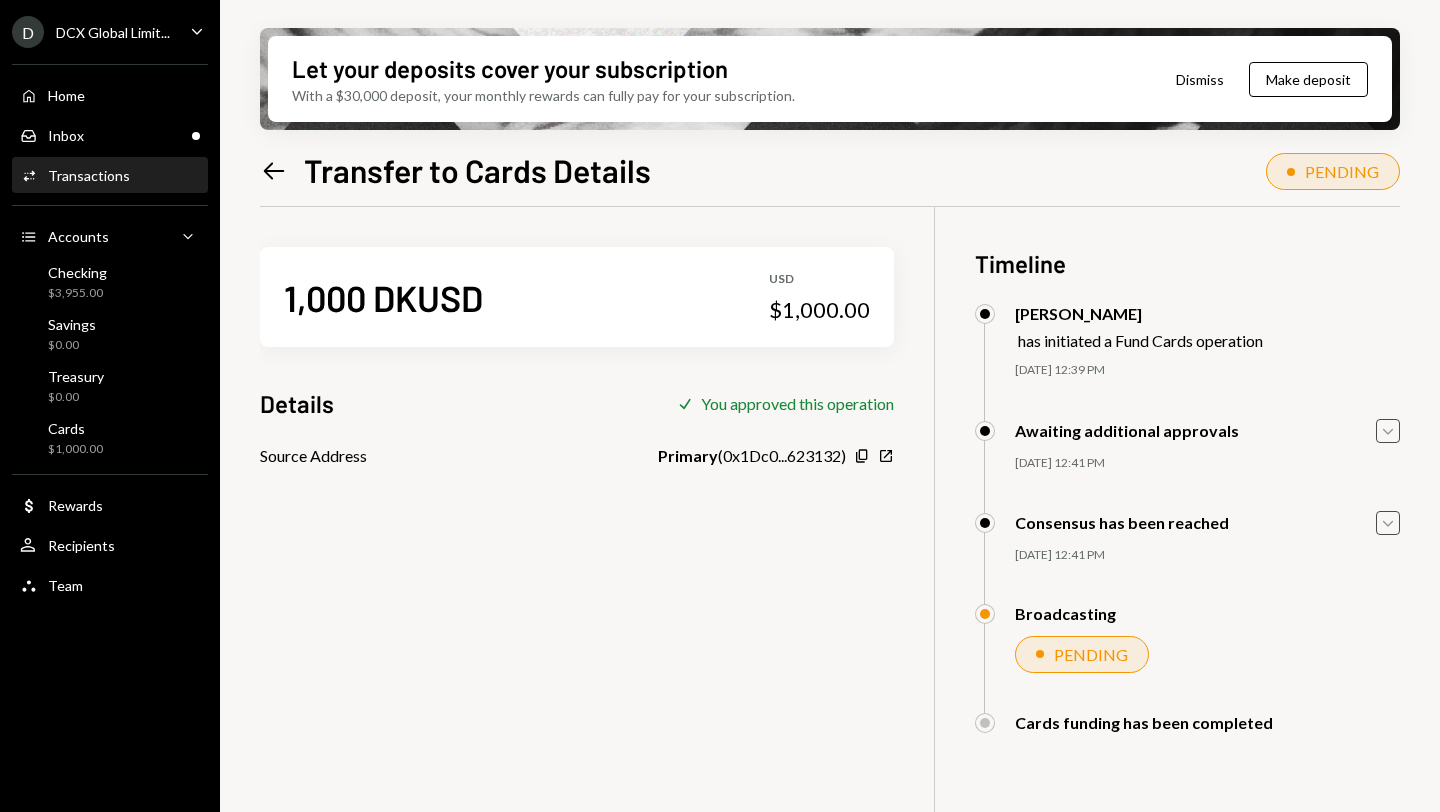 click on "PENDING" at bounding box center [1091, 654] 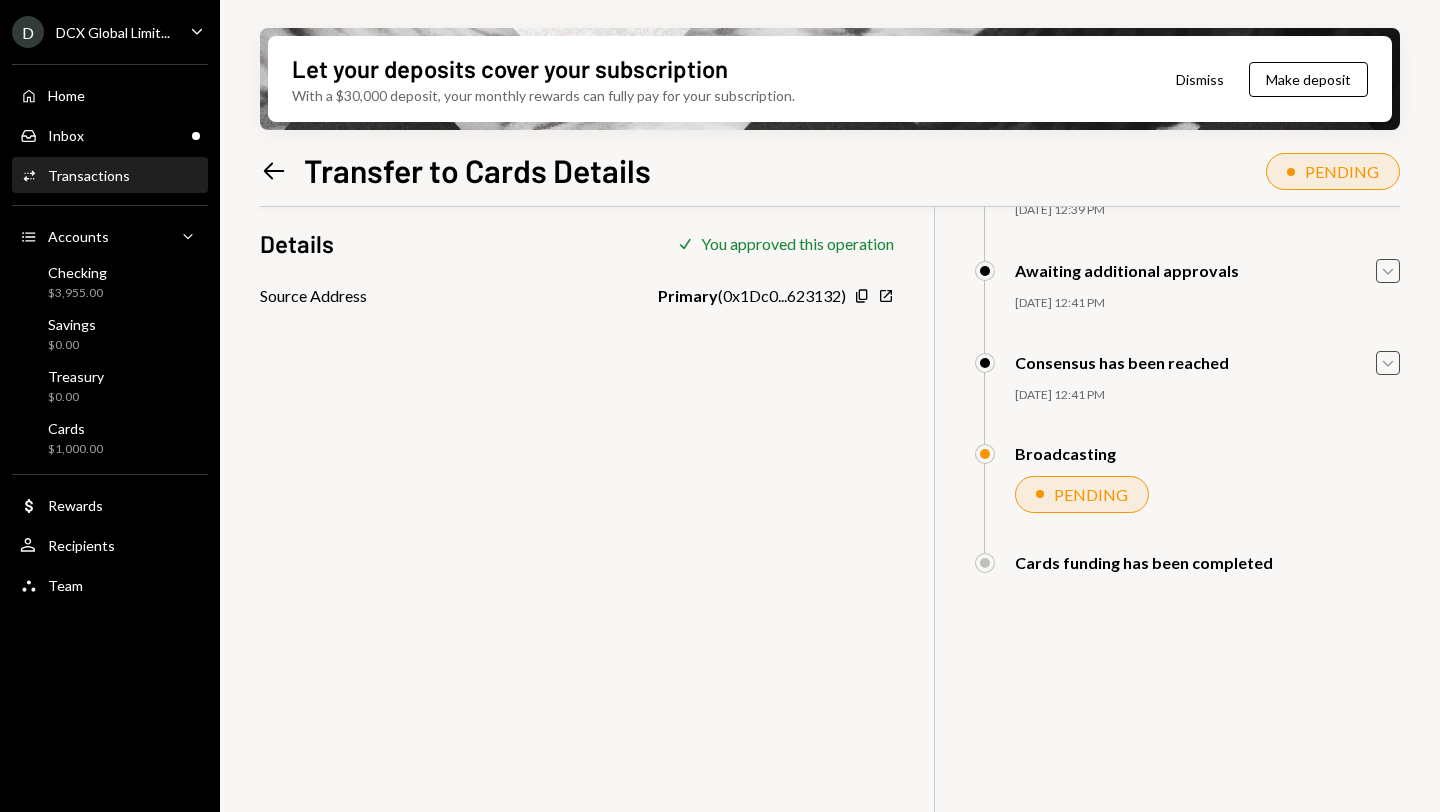 scroll, scrollTop: 0, scrollLeft: 0, axis: both 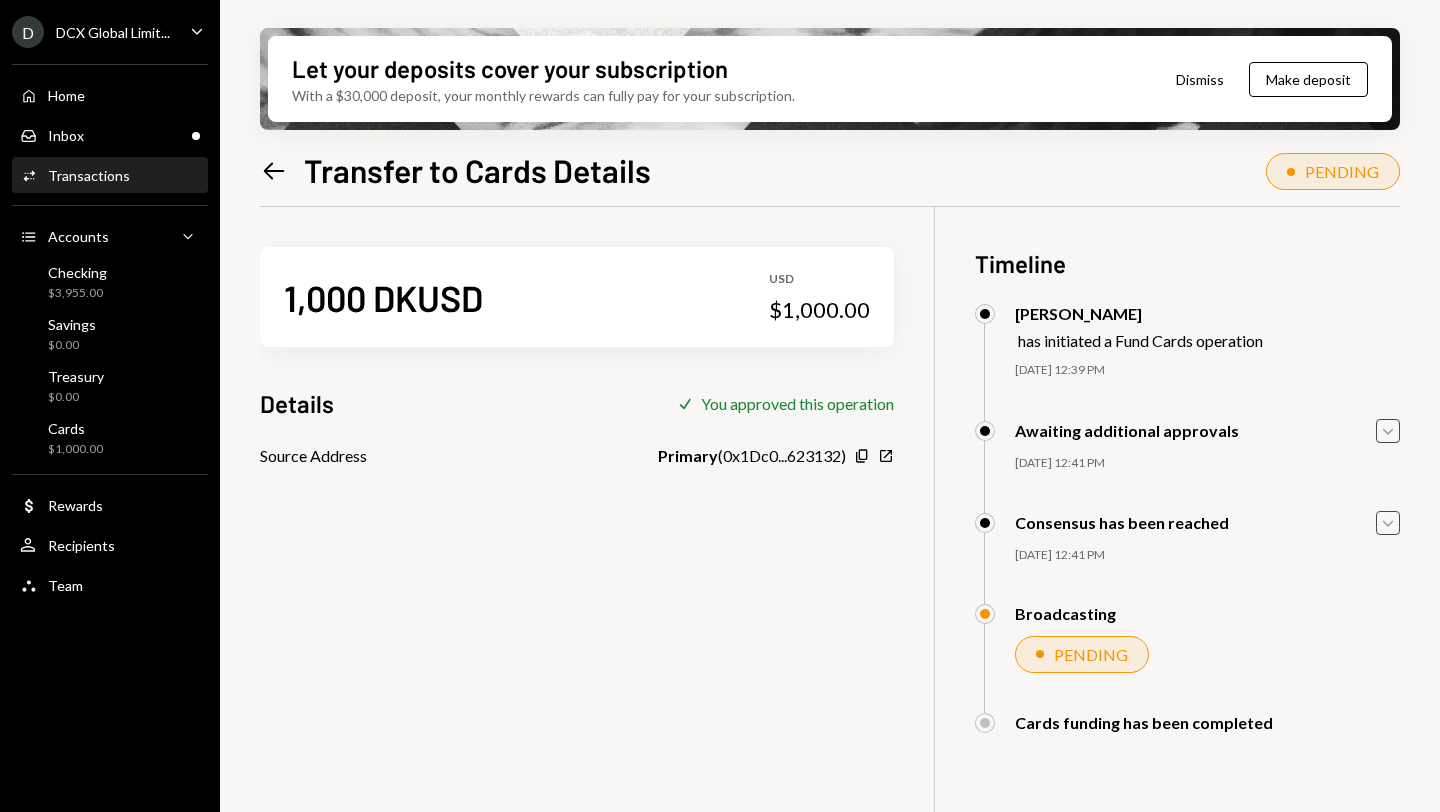 click on "Left Arrow Transfer to Cards Details PENDING 1,000  DKUSD USD $1,000.00 Details Check You   approved   this operation Source Address Primary  ( 0x1Dc0...623132 ) Copy New Window Timeline Yatish Rai has initiated a Fund Cards operation 07/02/25 12:39 PM Yatish Rai Approved Yatish Rai Approved Awaiting additional approvals Caret Down 07/02/25 12:41 PM Yatish Rai Approved Yatish Rai Approved Consensus has been reached Caret Down 07/02/25 12:41 PM Yatish Rai Approved Yatish Rai Approved Broadcasting PENDING Yatish Rai Approved Yatish Rai Approved Cards funding has been completed Yatish Rai Approved Yatish Rai Approved" at bounding box center (830, 538) 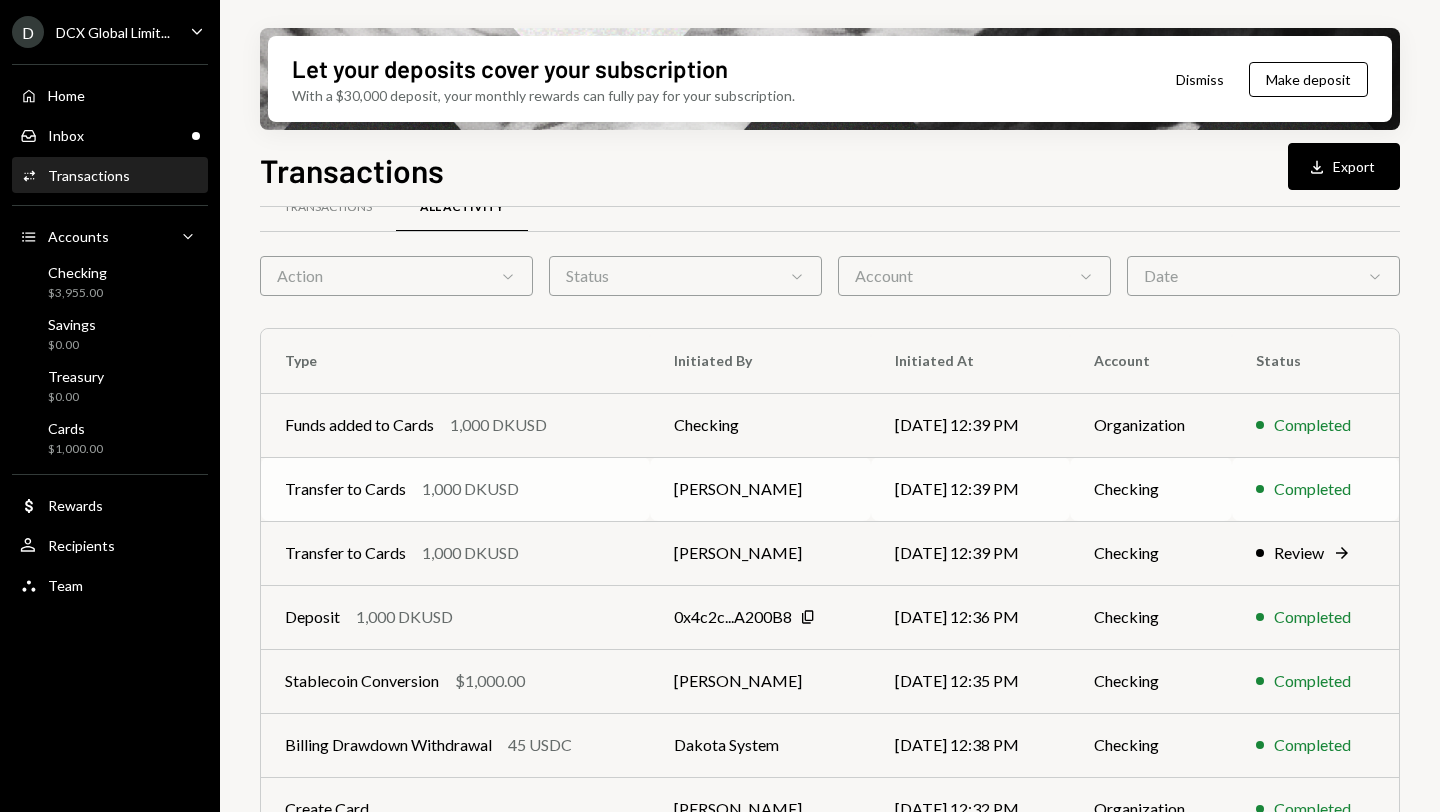 scroll, scrollTop: 0, scrollLeft: 0, axis: both 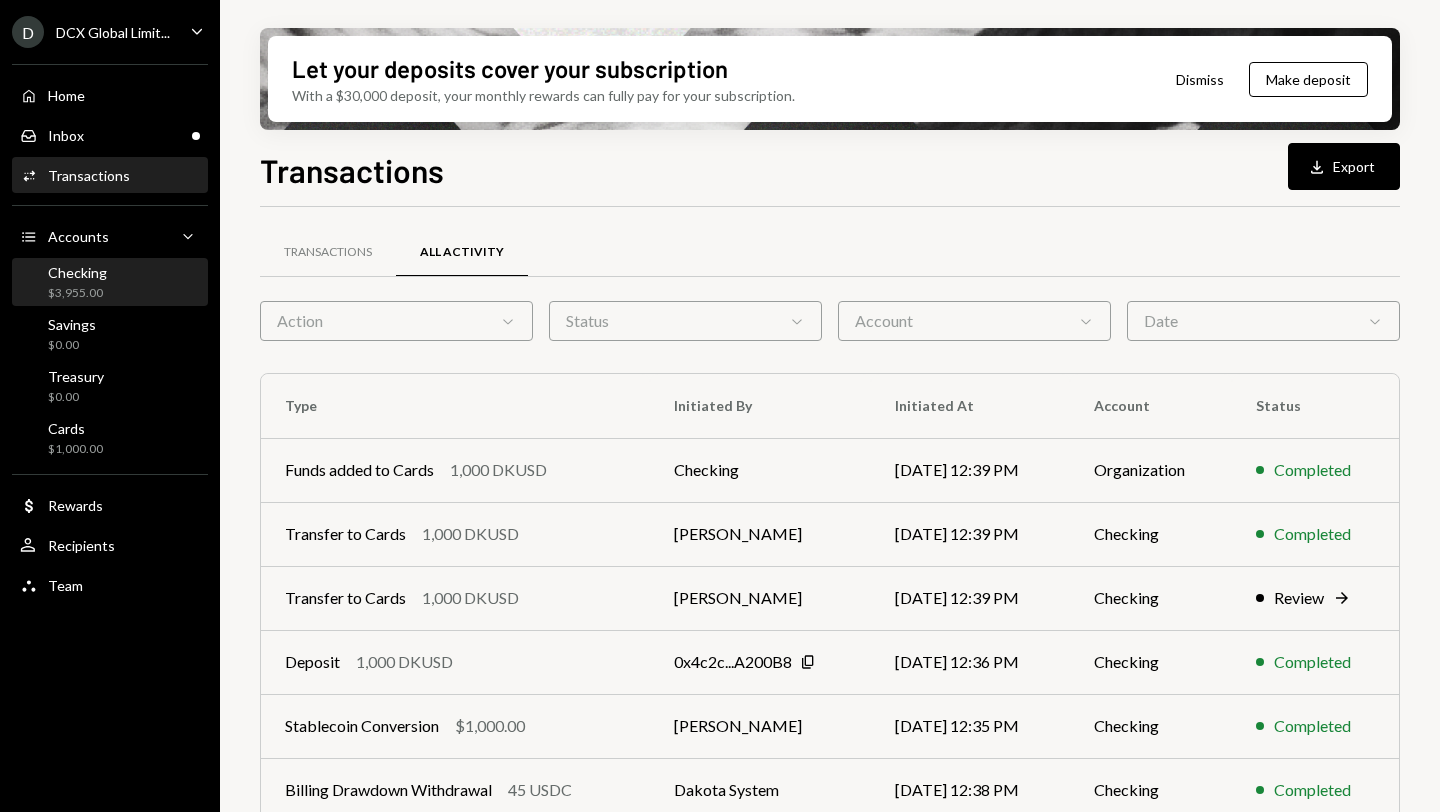click on "$3,955.00" at bounding box center [77, 293] 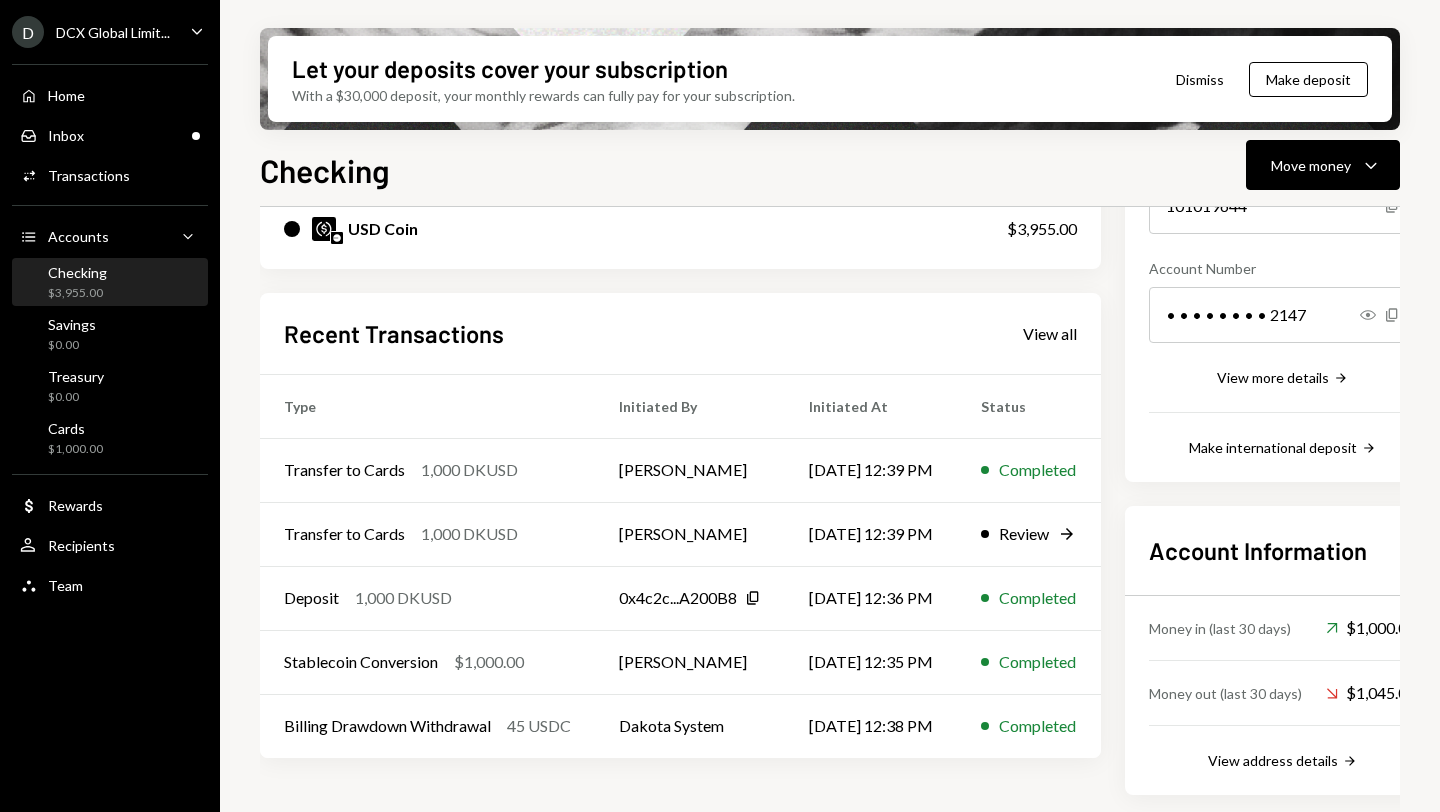 scroll, scrollTop: 0, scrollLeft: 0, axis: both 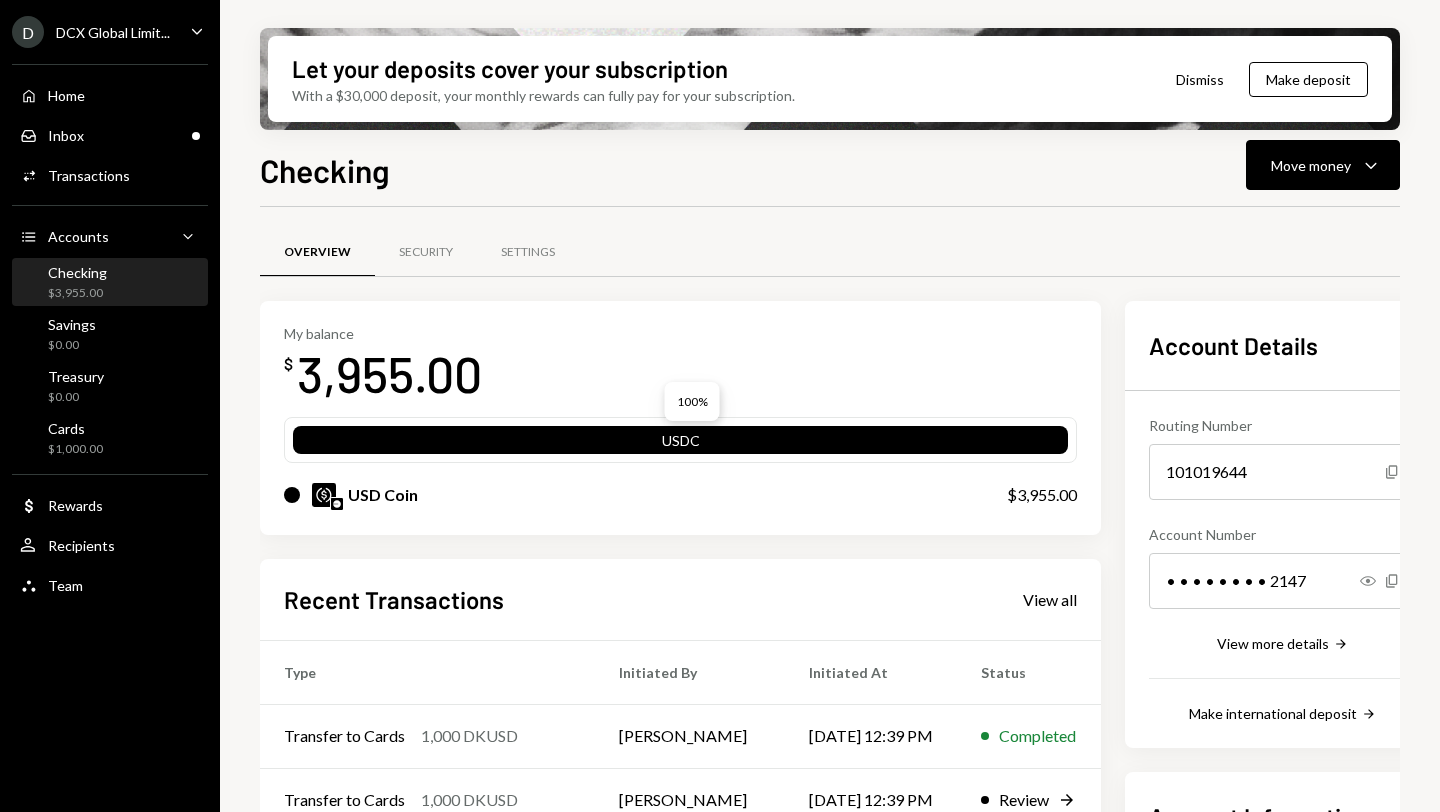 click on "USDC" at bounding box center (680, 444) 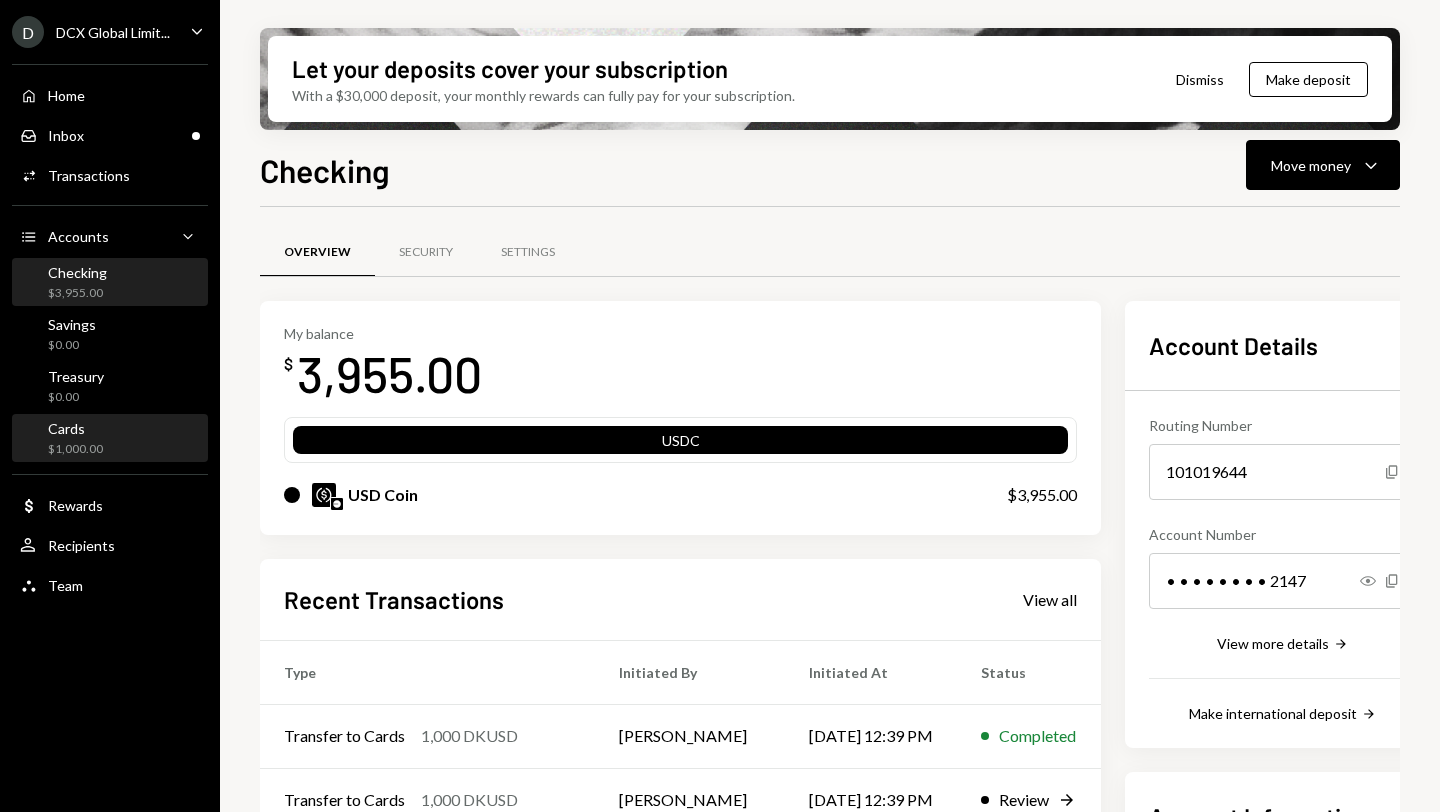 click on "Cards $1,000.00" at bounding box center (110, 439) 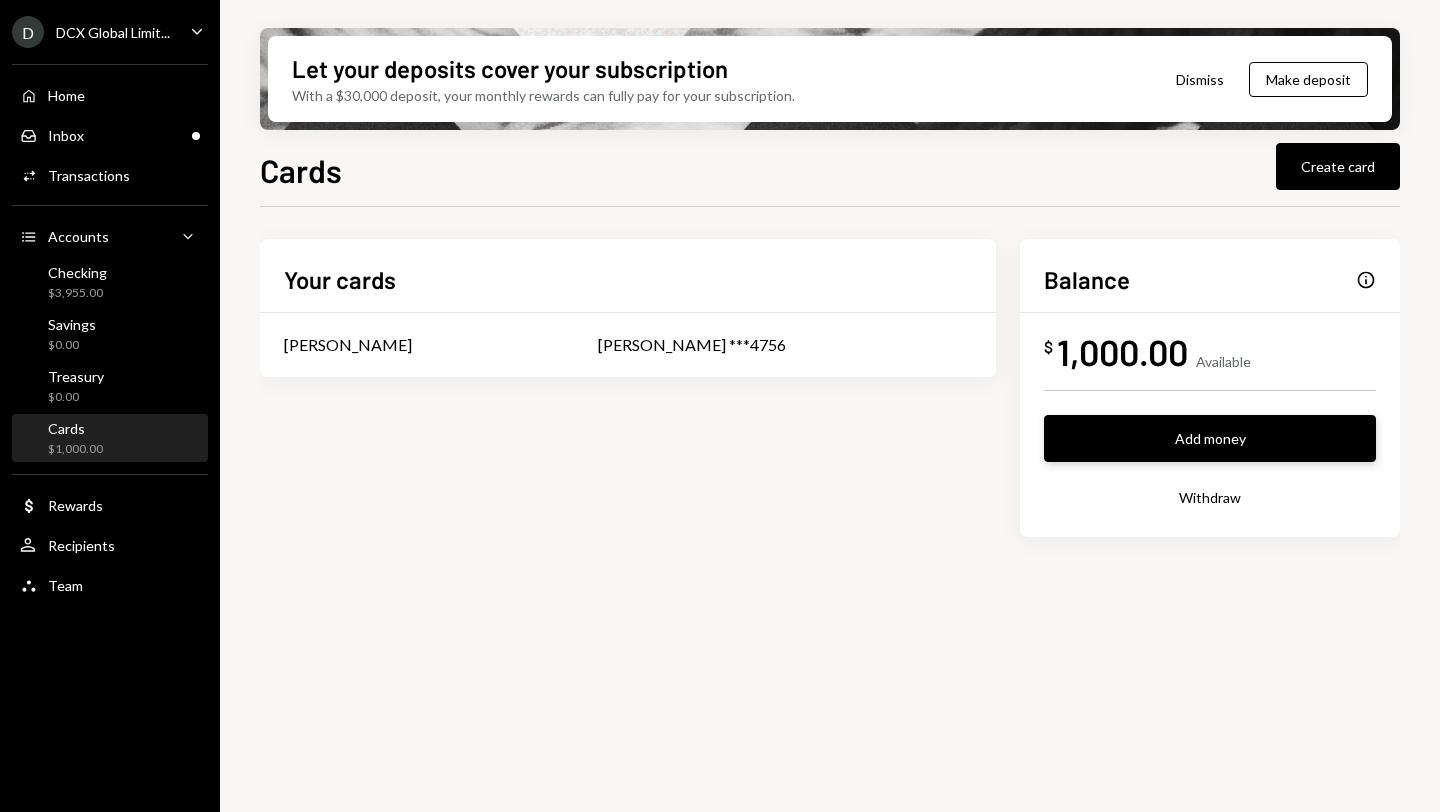 click on "Add money" at bounding box center (1210, 438) 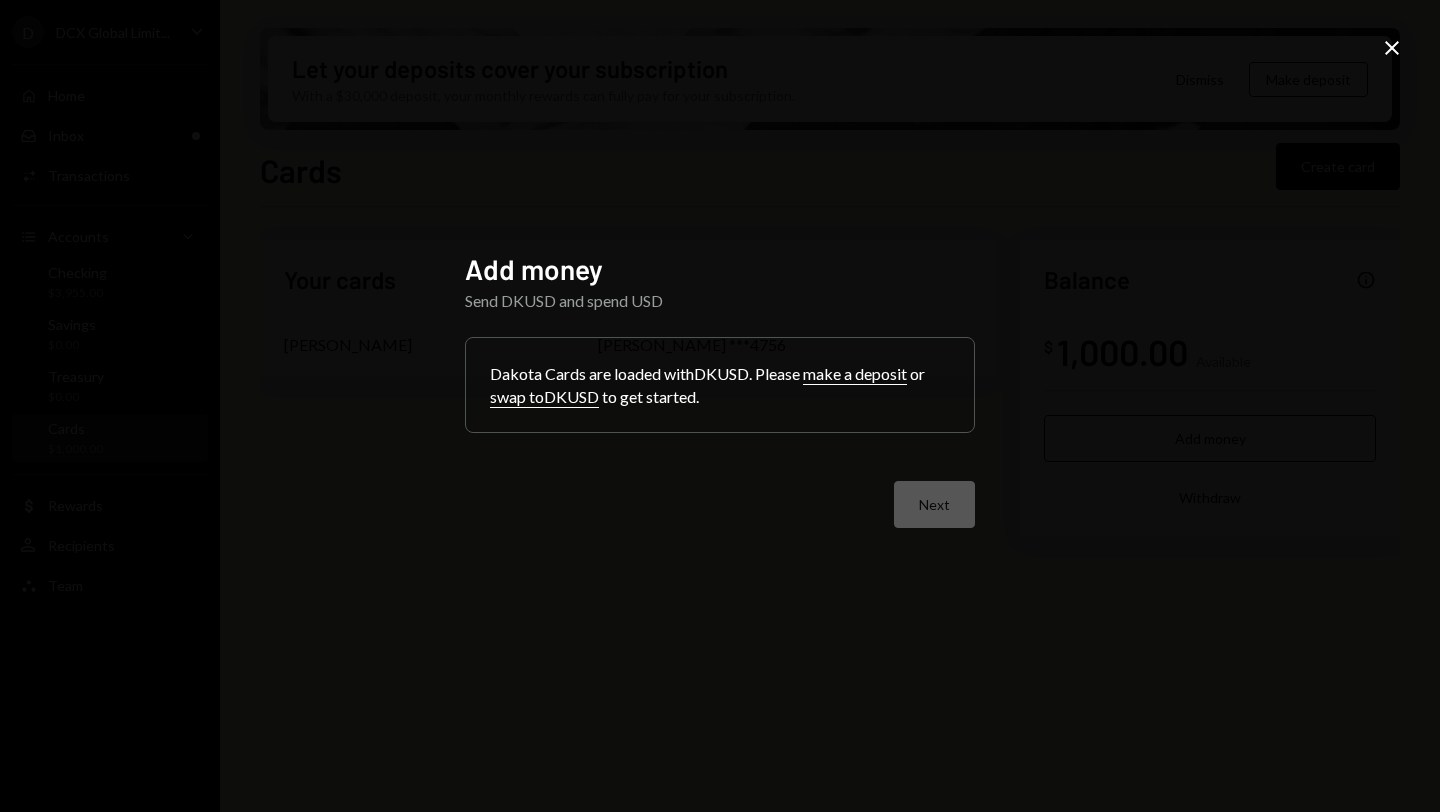 click on "swap to  DKUSD" at bounding box center (544, 397) 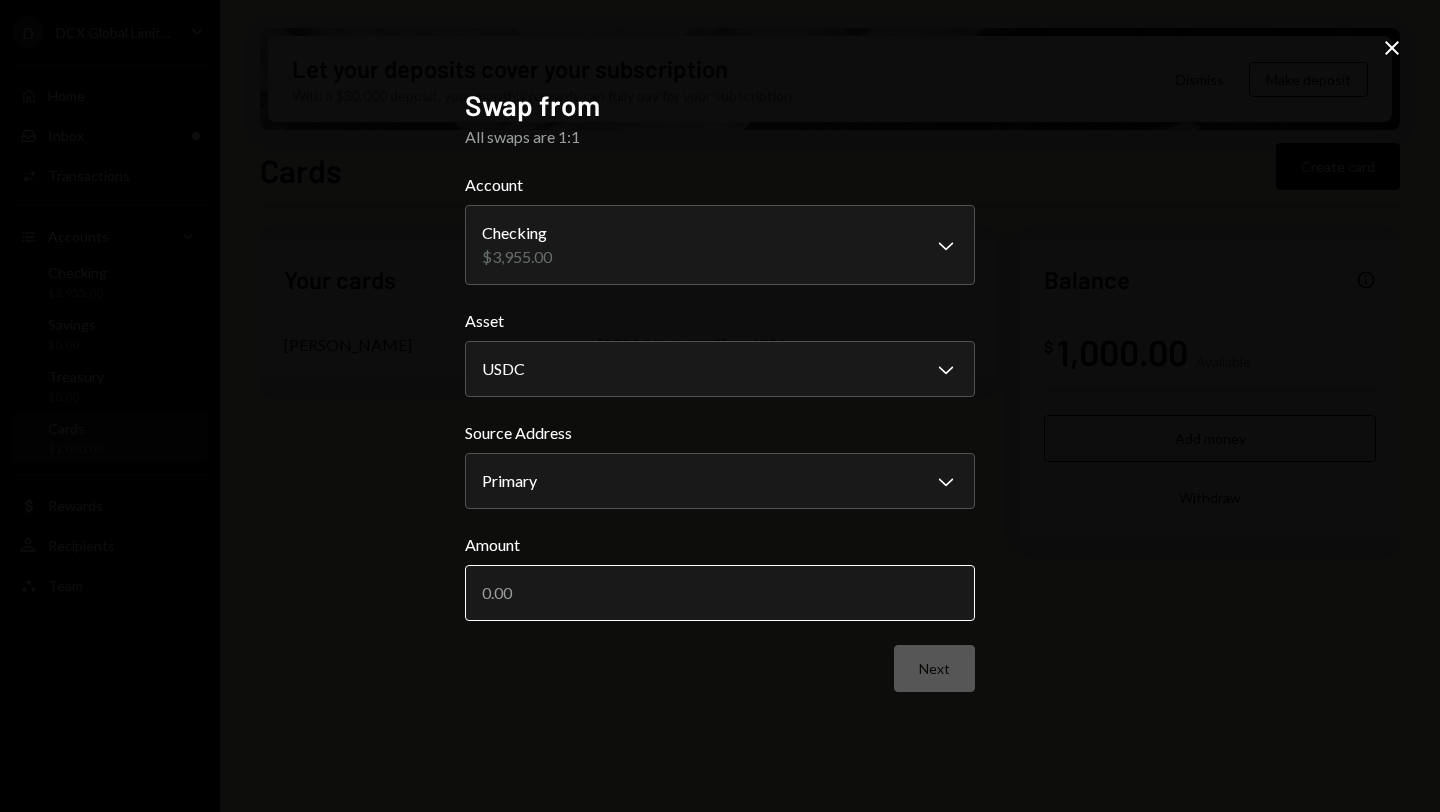 scroll, scrollTop: 0, scrollLeft: 0, axis: both 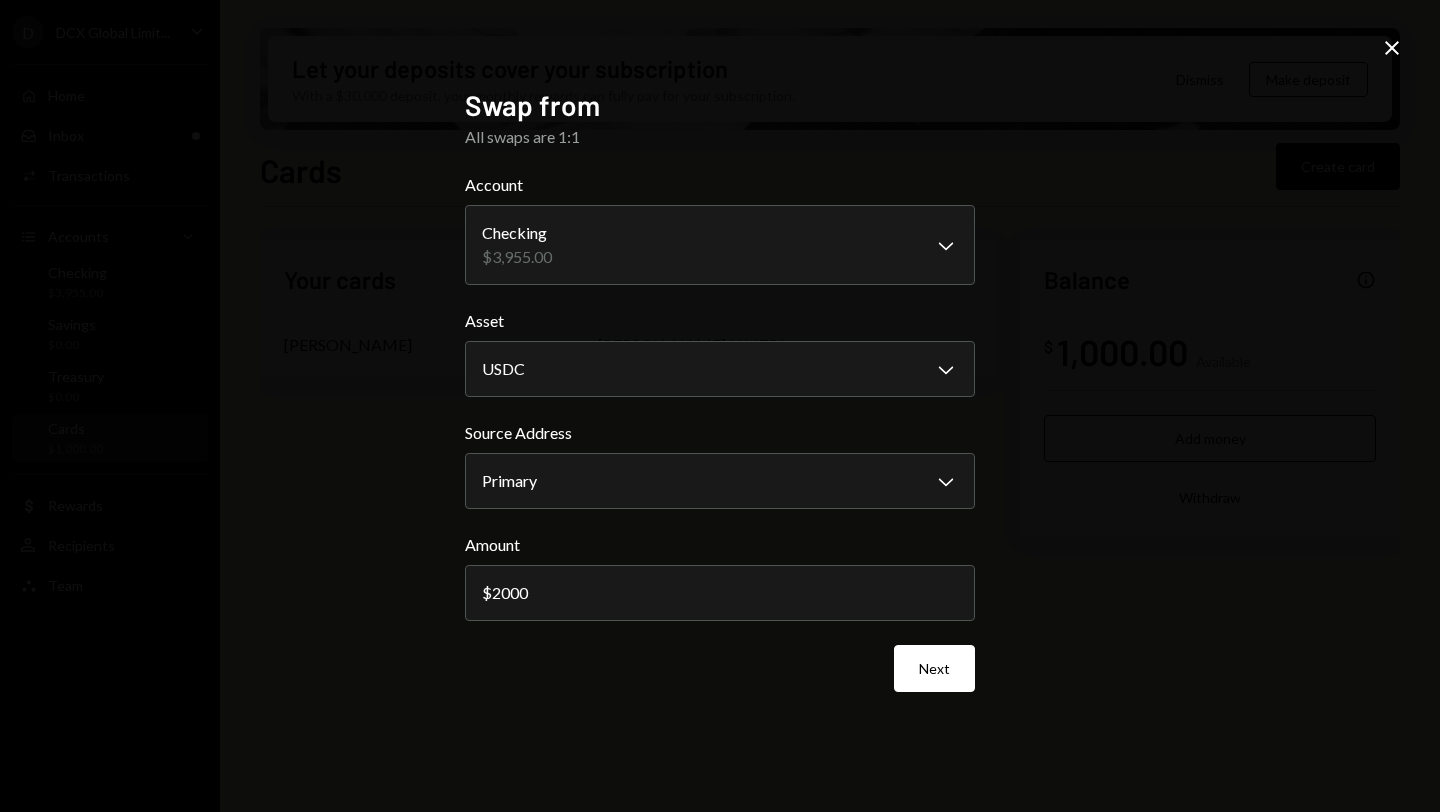 type on "2000" 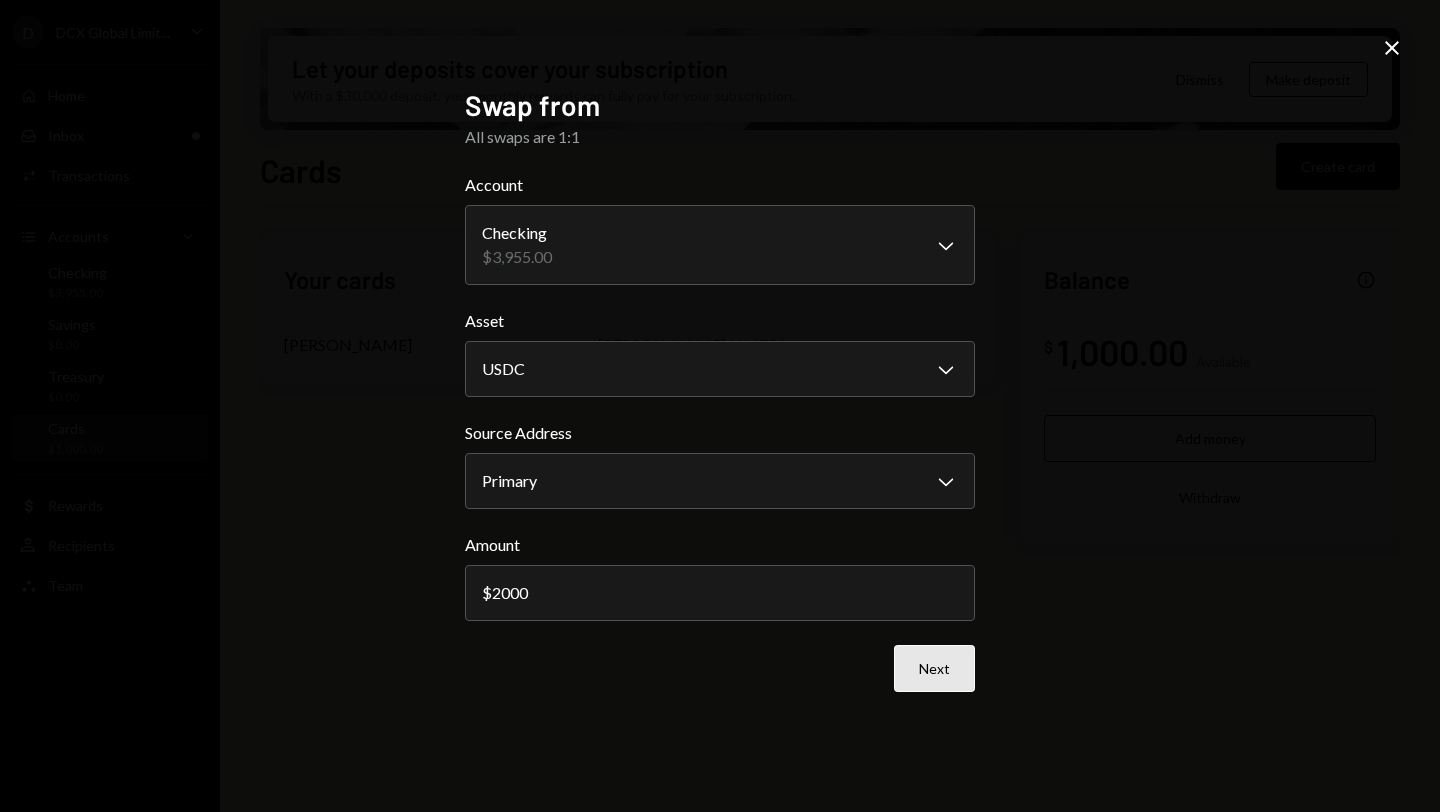 click on "Next" at bounding box center [934, 668] 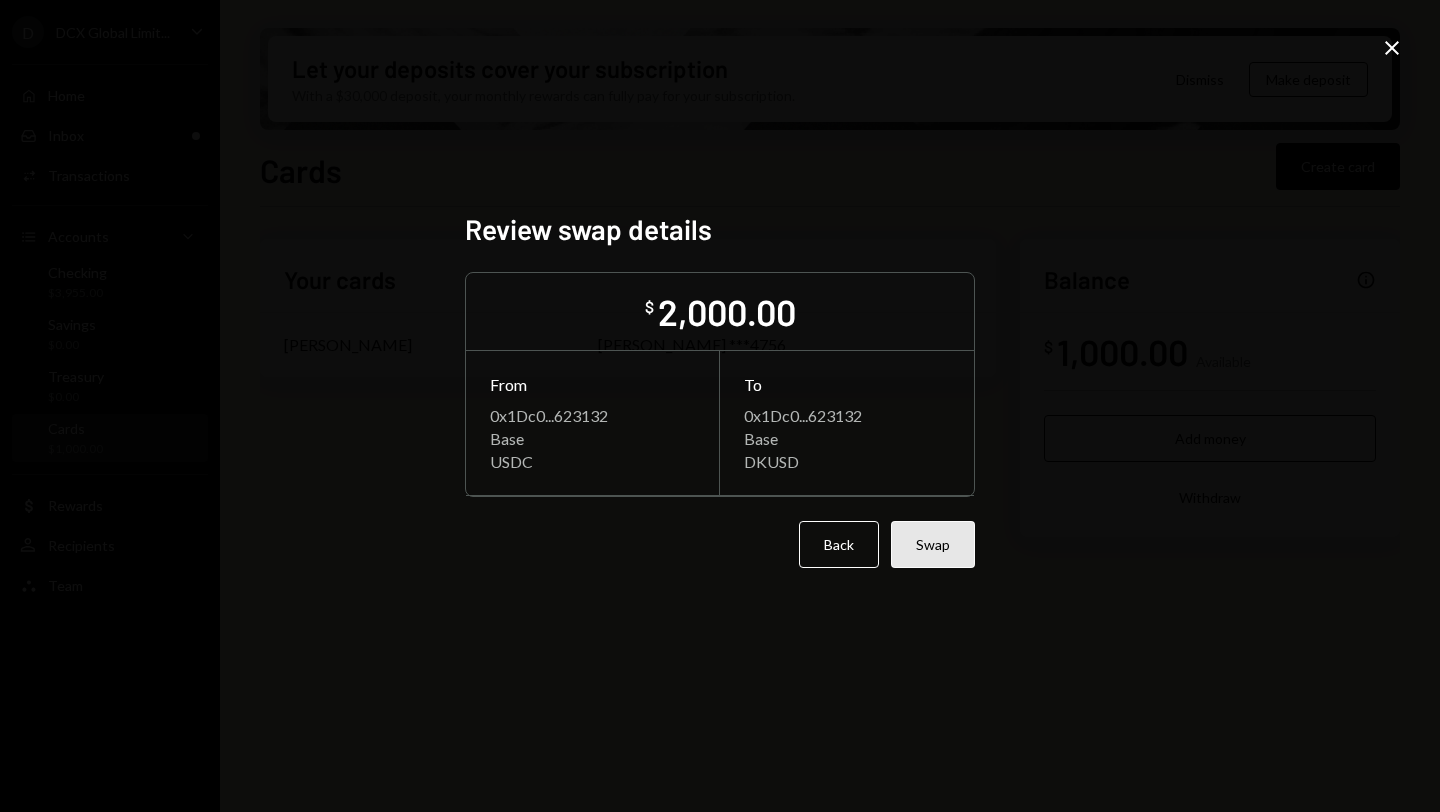 click on "Swap" at bounding box center (933, 544) 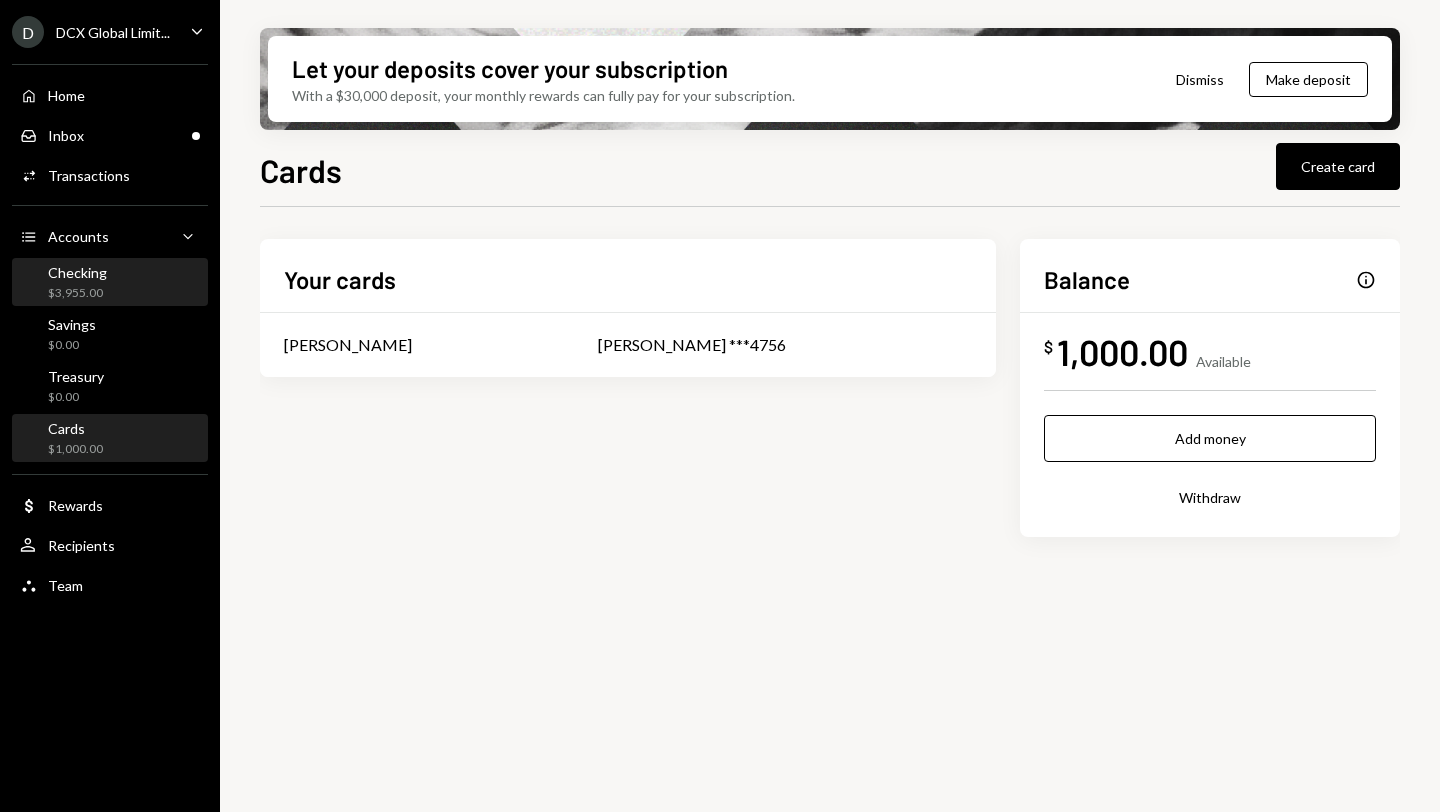 click on "Checking $3,955.00" at bounding box center [110, 283] 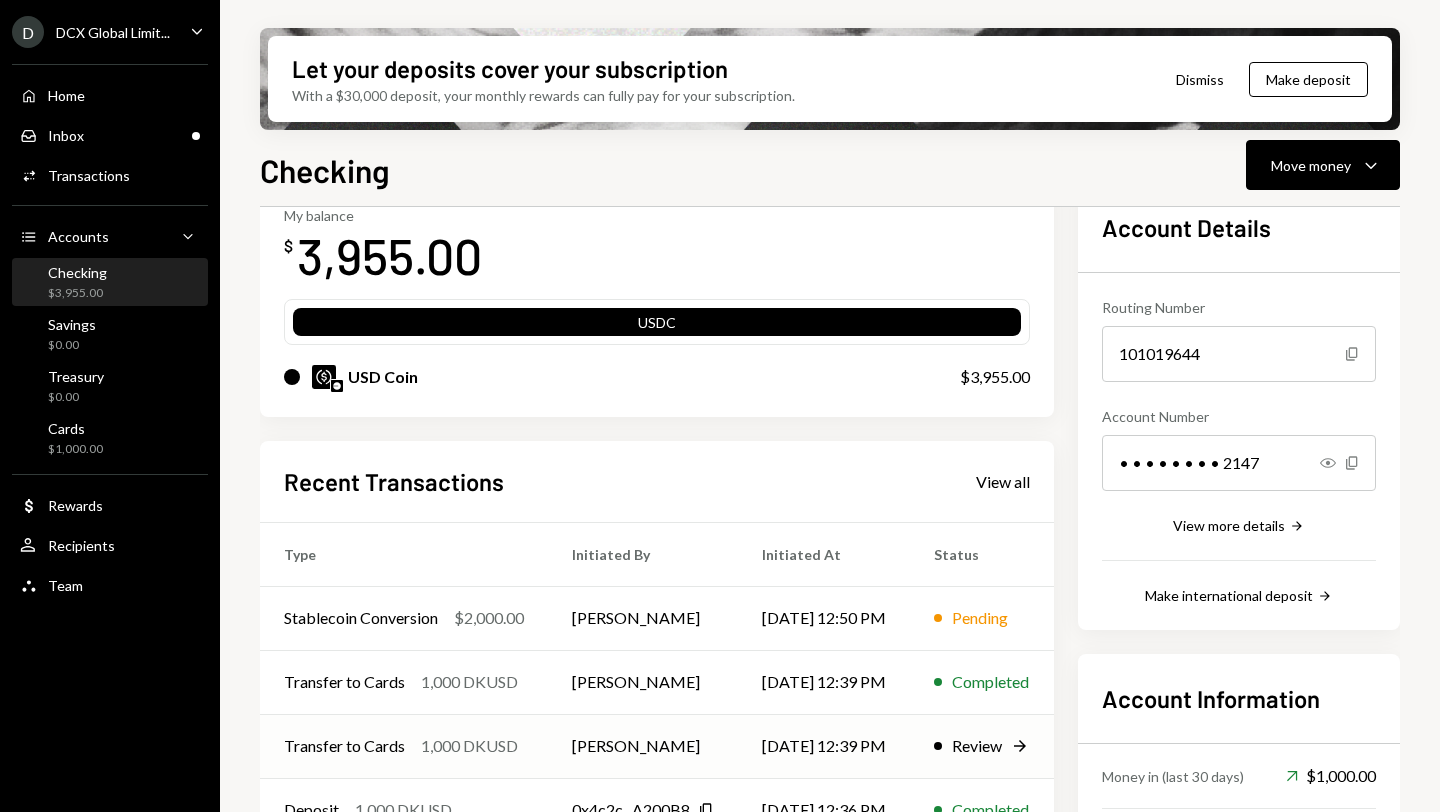 scroll, scrollTop: 0, scrollLeft: 0, axis: both 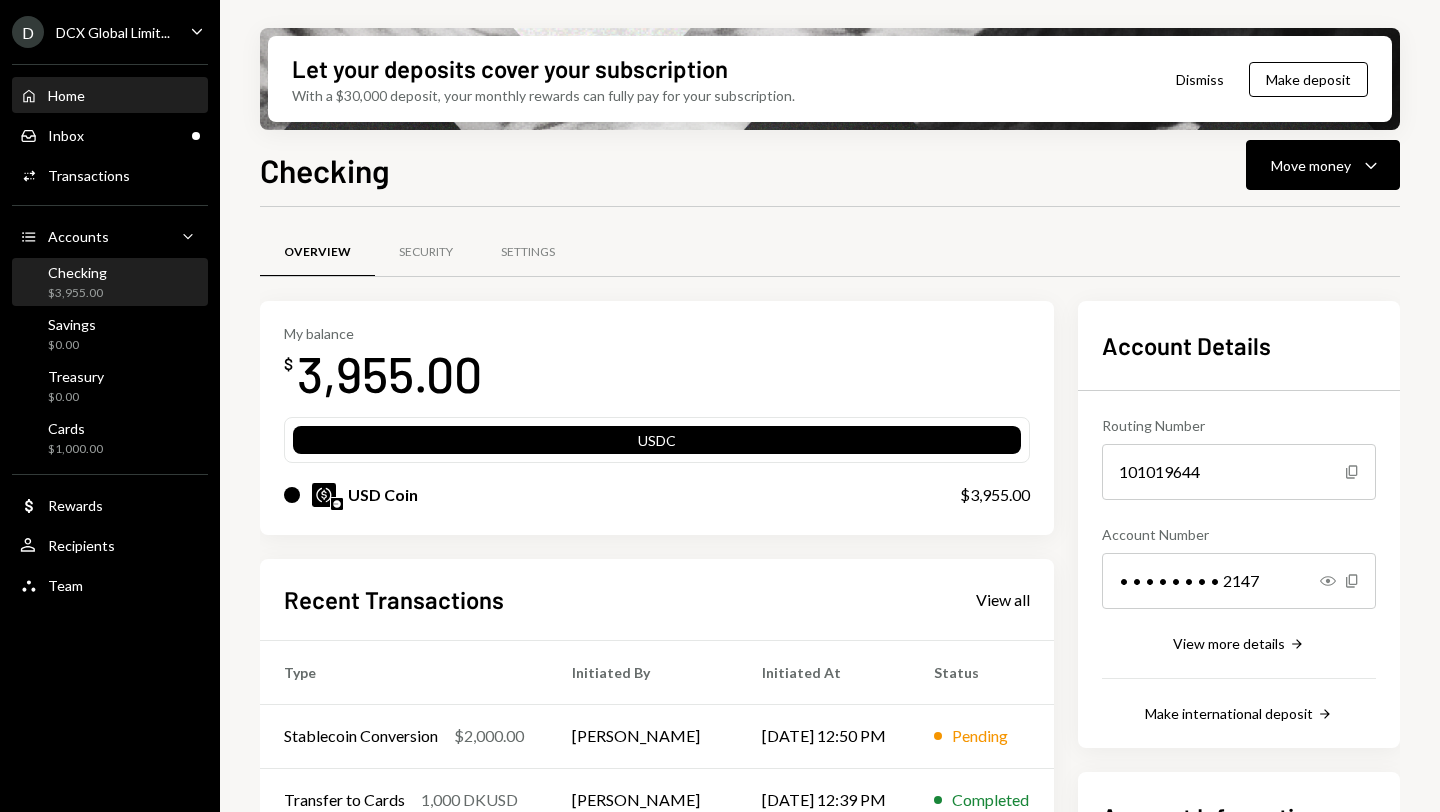 click on "Home" at bounding box center [66, 95] 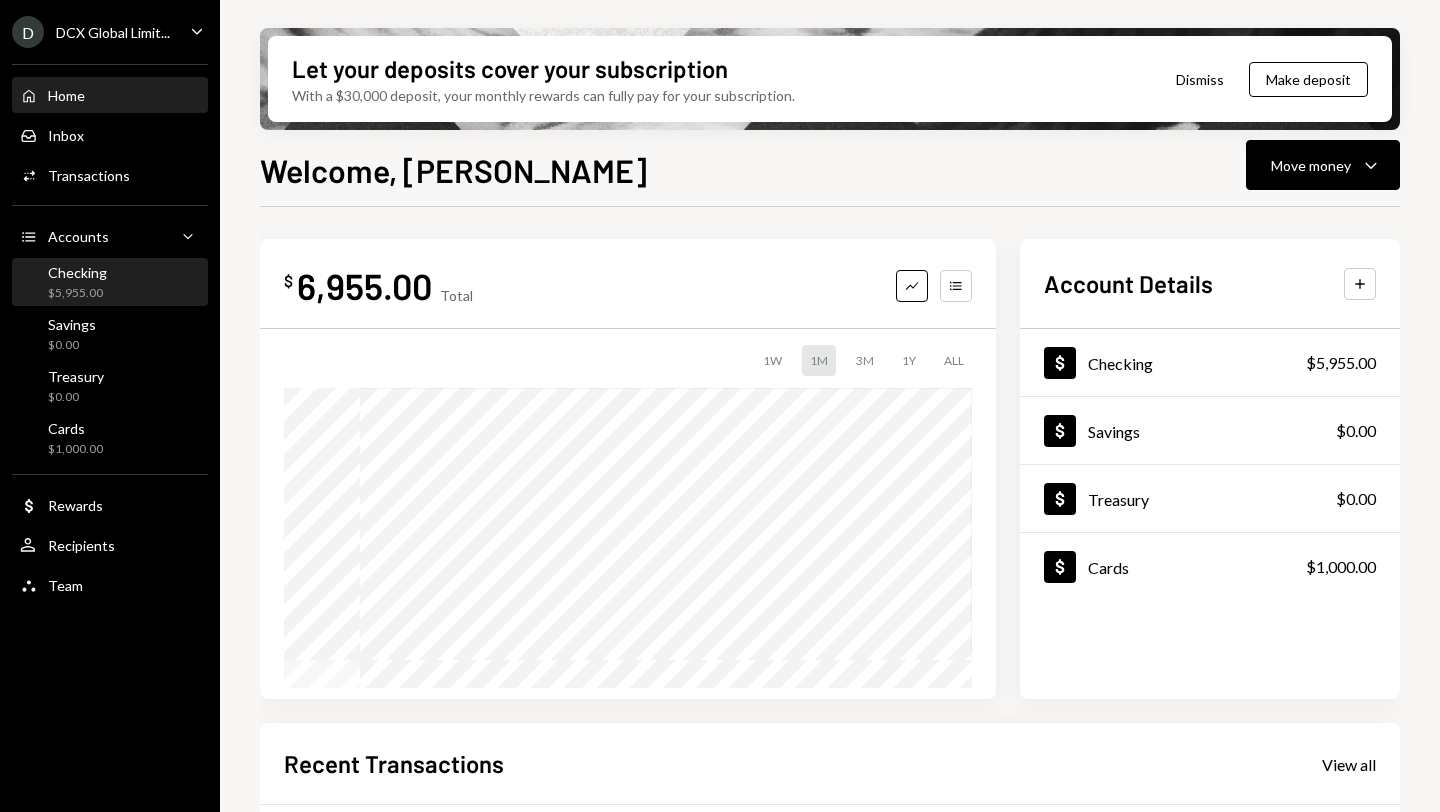 click on "Checking" at bounding box center (77, 272) 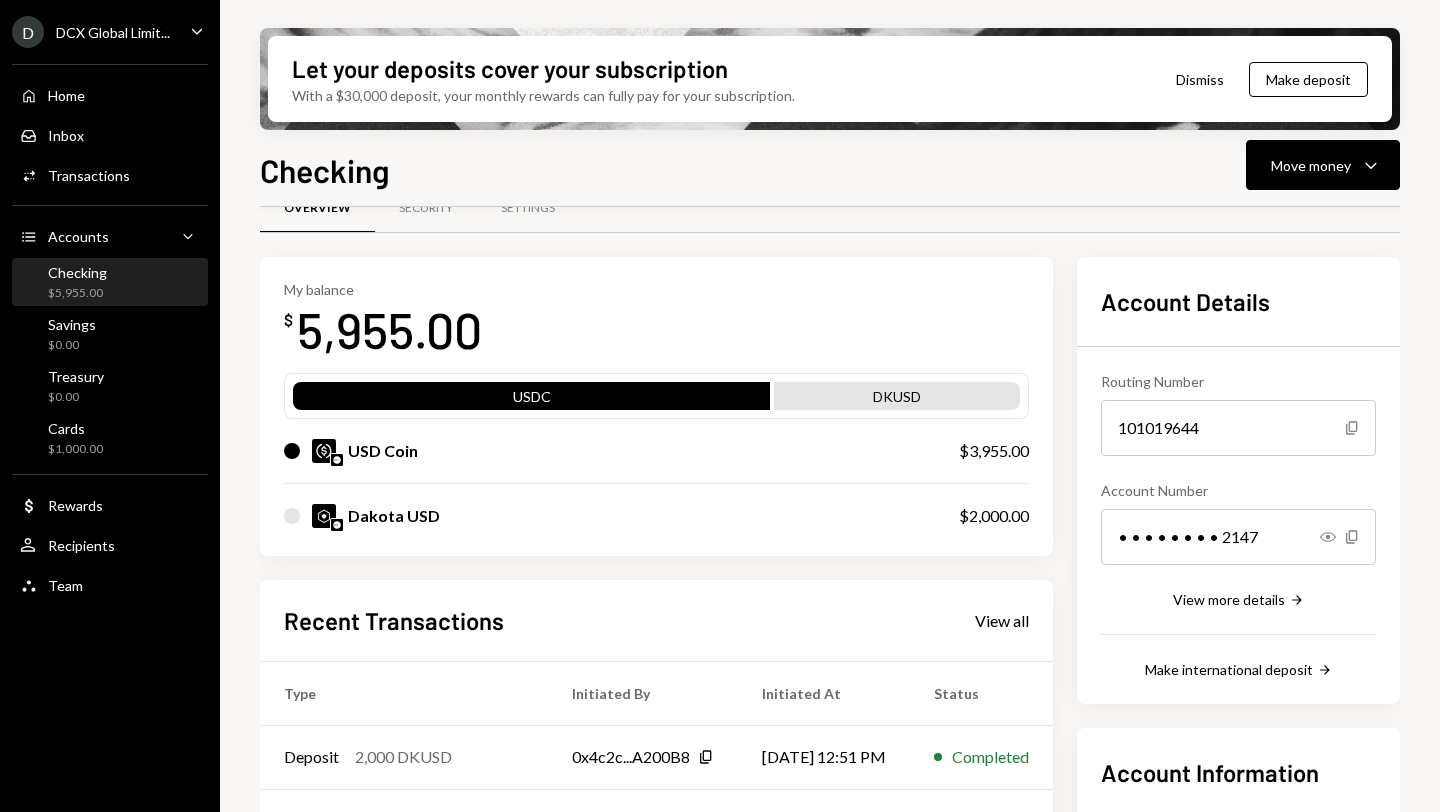 scroll, scrollTop: 43, scrollLeft: 0, axis: vertical 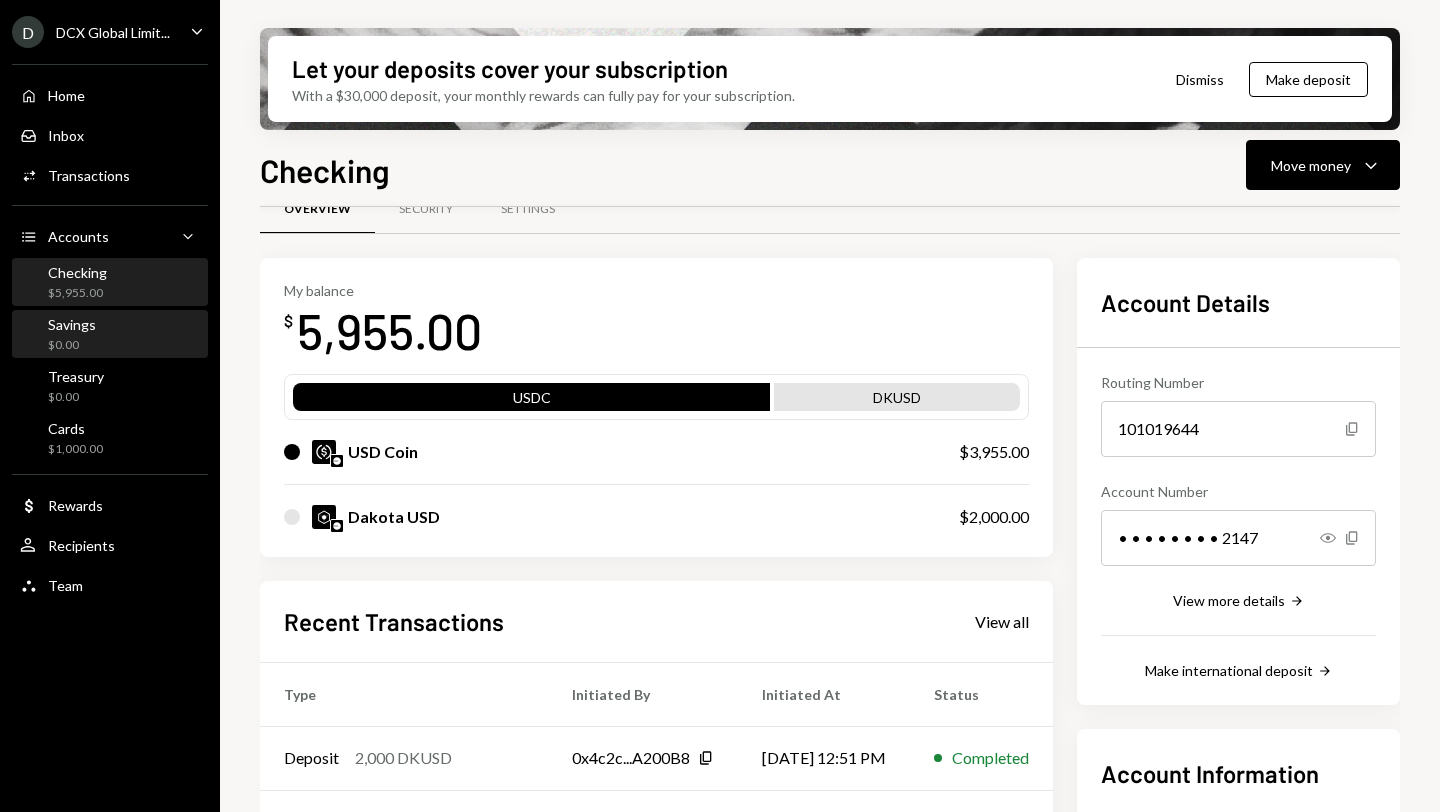 click on "$0.00" at bounding box center [72, 345] 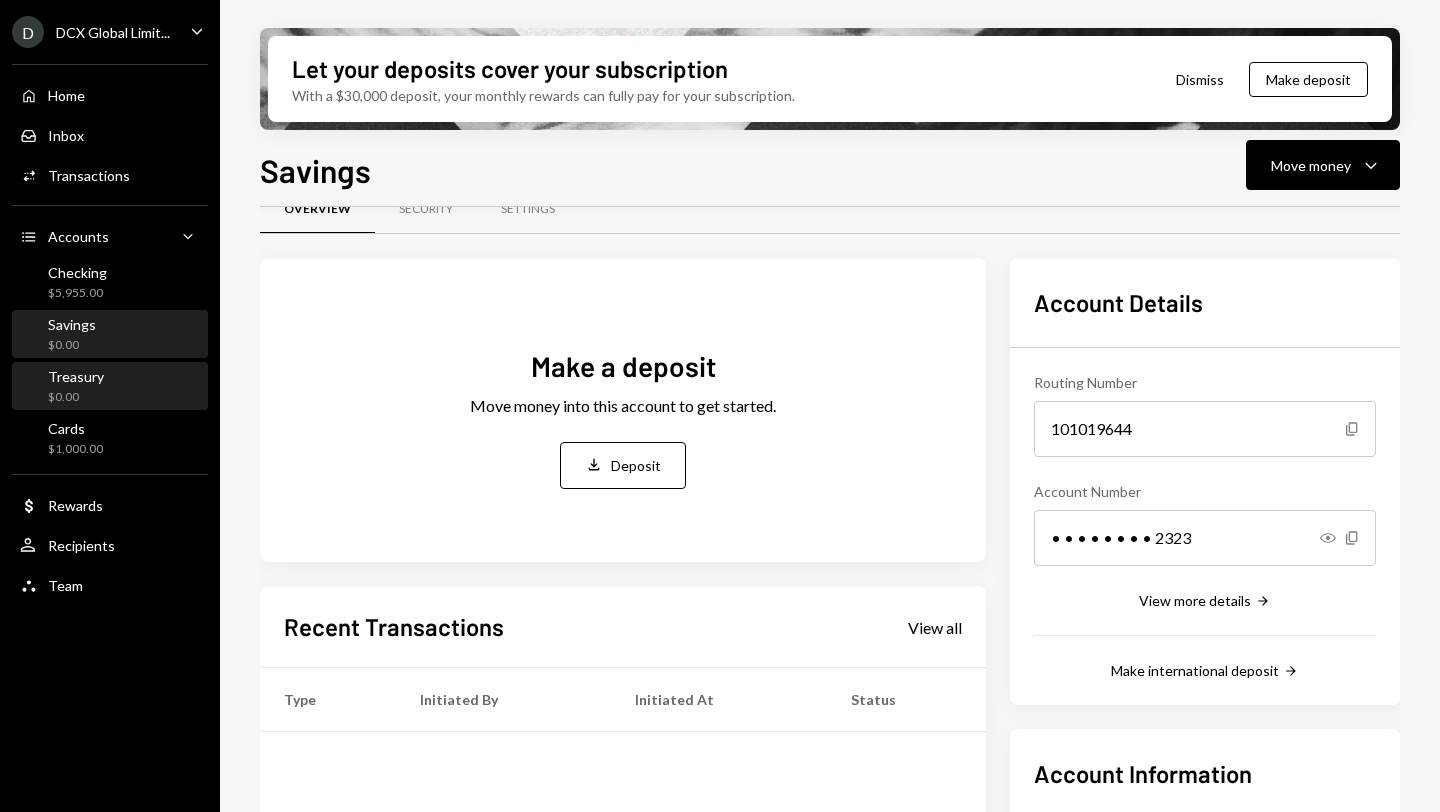 click on "Treasury" at bounding box center [76, 376] 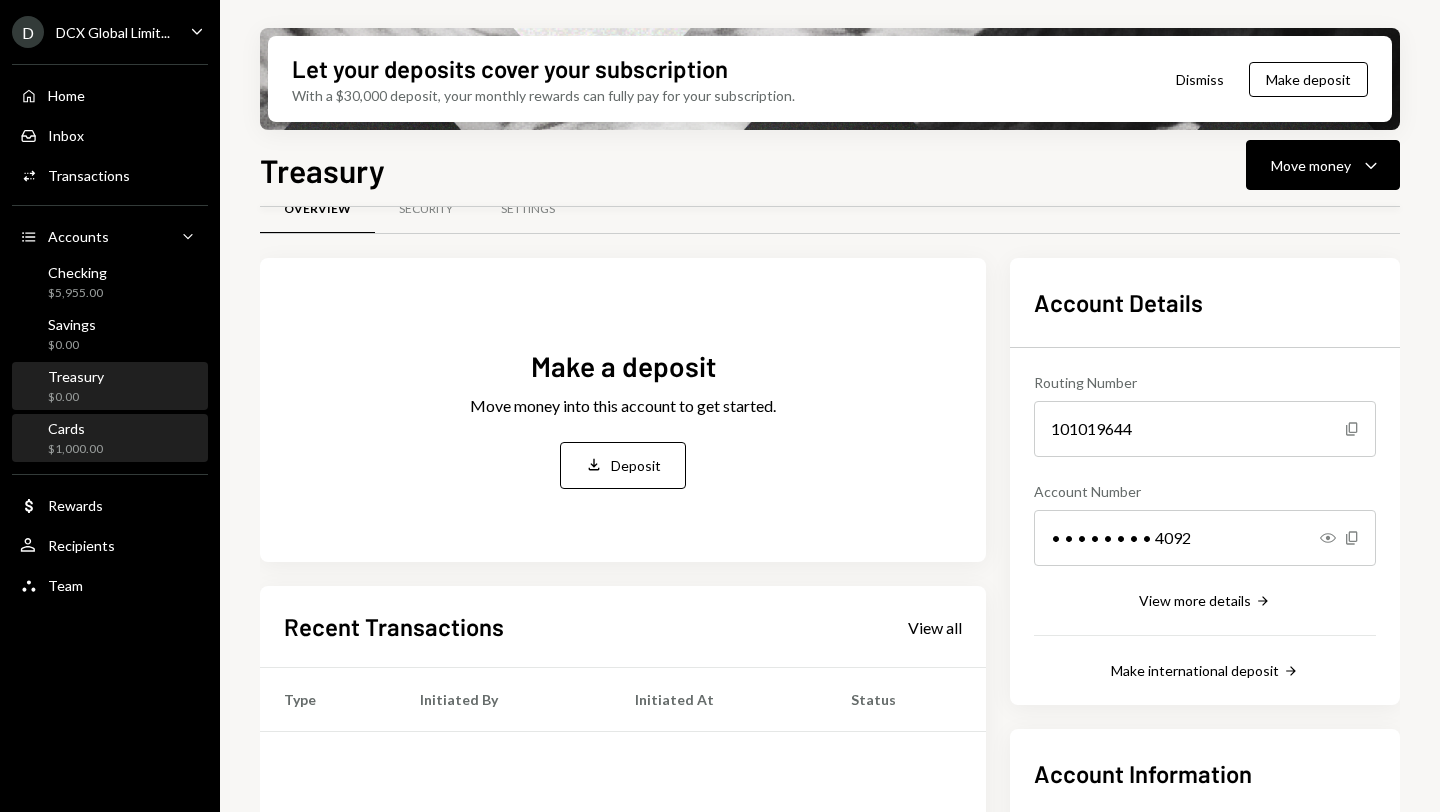 click on "Cards" at bounding box center [75, 428] 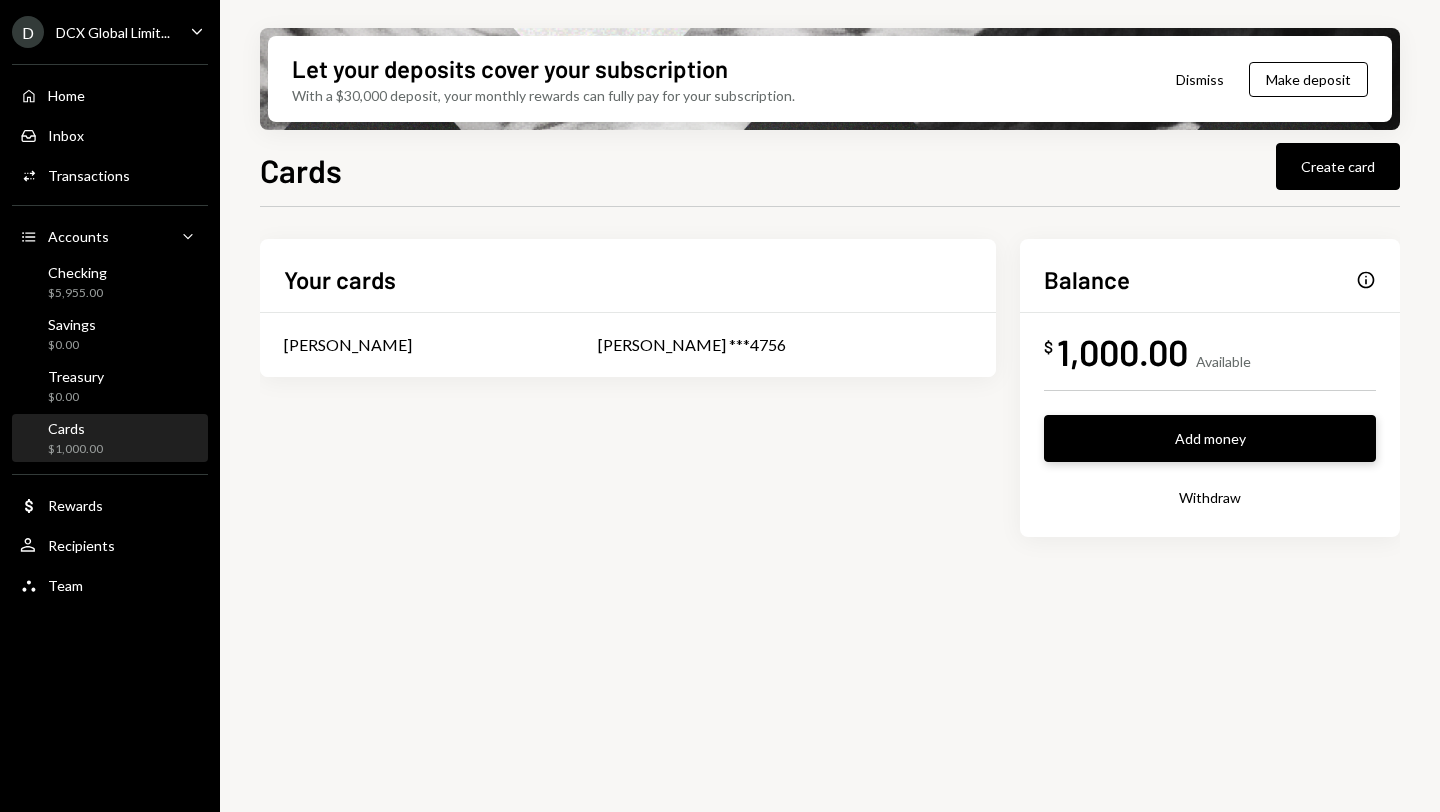 click on "Add money" at bounding box center [1210, 438] 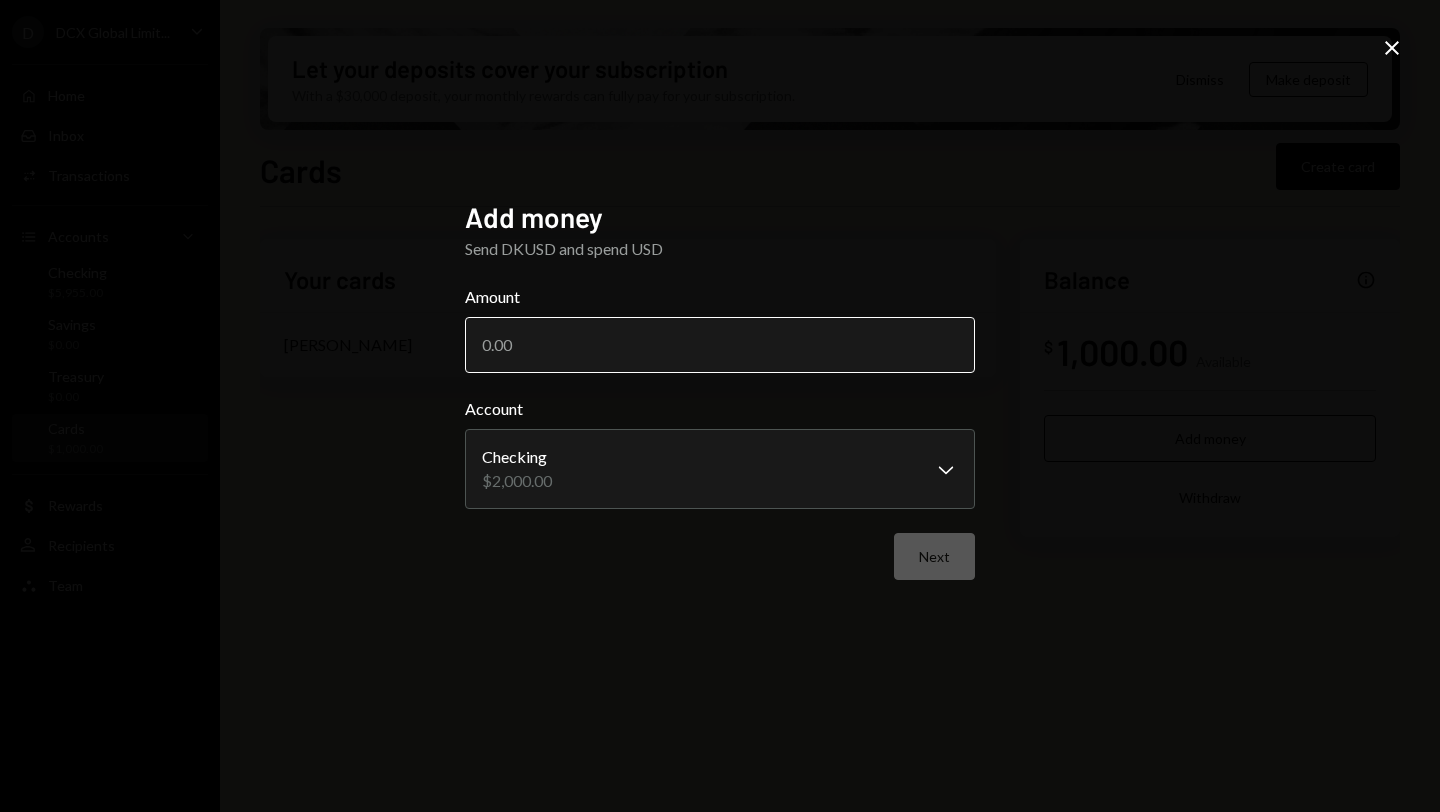 click on "Amount" at bounding box center (720, 345) 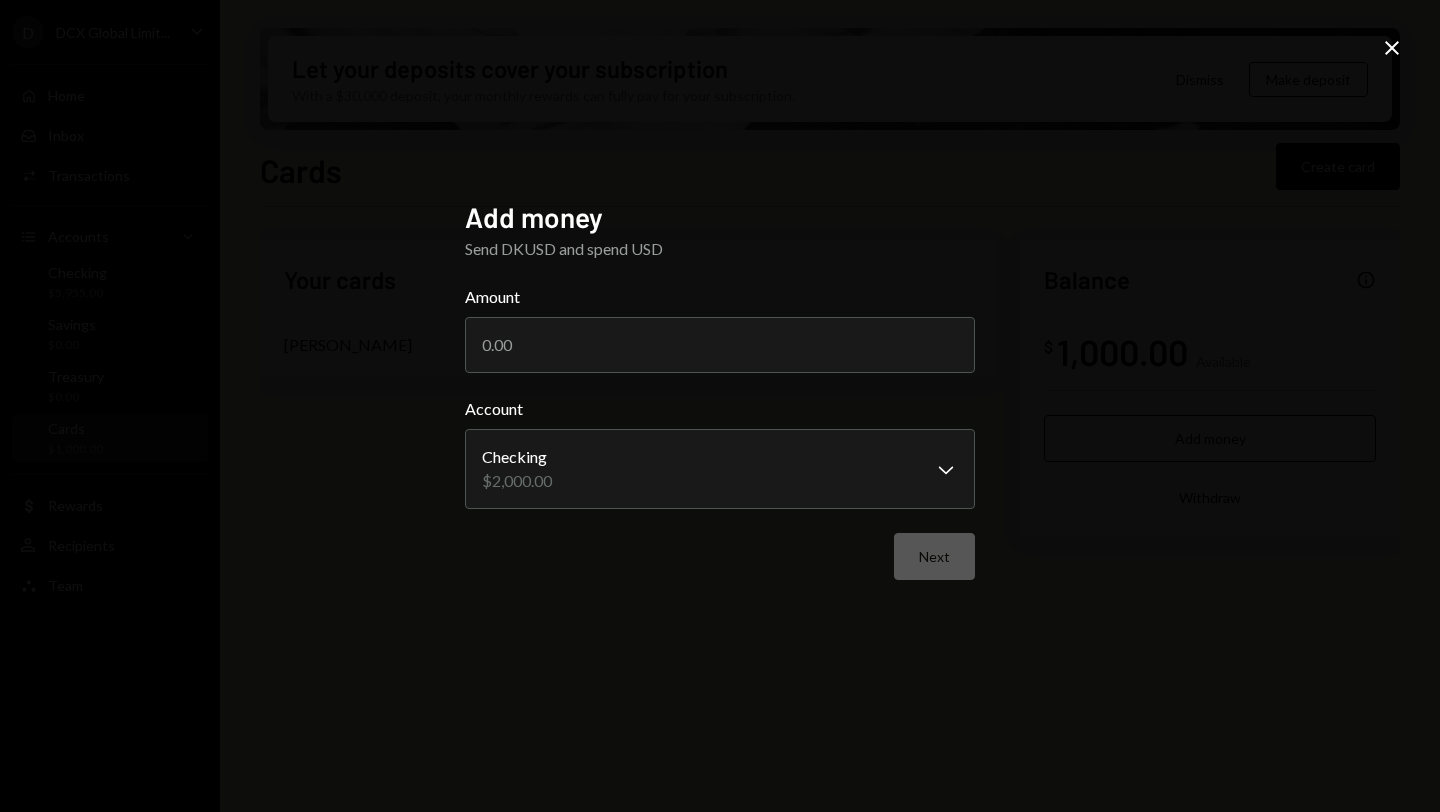 click on "Close" 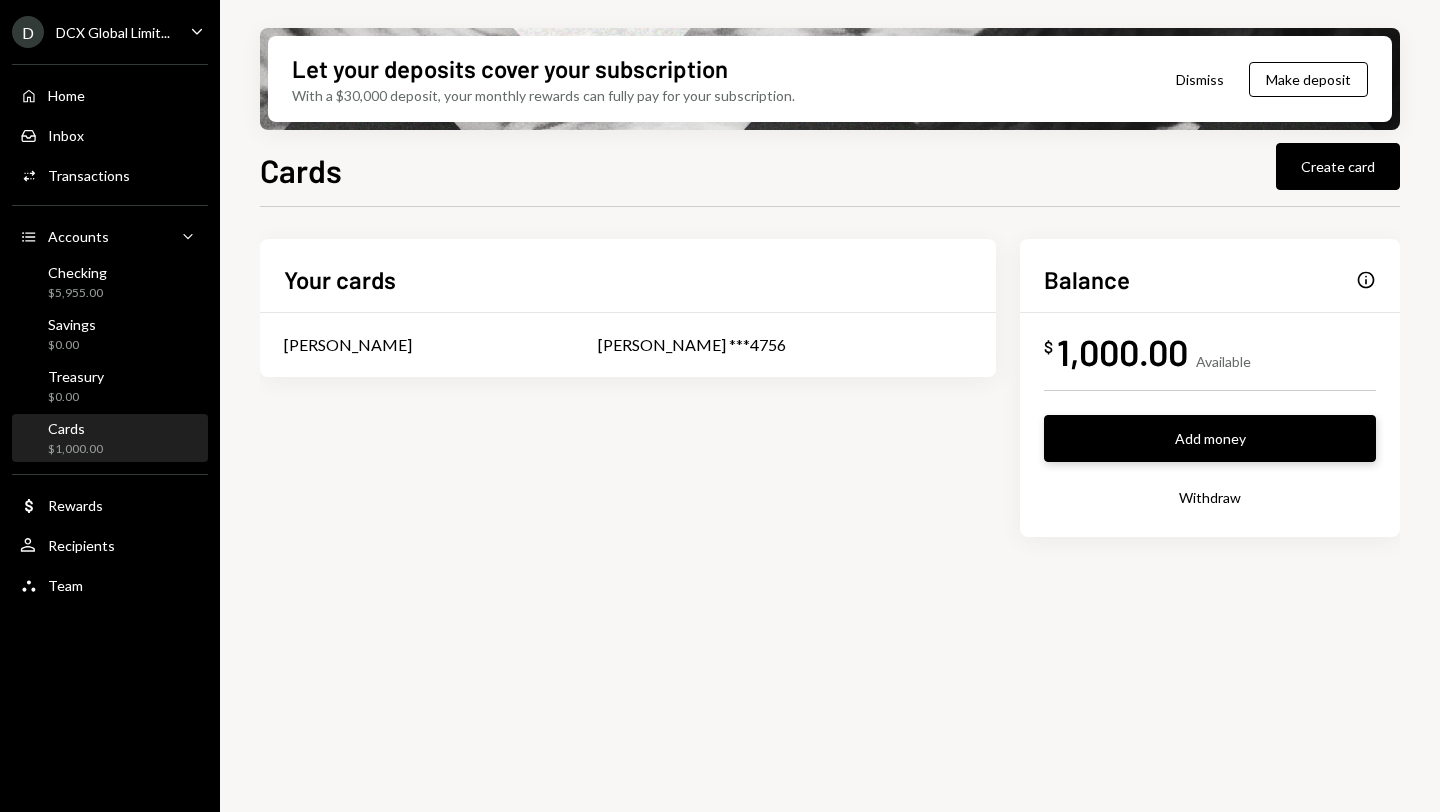 click on "Add money" at bounding box center [1210, 438] 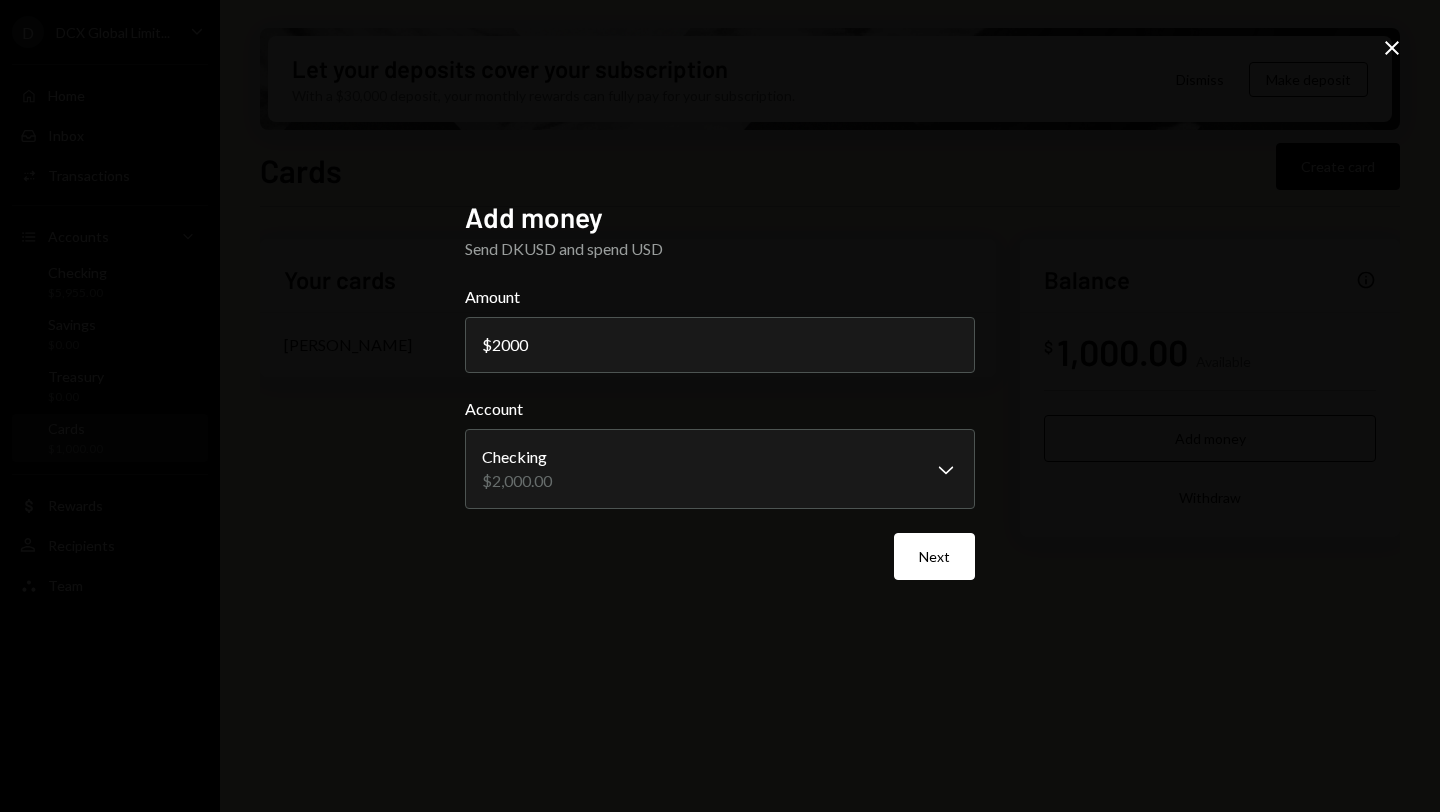 type on "2000" 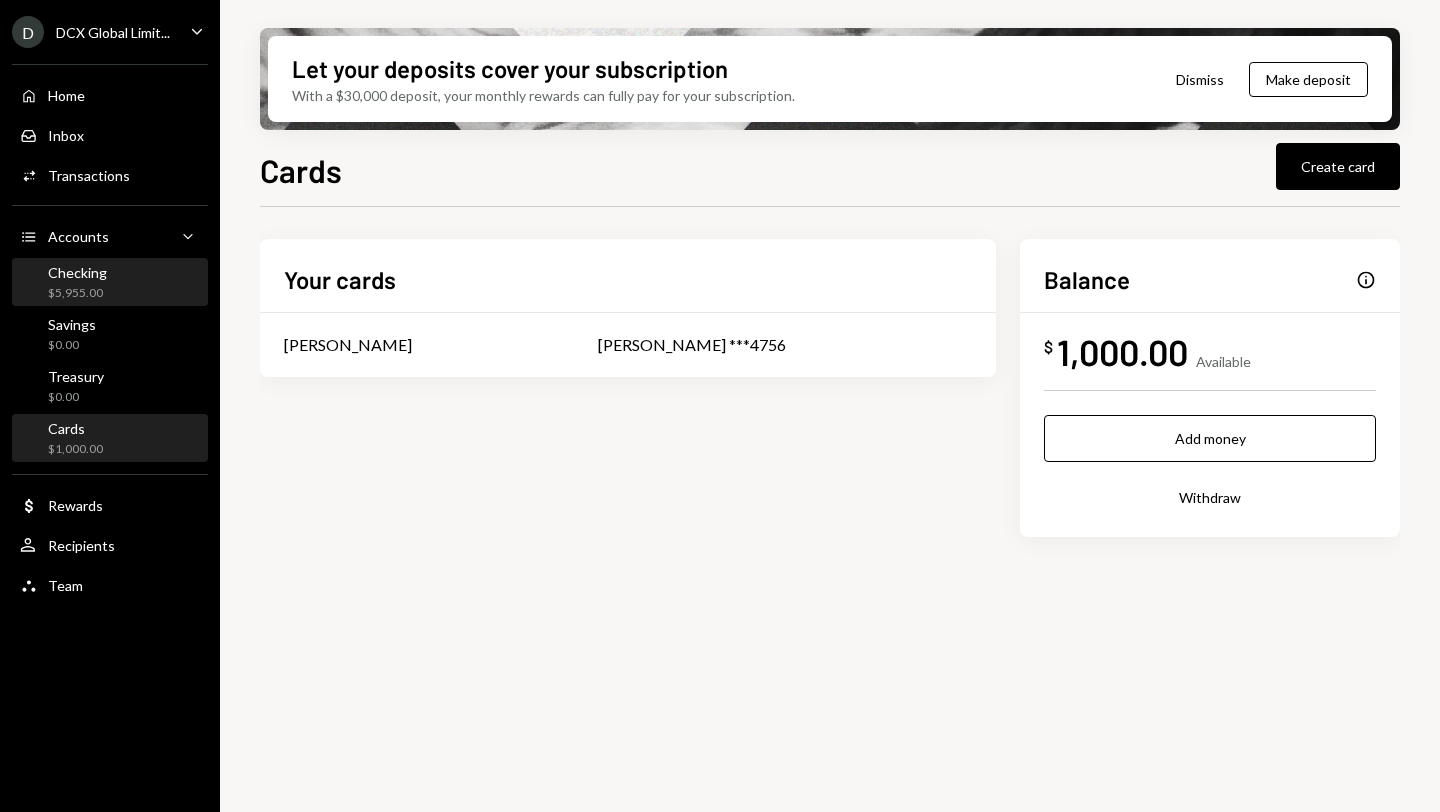 click on "Checking" at bounding box center (77, 272) 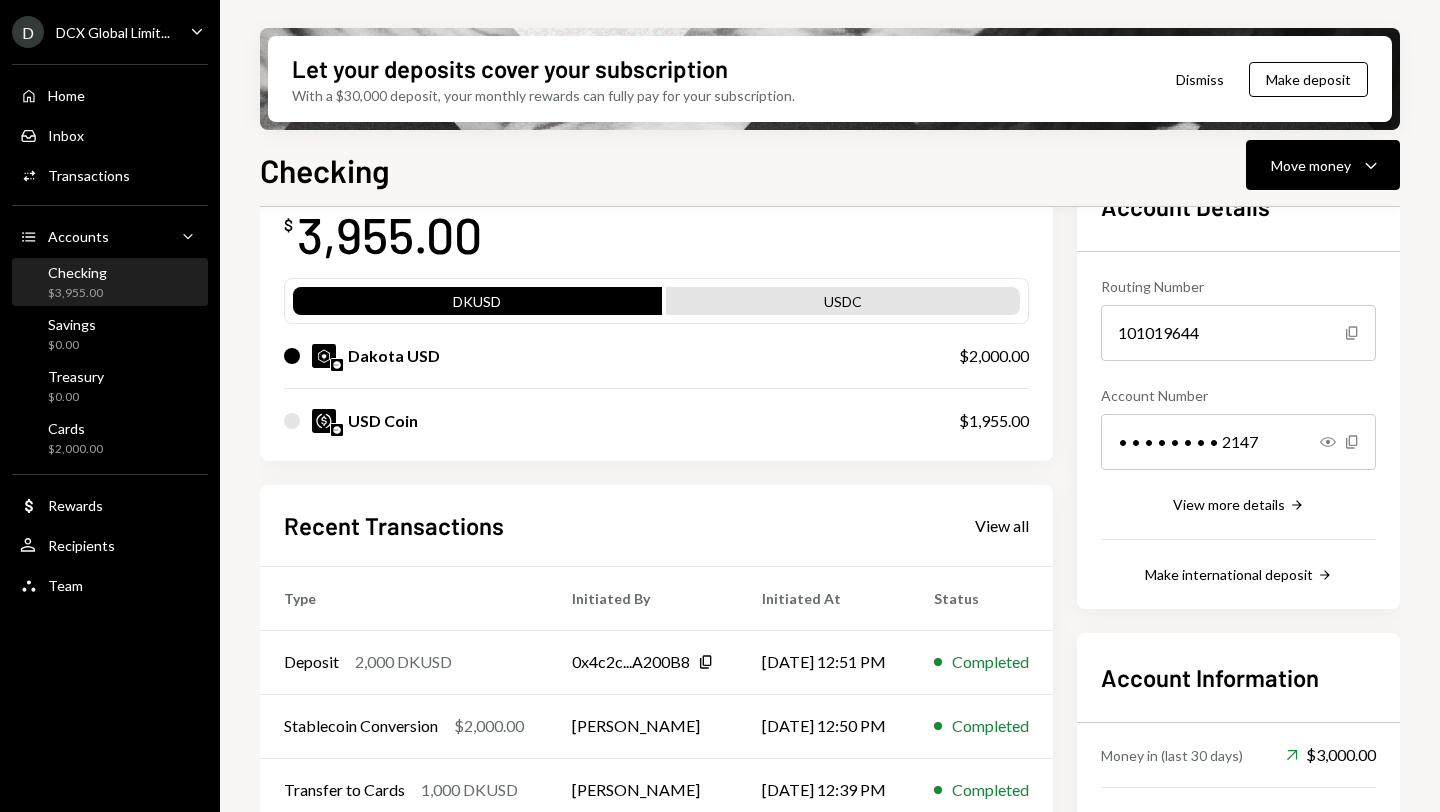 scroll, scrollTop: 143, scrollLeft: 0, axis: vertical 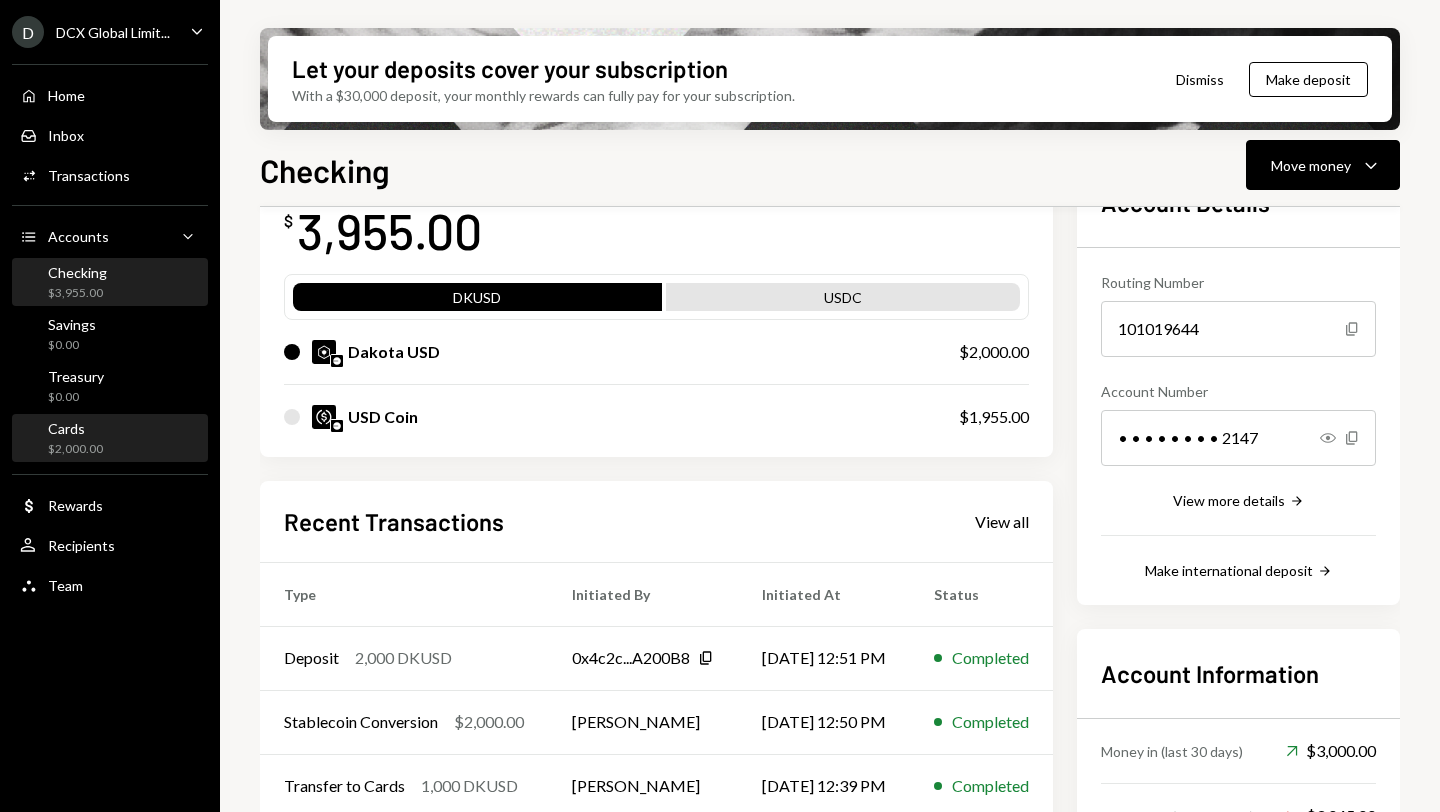 click on "Cards $2,000.00" at bounding box center (110, 439) 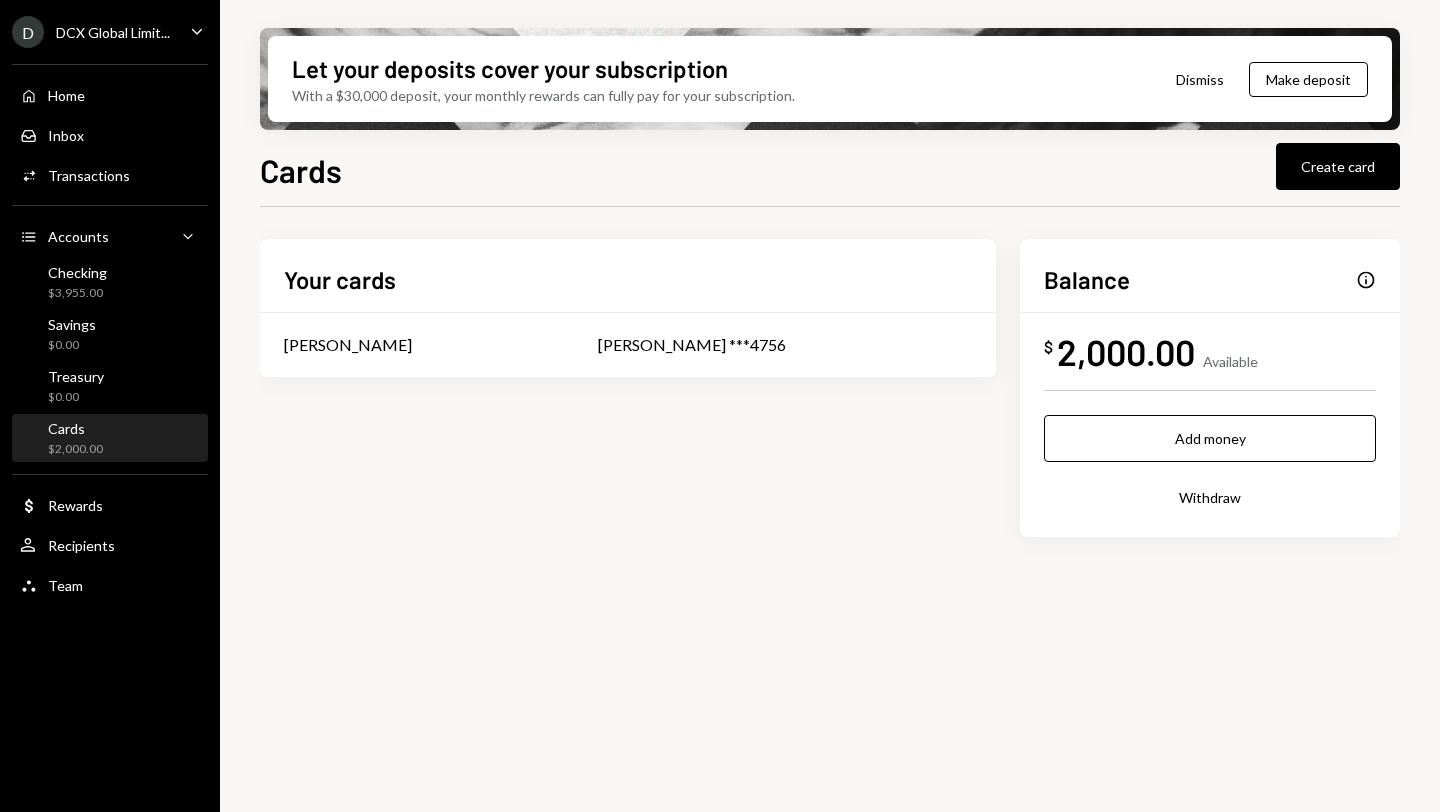 scroll, scrollTop: 0, scrollLeft: 0, axis: both 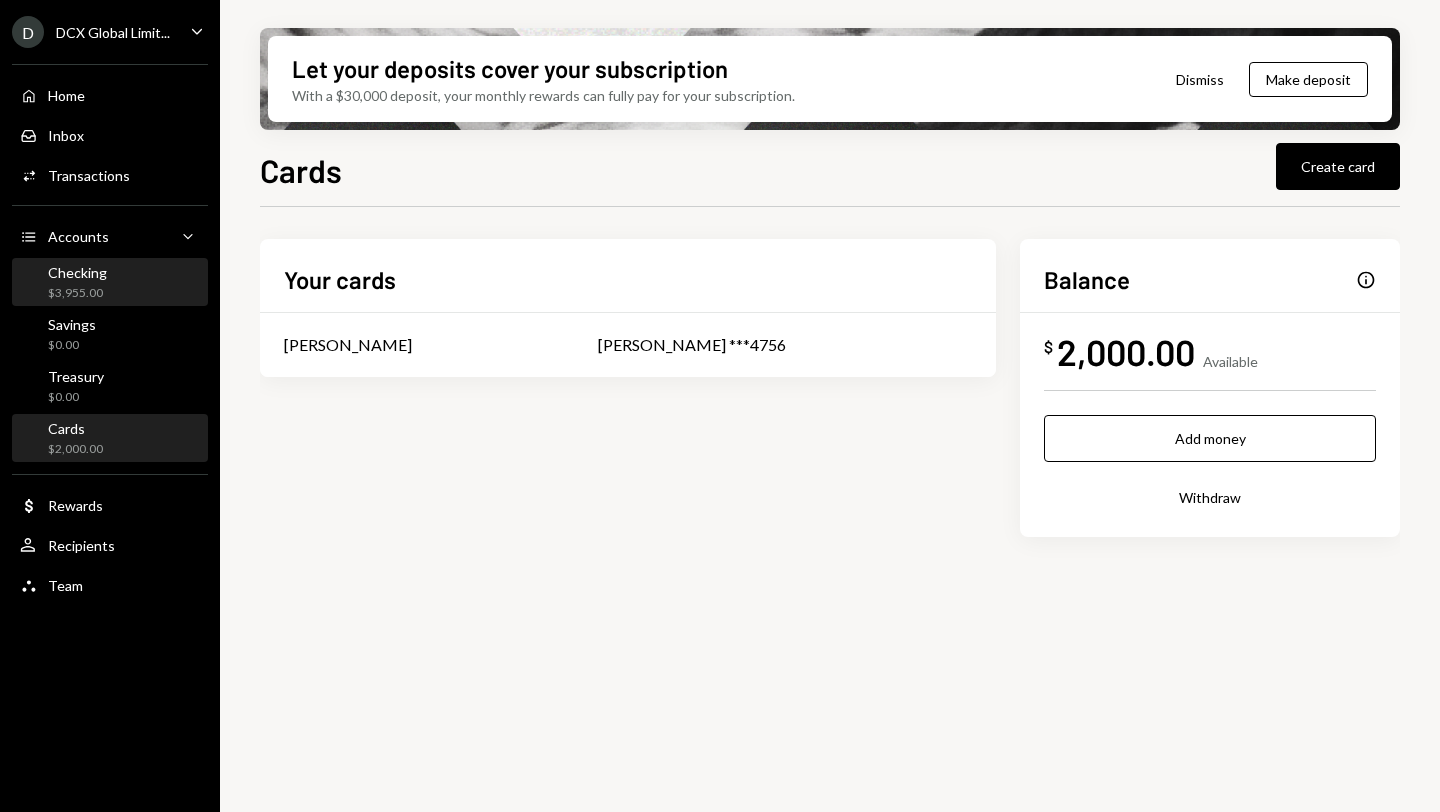 click on "Checking" at bounding box center [77, 272] 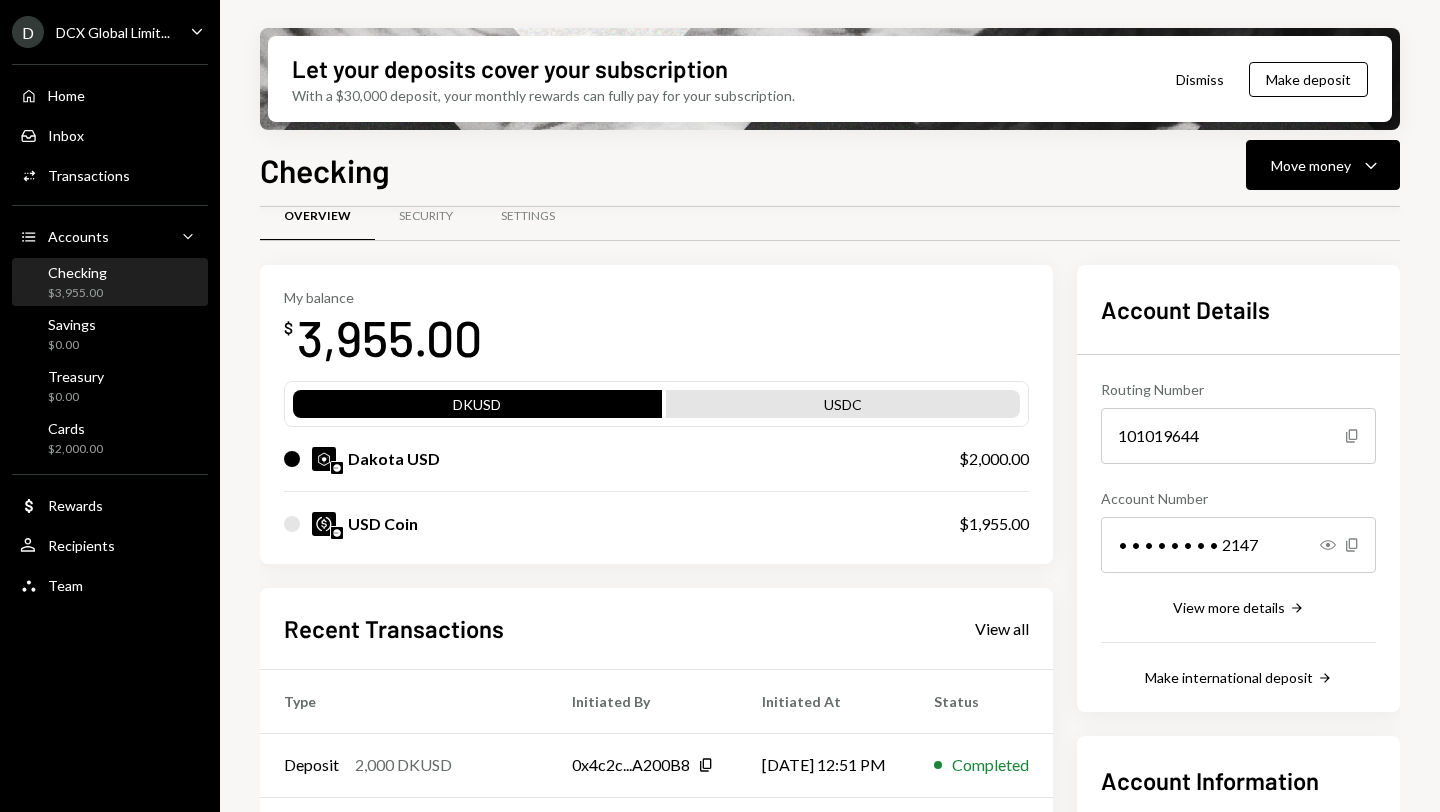 scroll, scrollTop: 0, scrollLeft: 0, axis: both 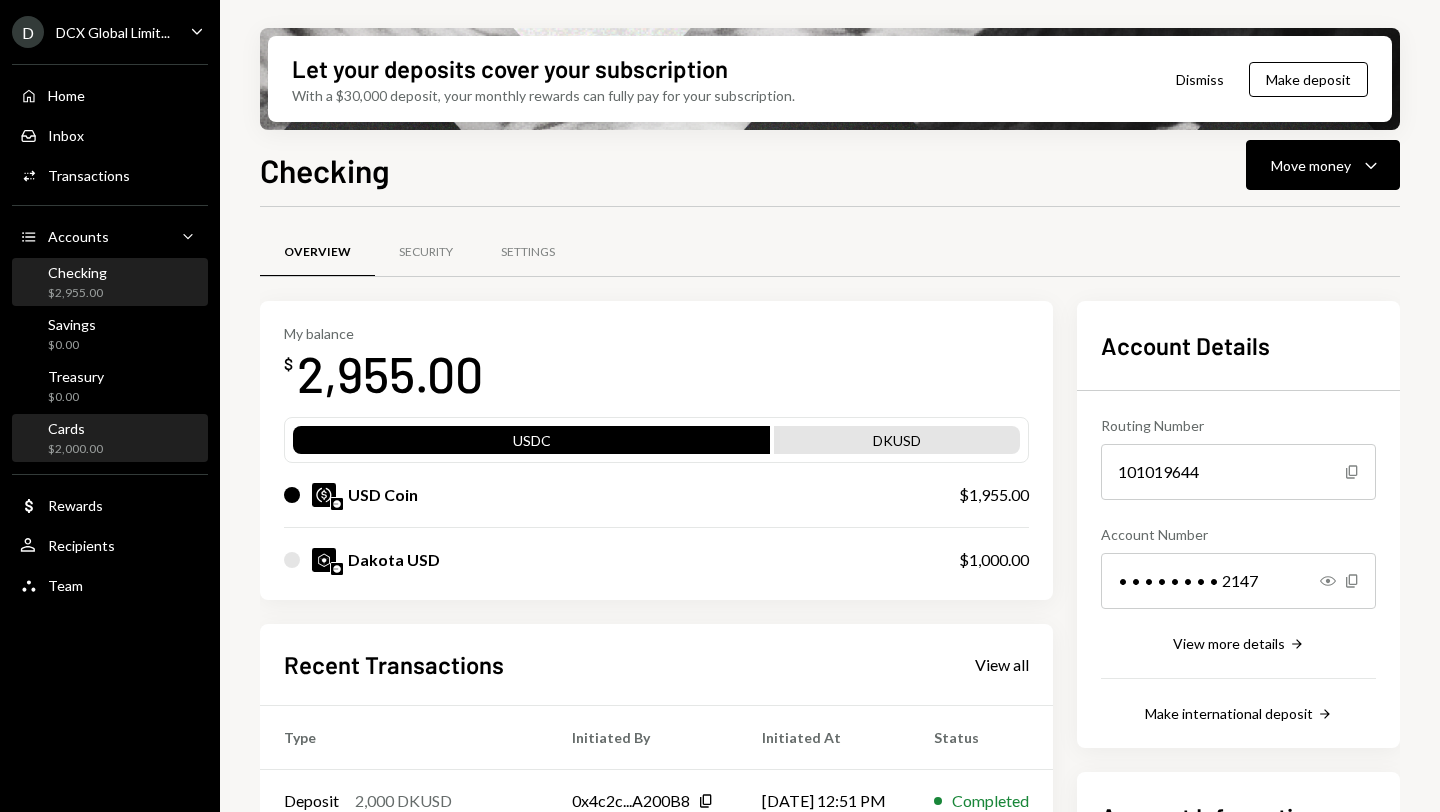 click on "$2,000.00" at bounding box center [75, 449] 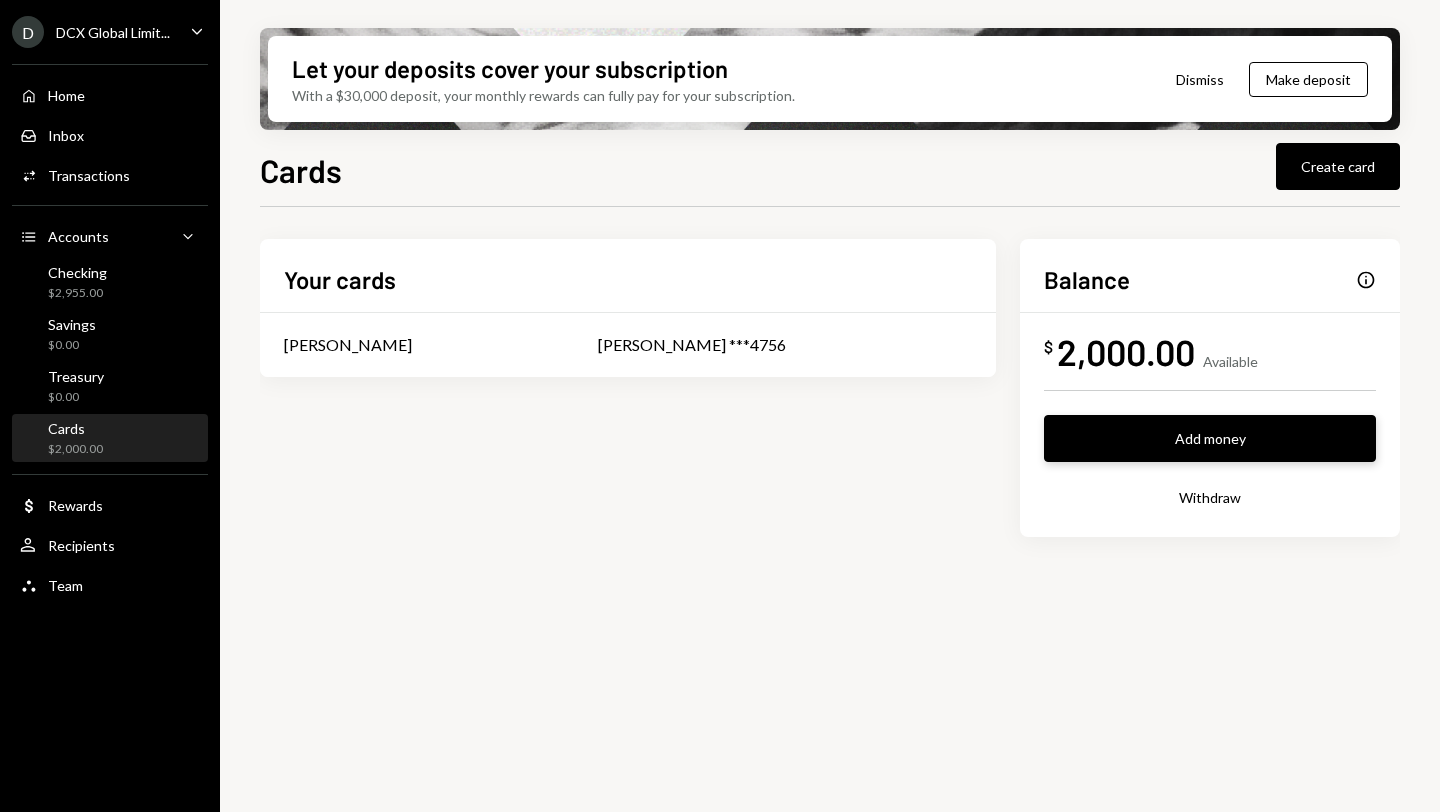 click on "Add money" at bounding box center (1210, 438) 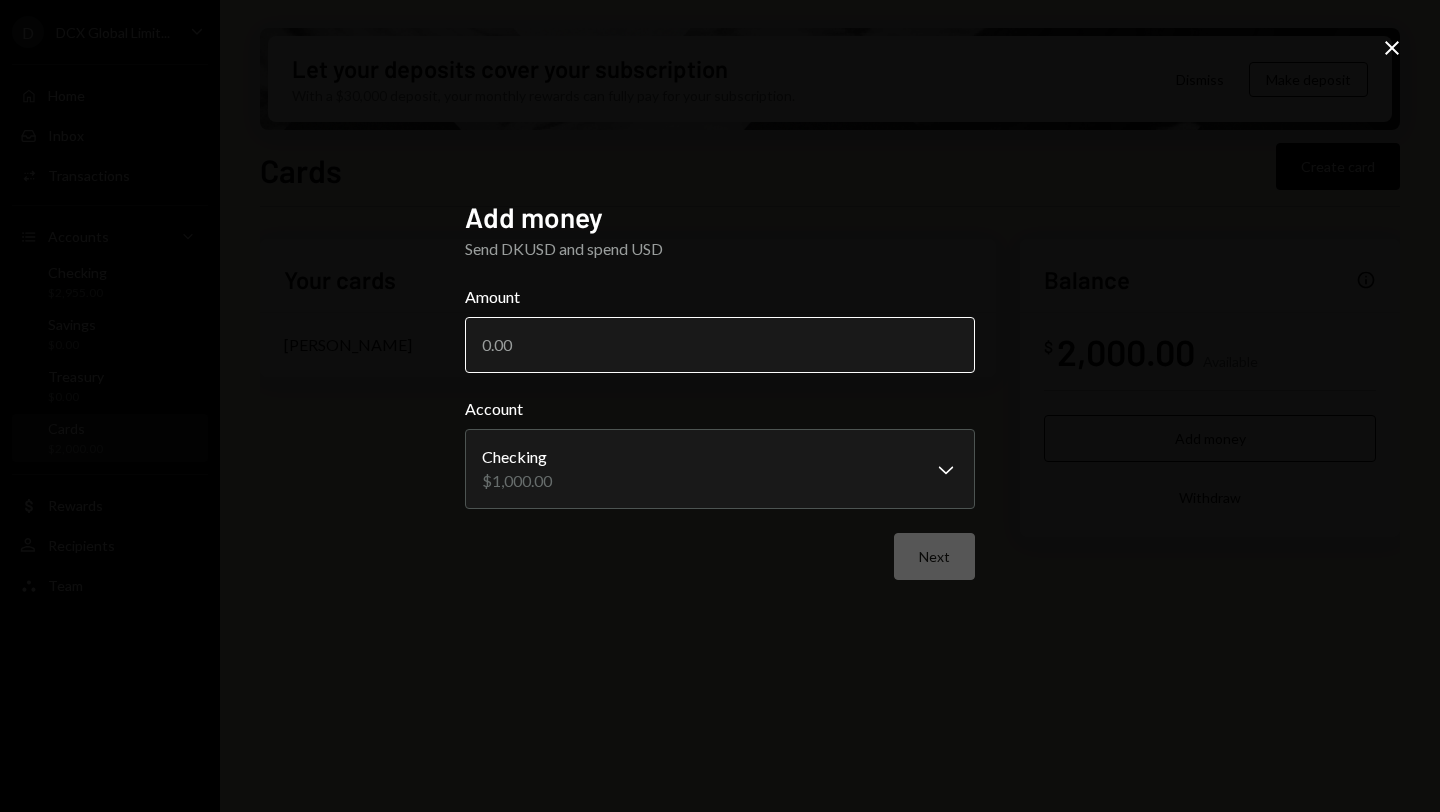 click on "Amount" at bounding box center (720, 345) 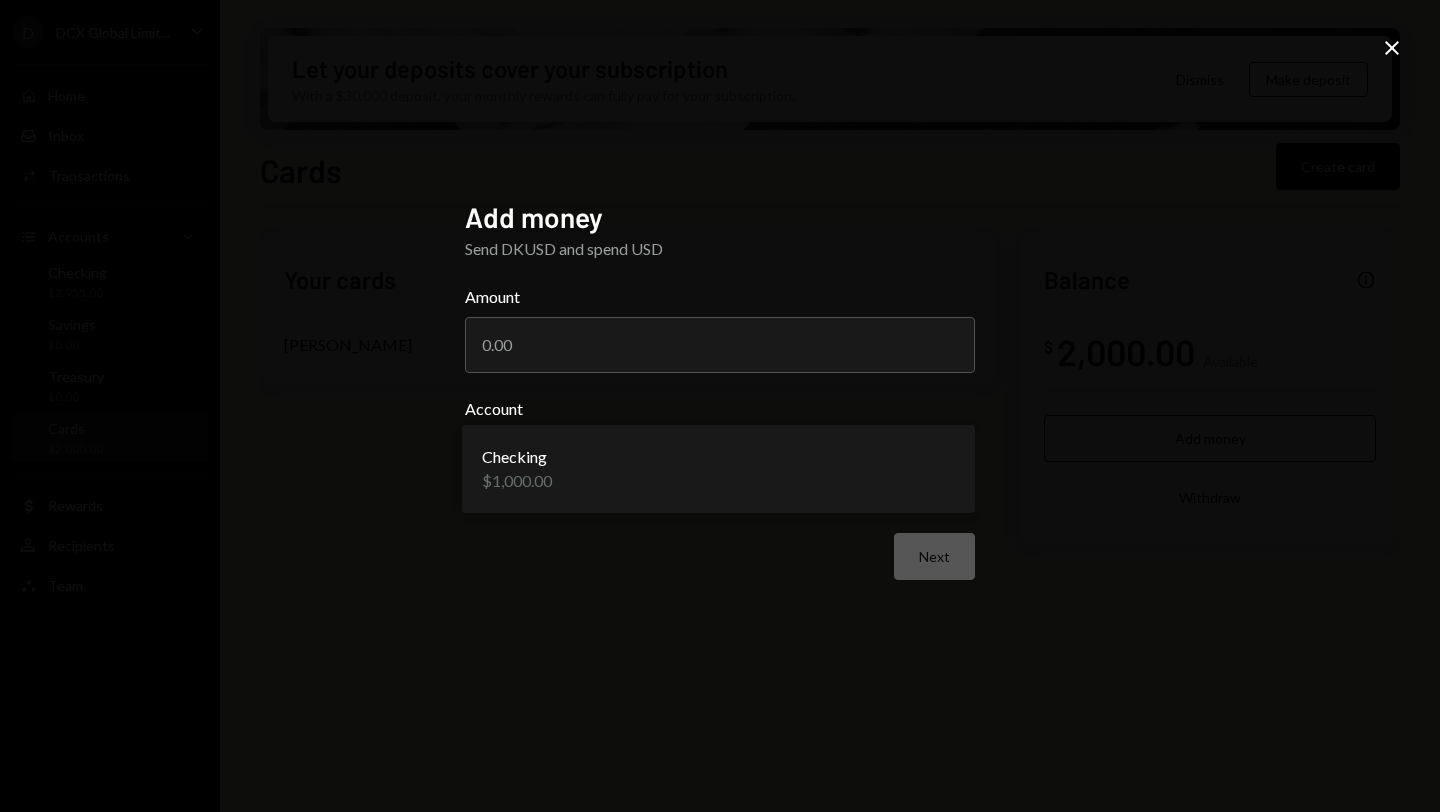 click on "**********" at bounding box center (720, 406) 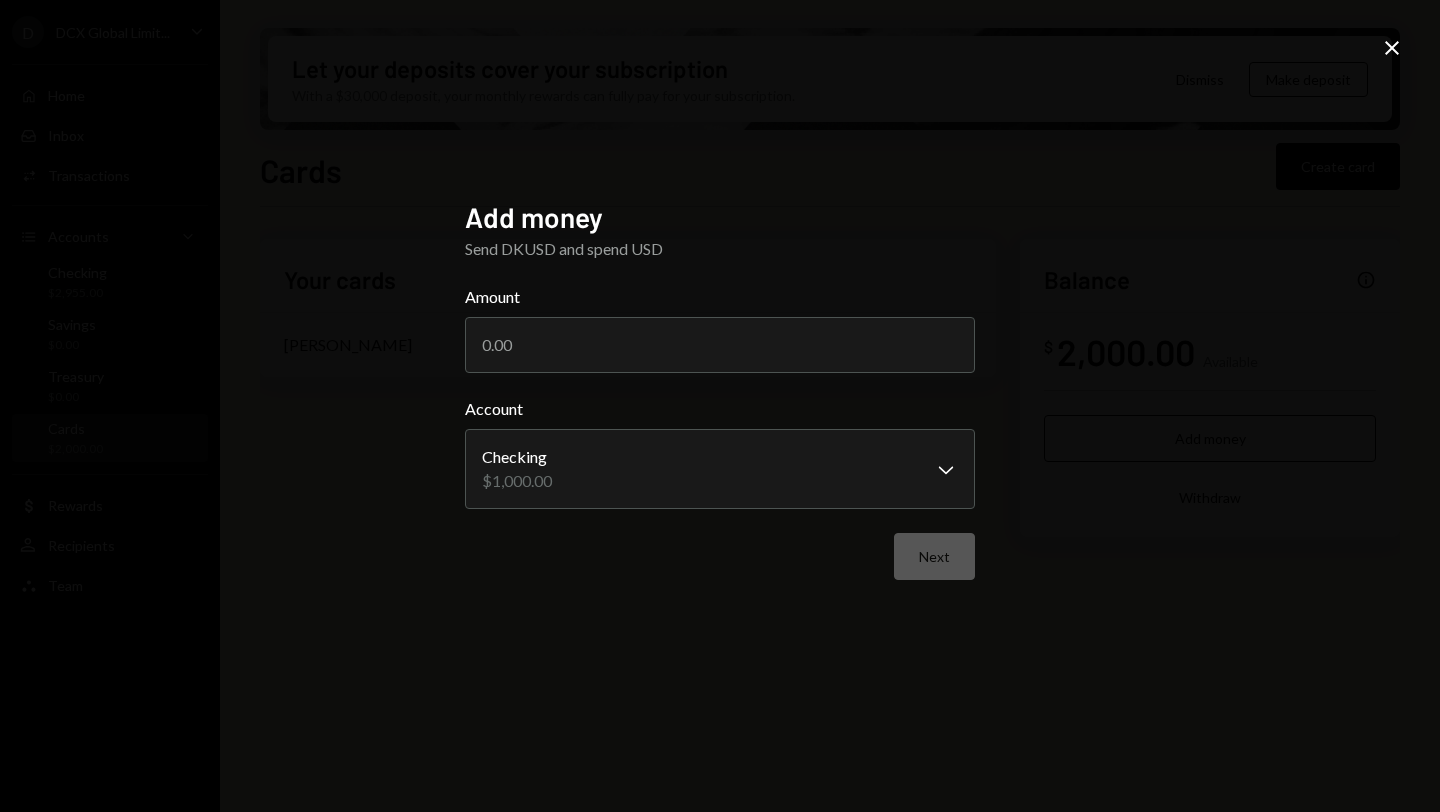 click on "**********" at bounding box center [720, 406] 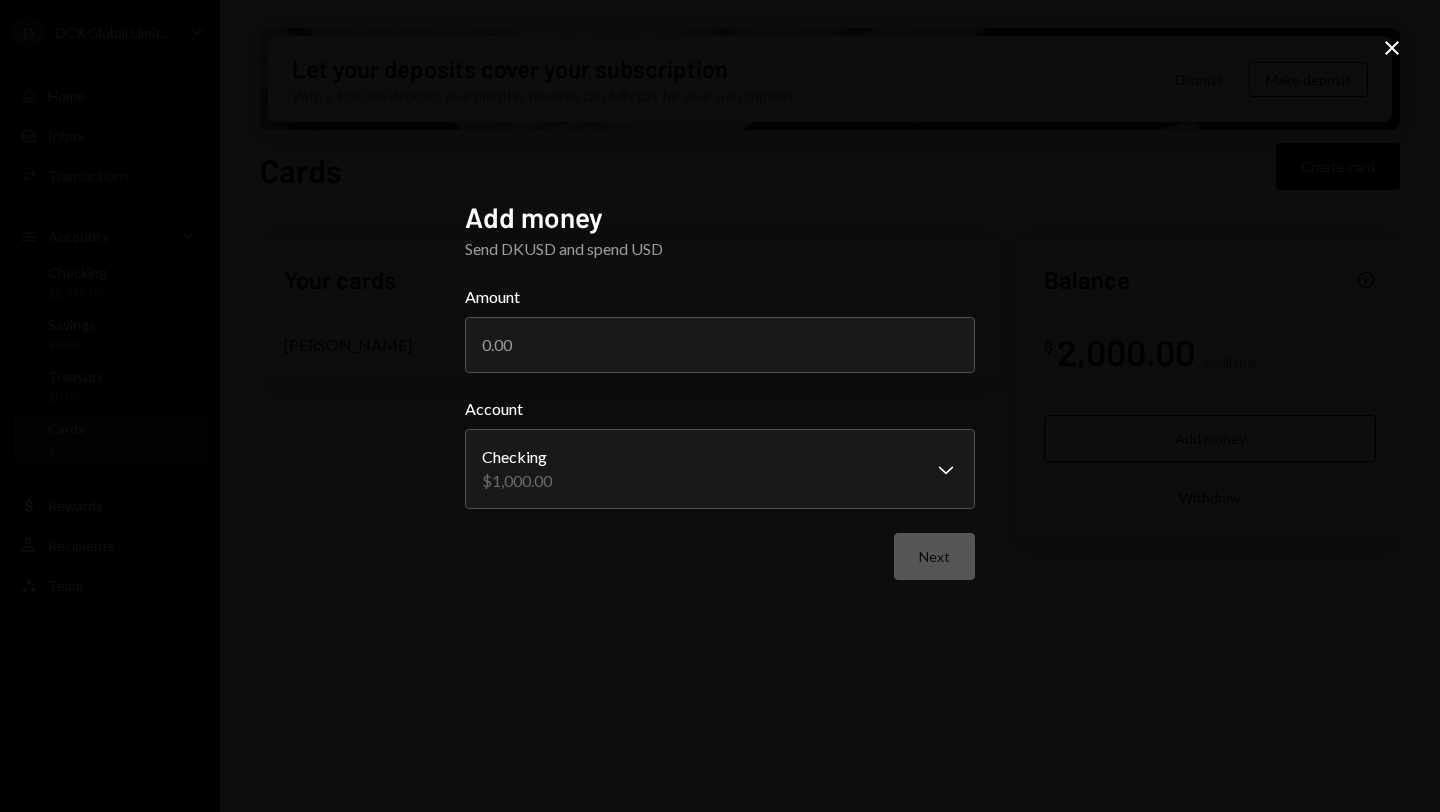 click on "Close" 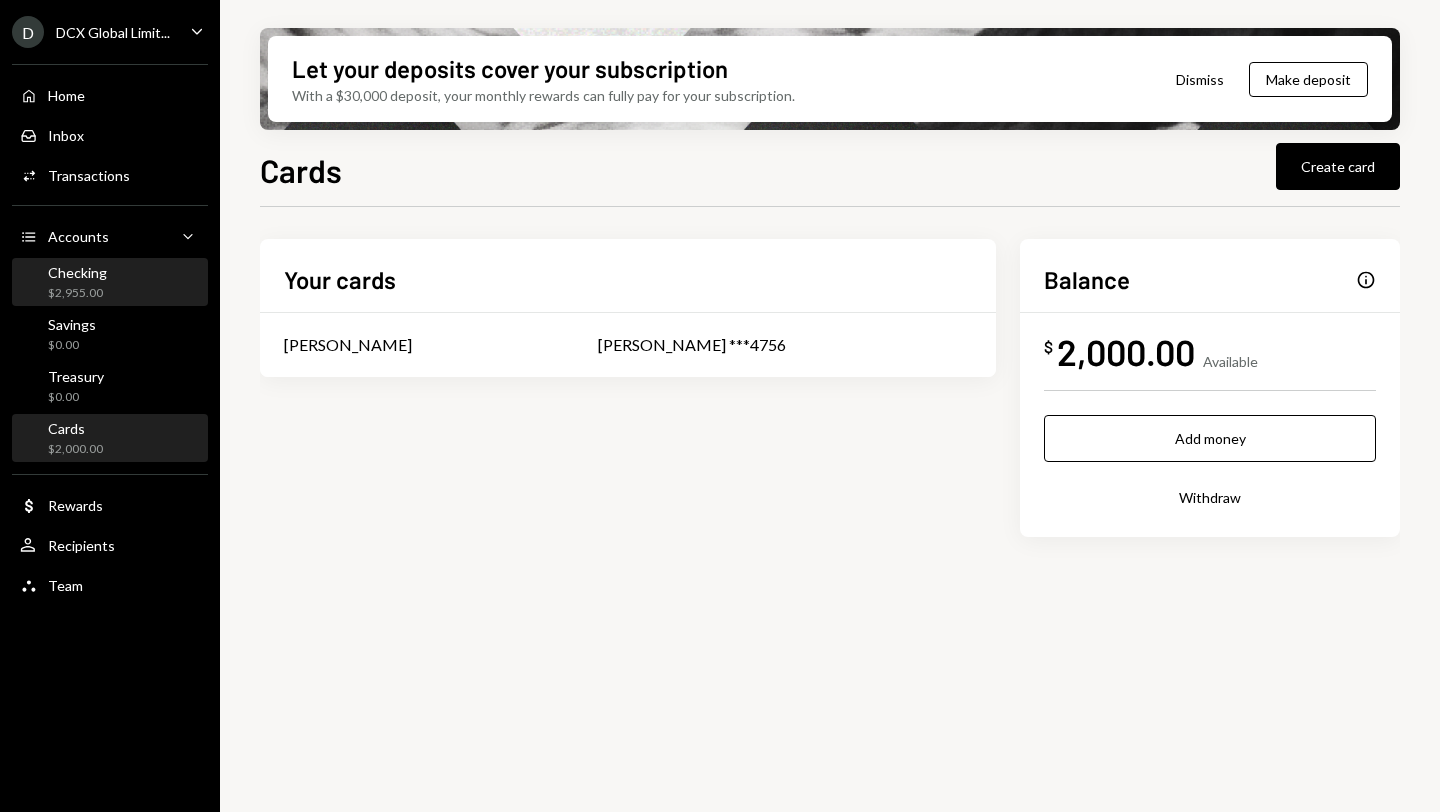 click on "Checking $2,955.00" at bounding box center [110, 283] 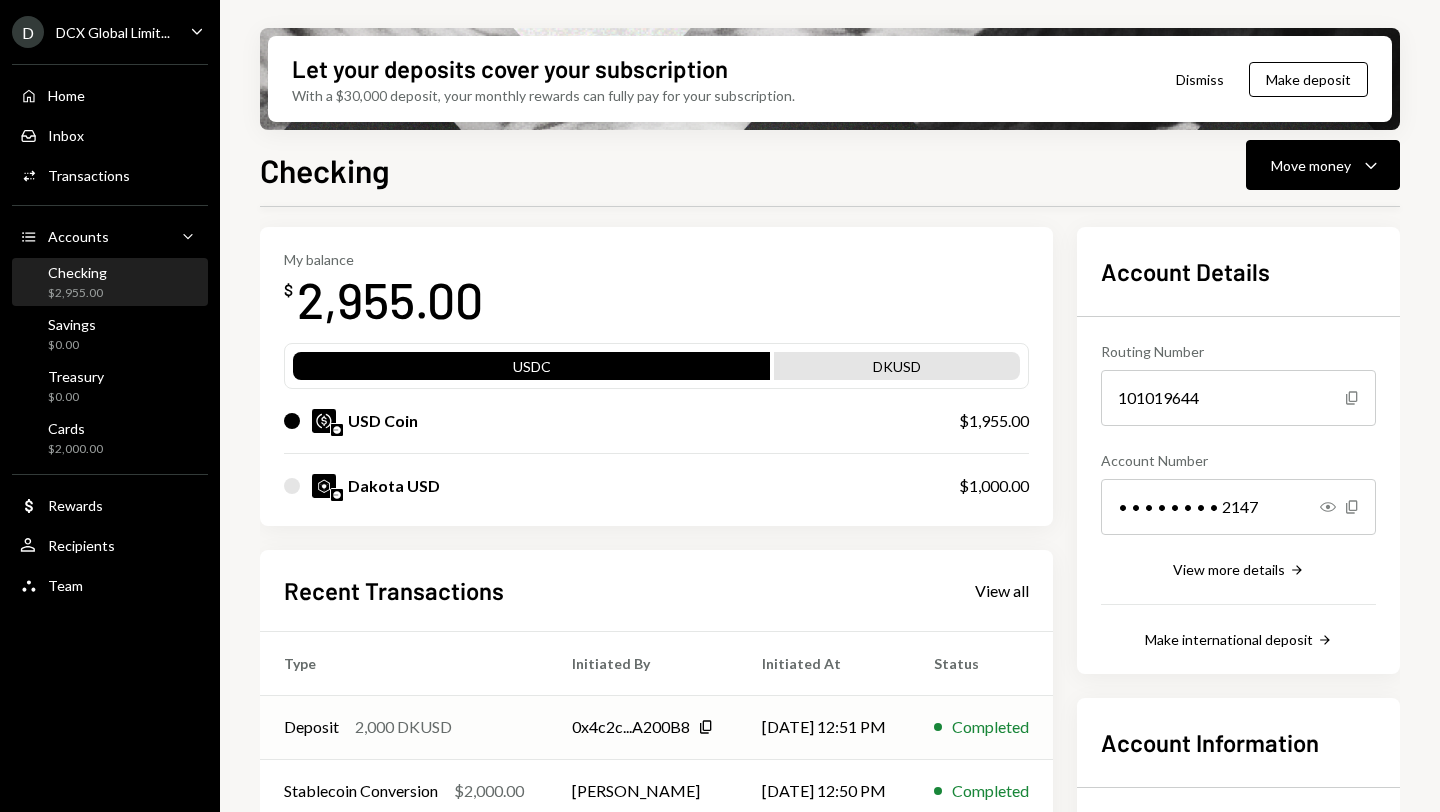 scroll, scrollTop: 0, scrollLeft: 0, axis: both 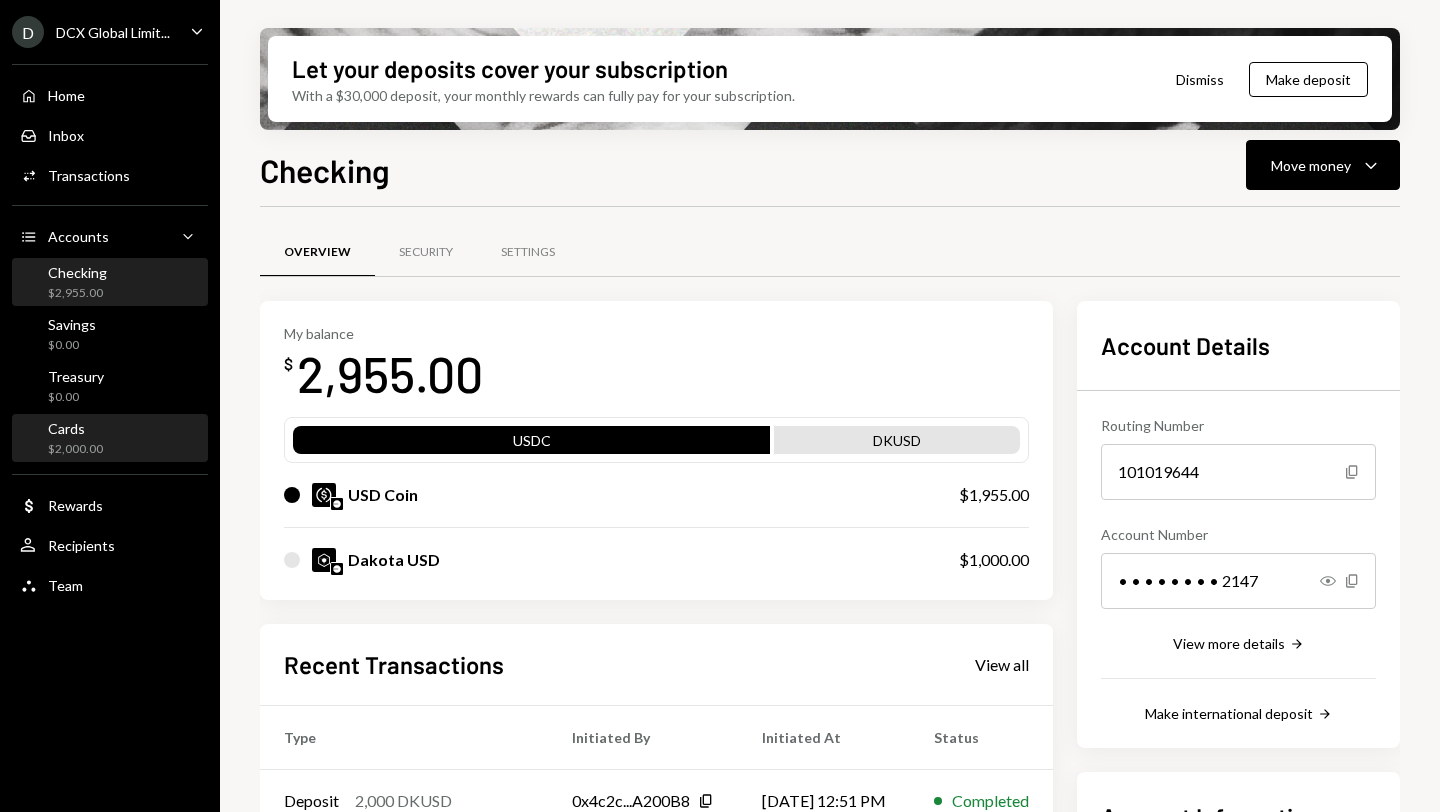 click on "Cards" at bounding box center (75, 428) 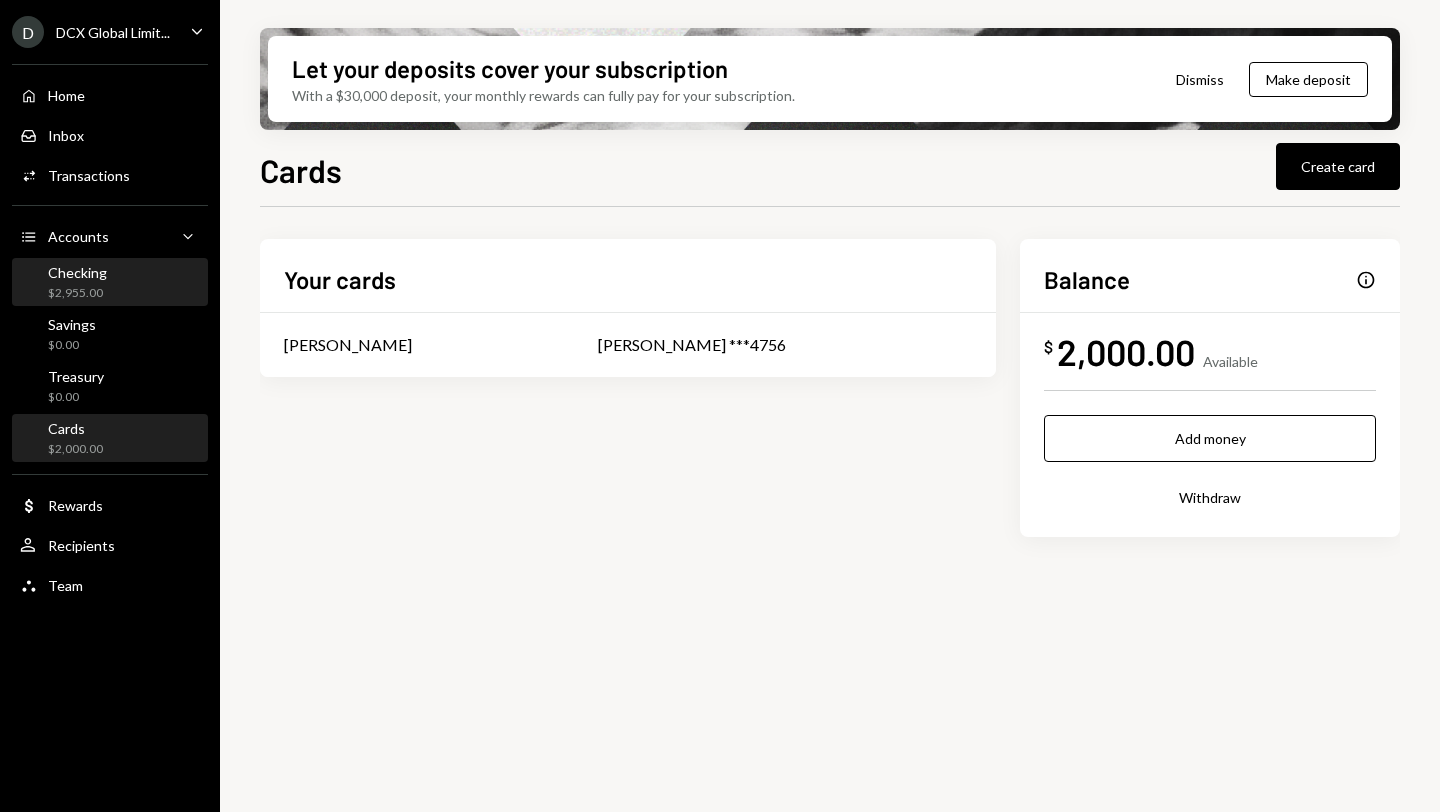 click on "Checking $2,955.00" at bounding box center [110, 283] 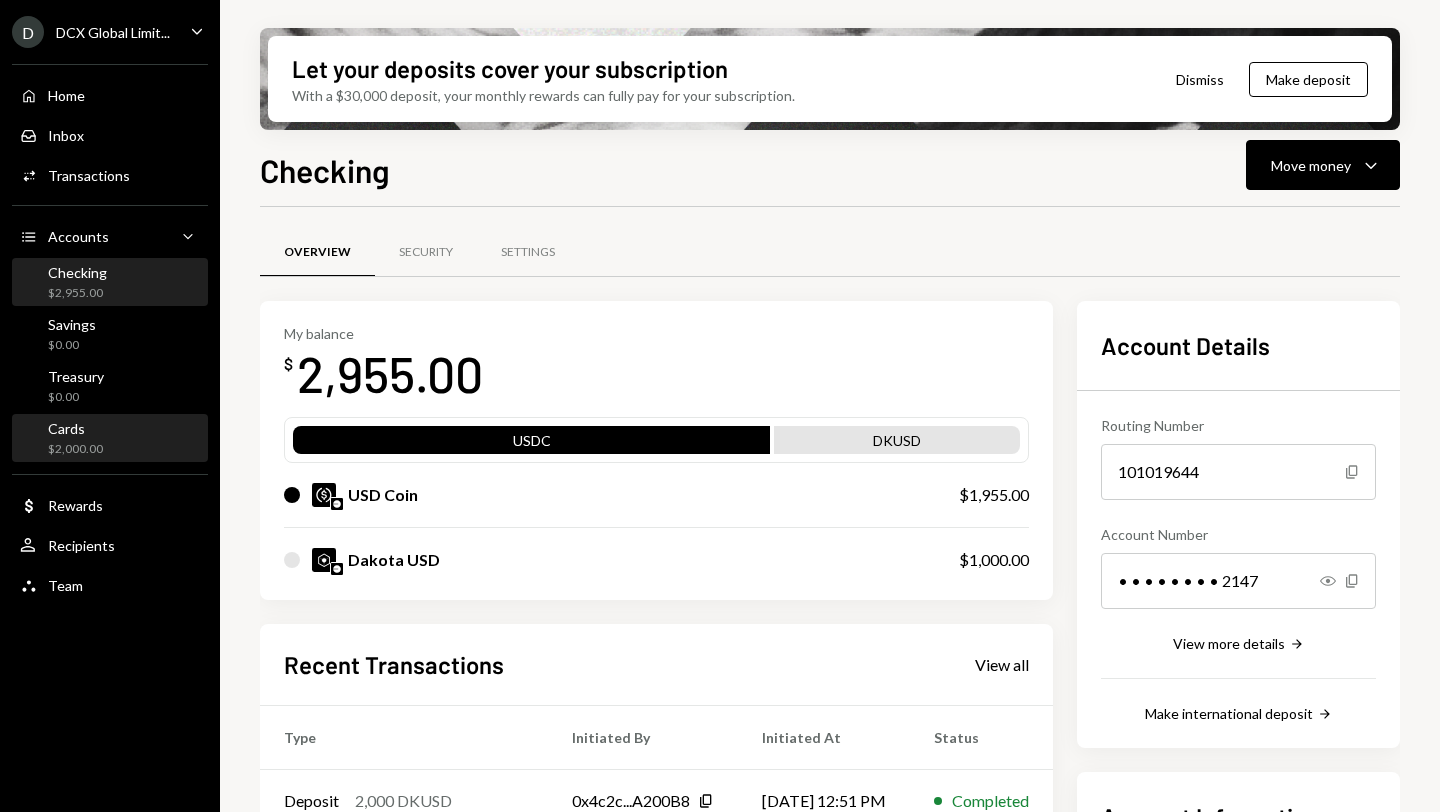 click on "Cards $2,000.00" at bounding box center [110, 439] 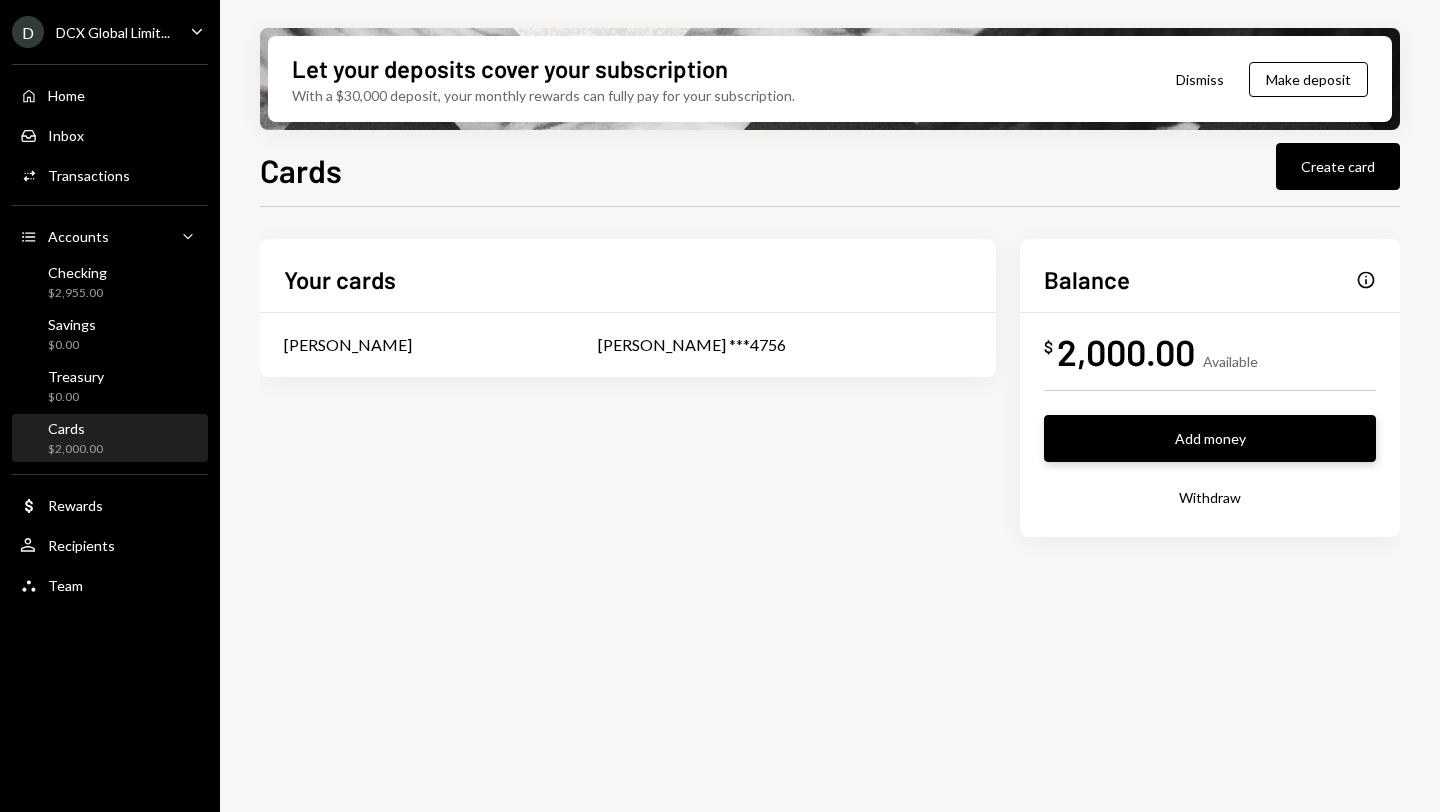 click on "Add money" at bounding box center (1210, 438) 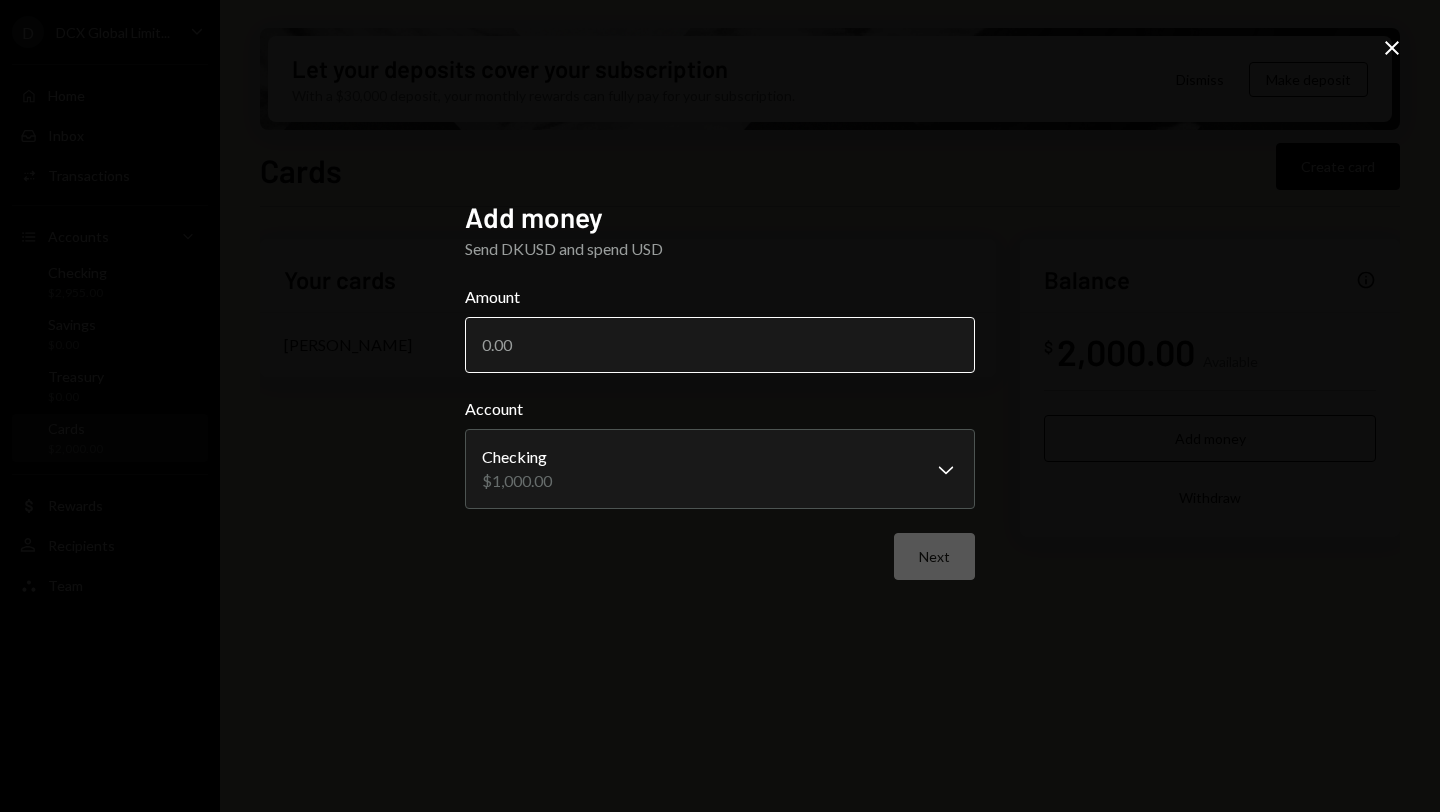 click on "Amount" at bounding box center (720, 345) 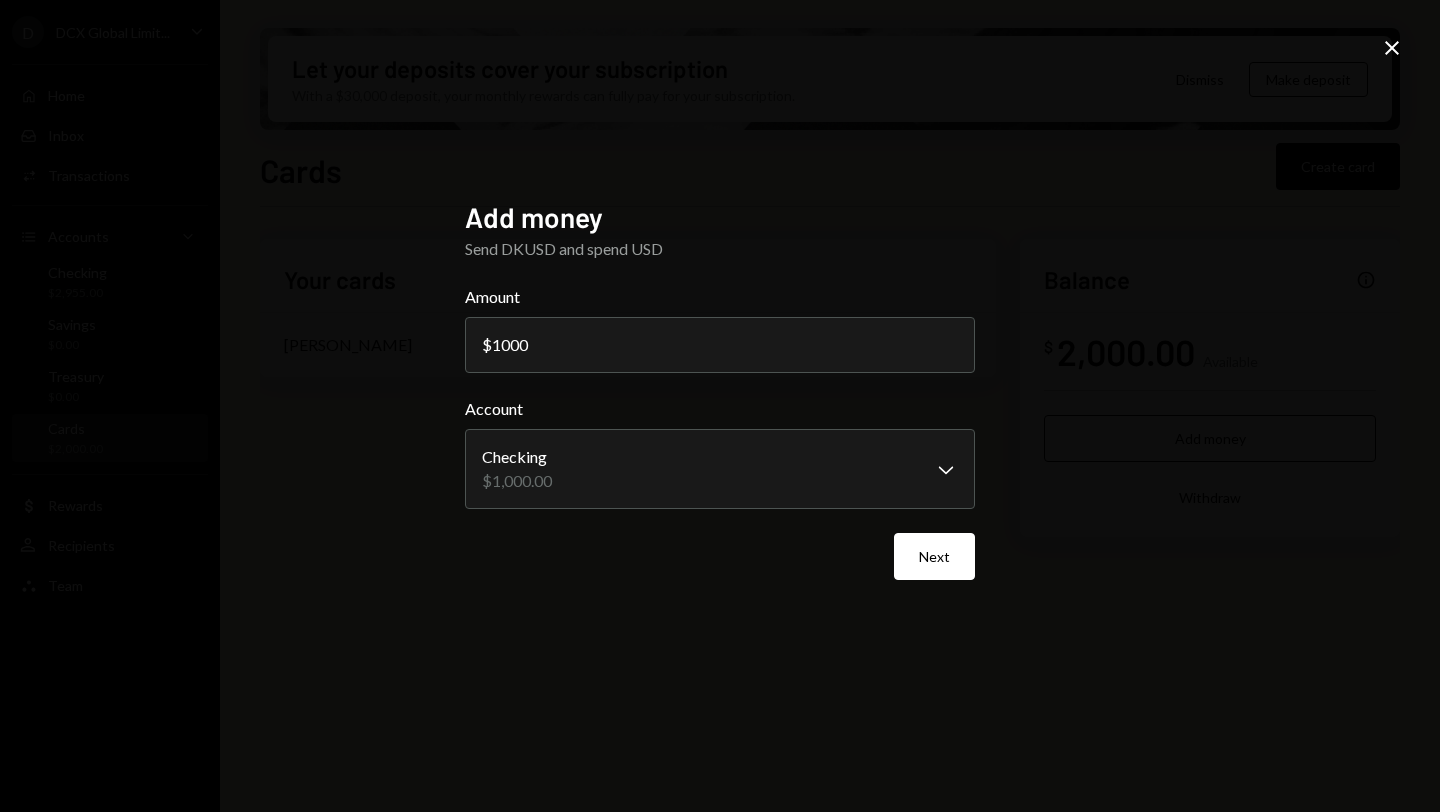 type on "1000" 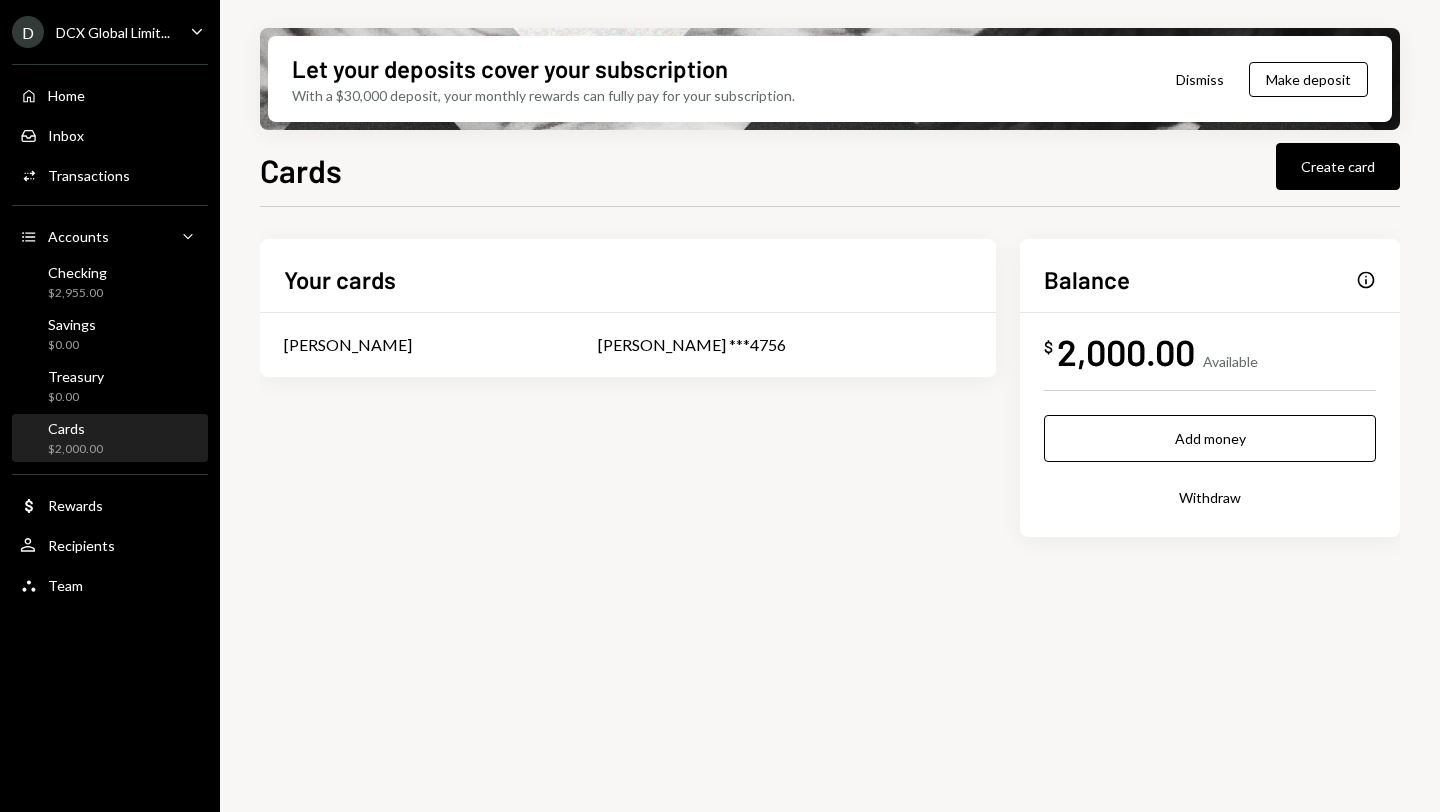 click on "DCX Global Limit..." at bounding box center (113, 32) 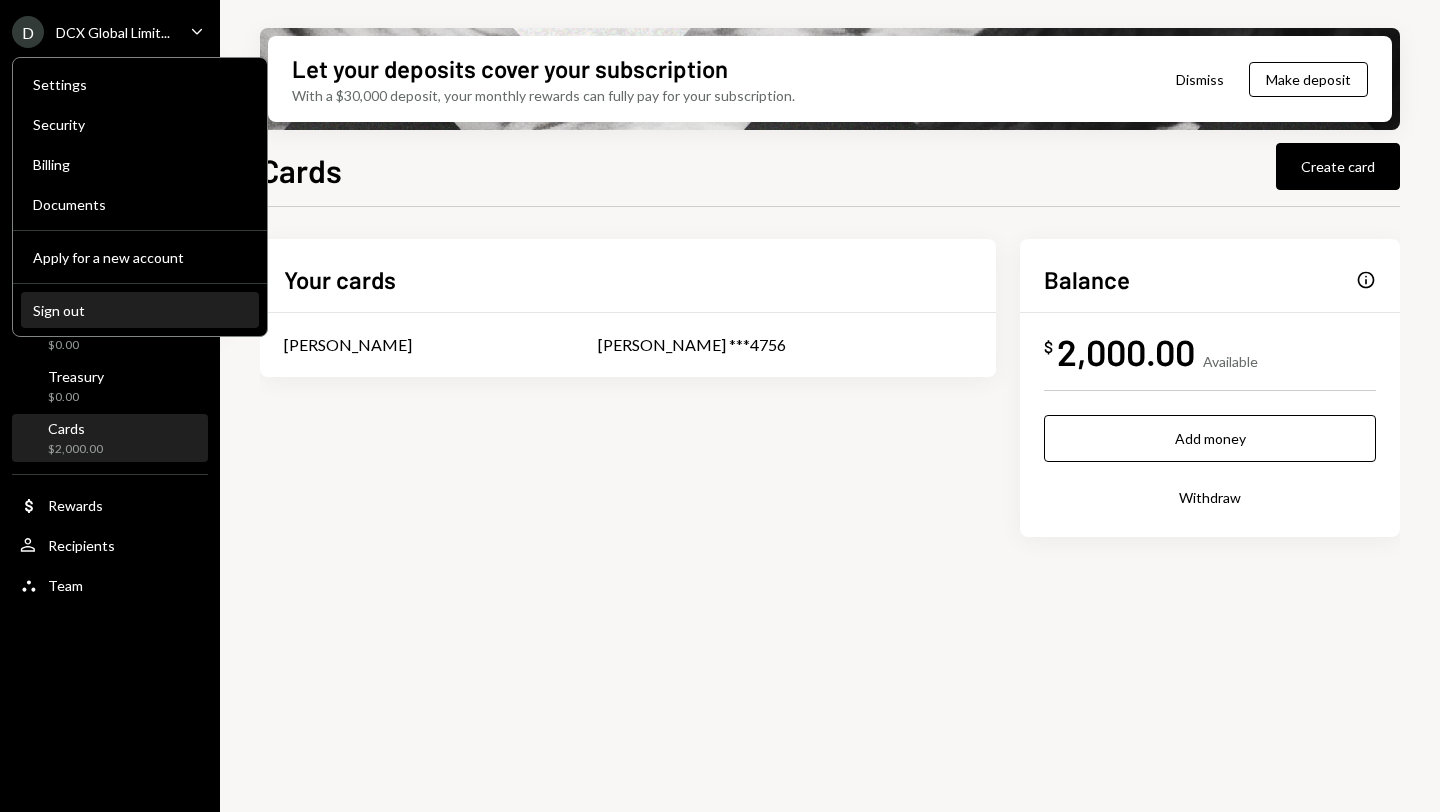 click on "Sign out" at bounding box center [140, 310] 